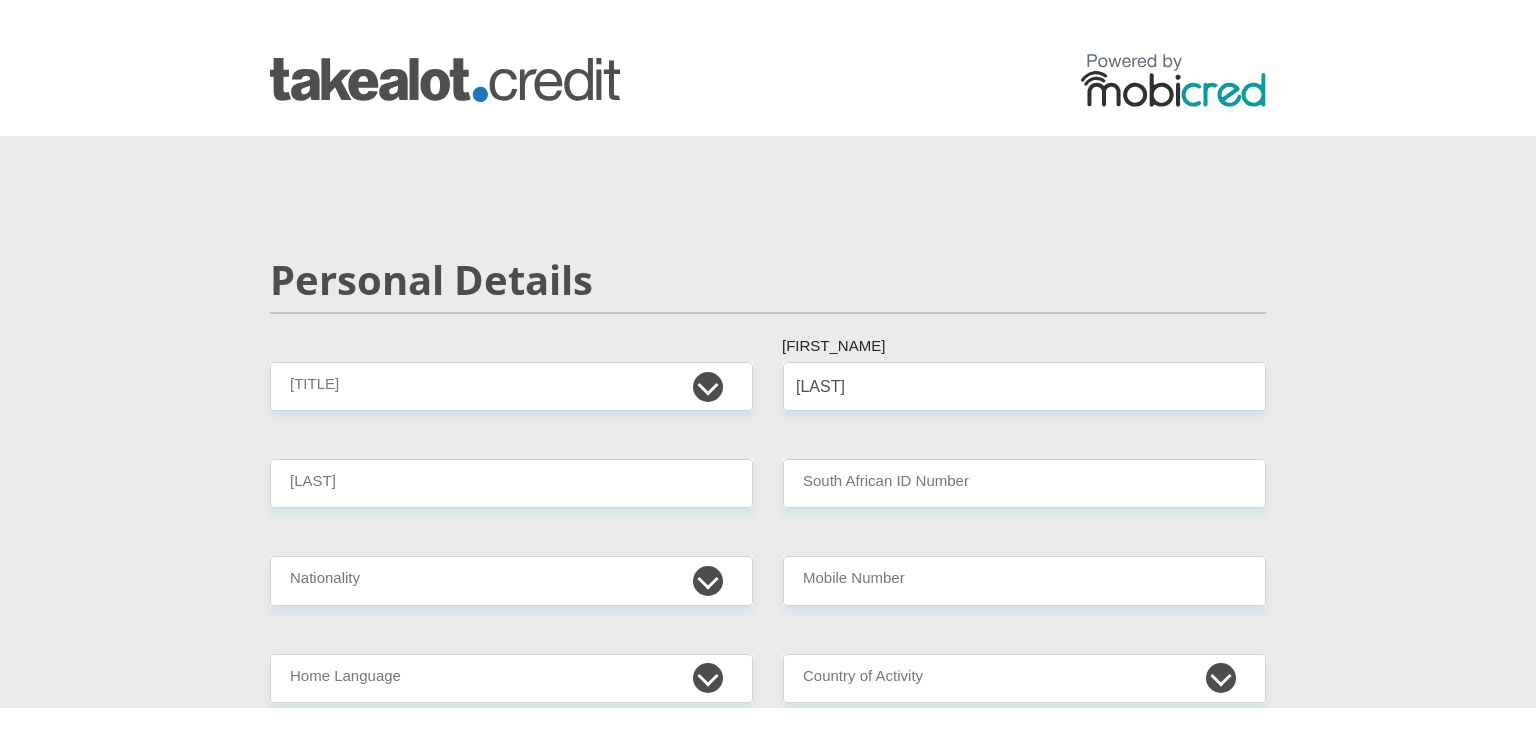 scroll, scrollTop: 0, scrollLeft: 0, axis: both 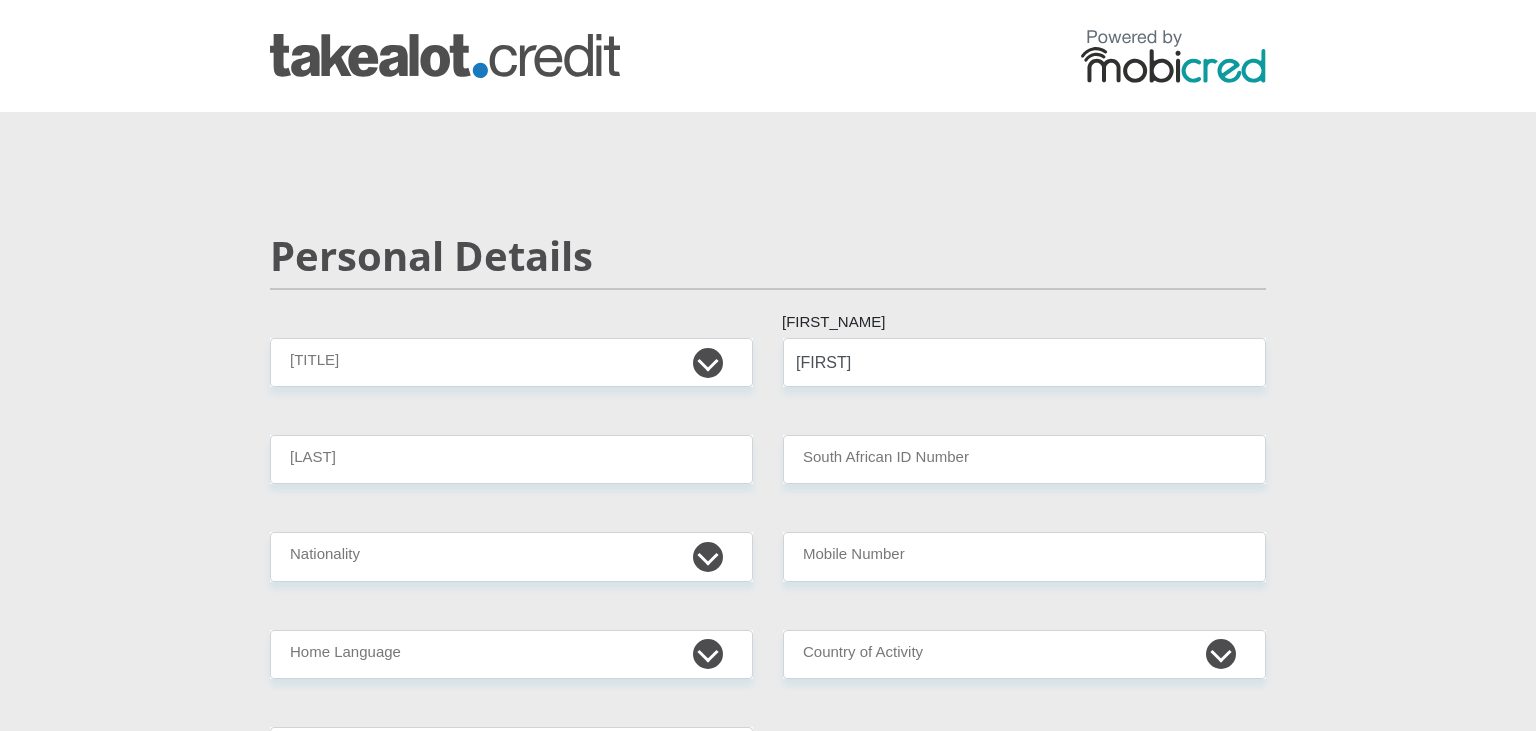 type on "[FIRST]" 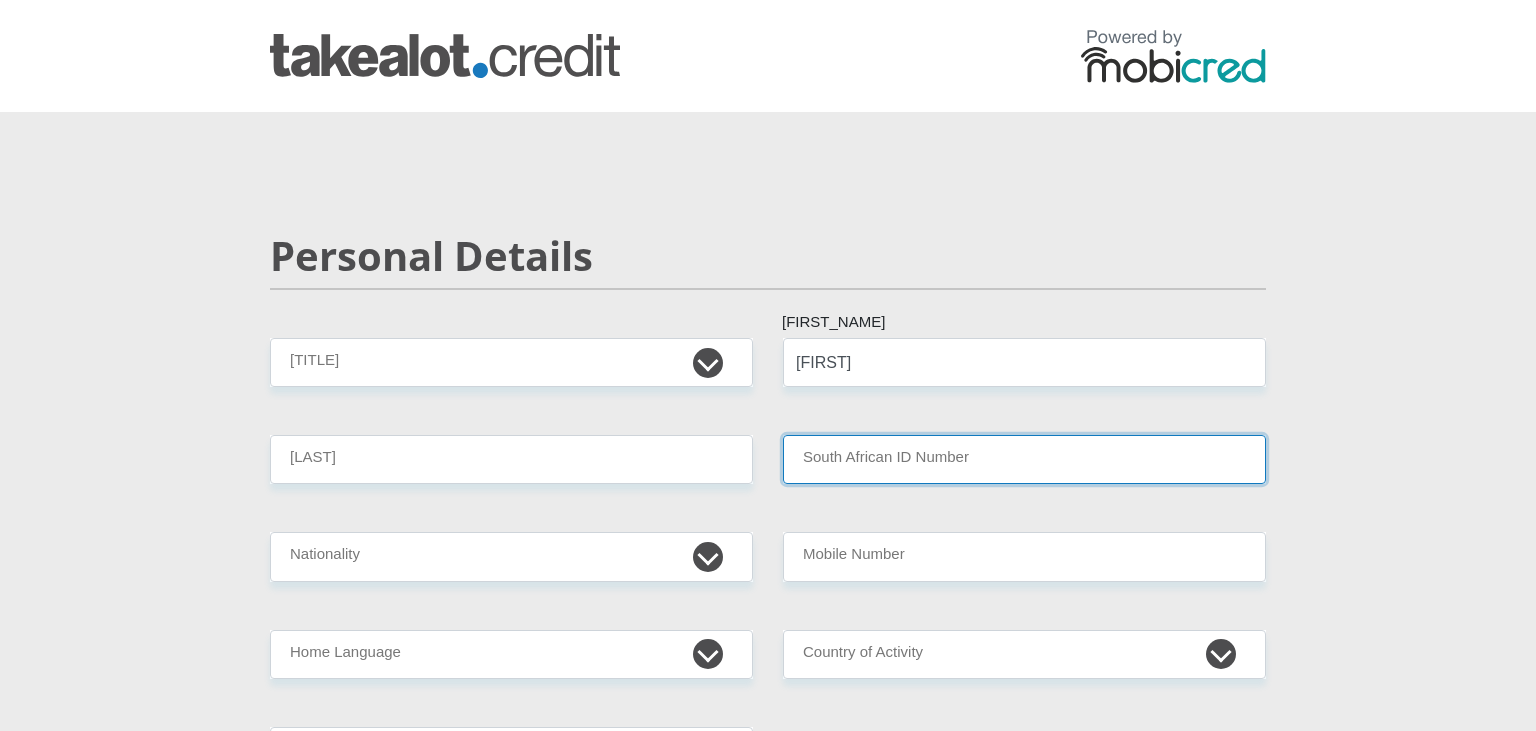 click on "South African ID Number" at bounding box center [1024, 459] 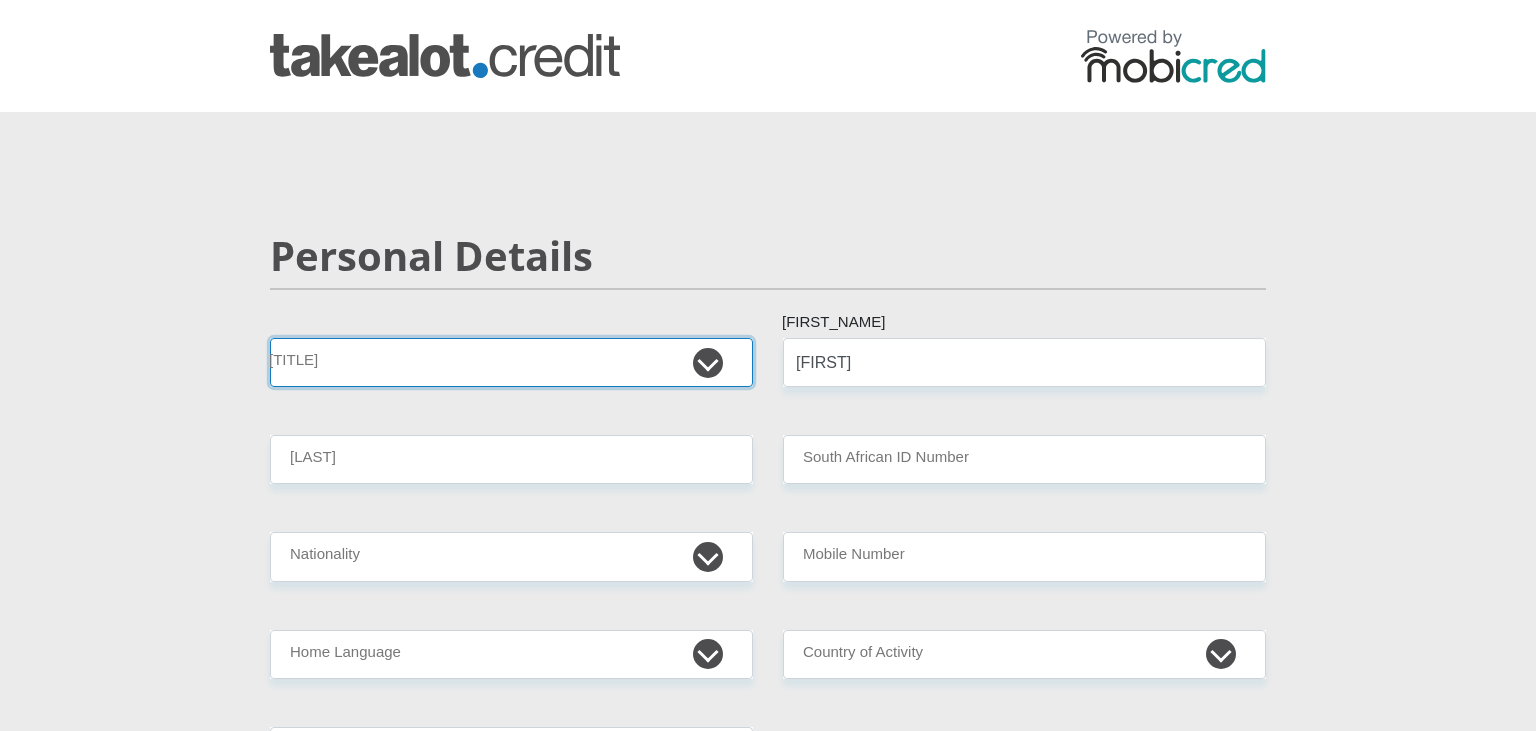 click on "Mr
Ms
Mrs
Dr
Other" at bounding box center [511, 362] 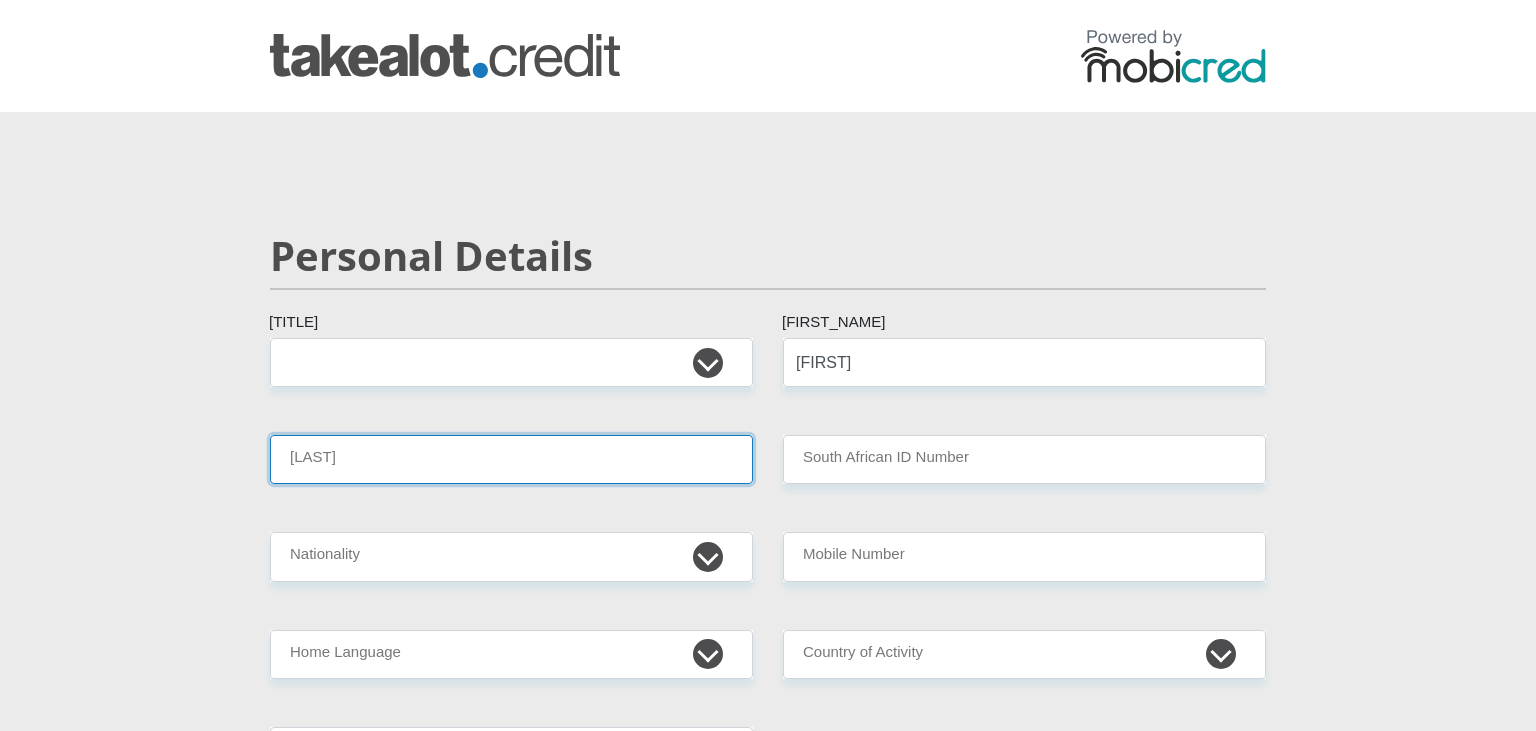 click on "[LAST]" at bounding box center [511, 459] 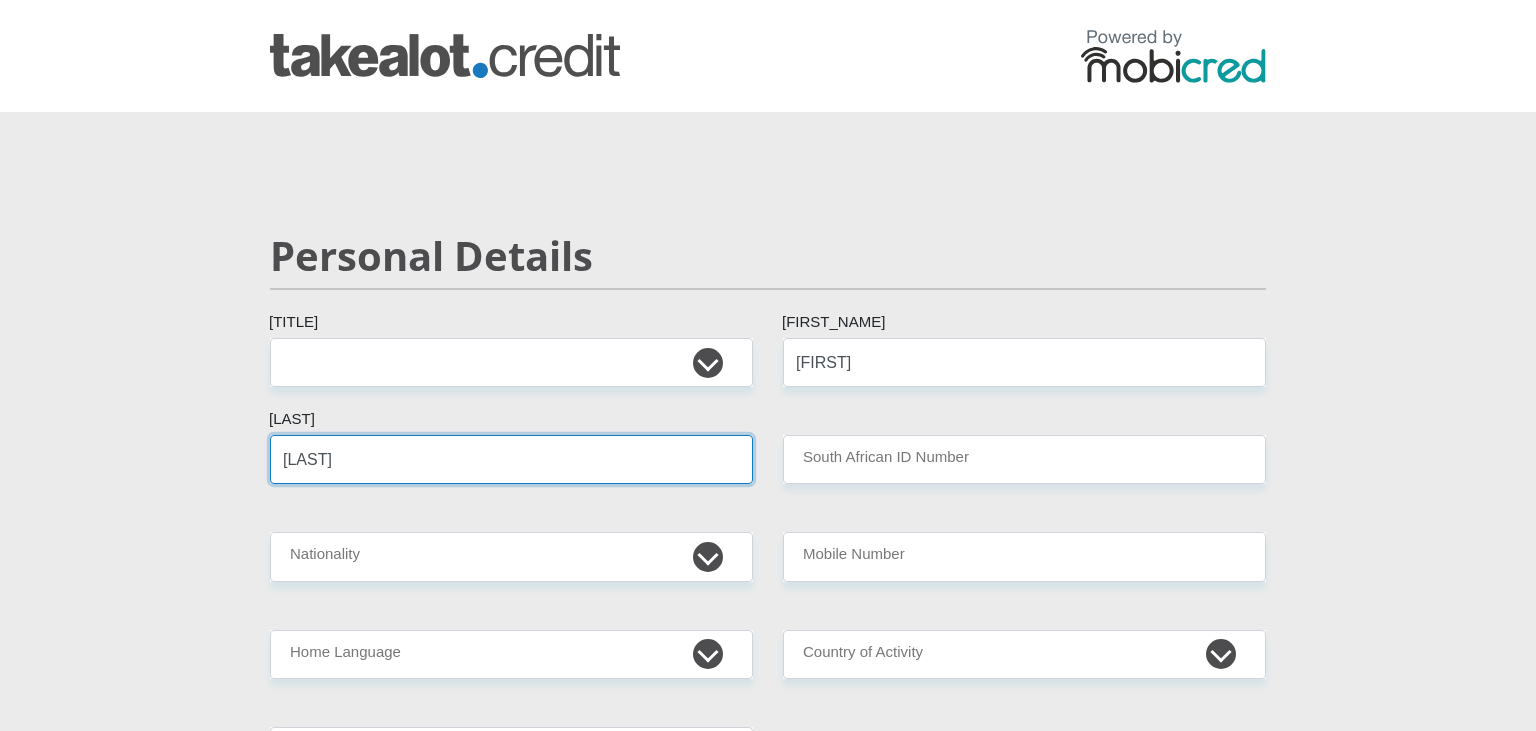 type on "[LAST]" 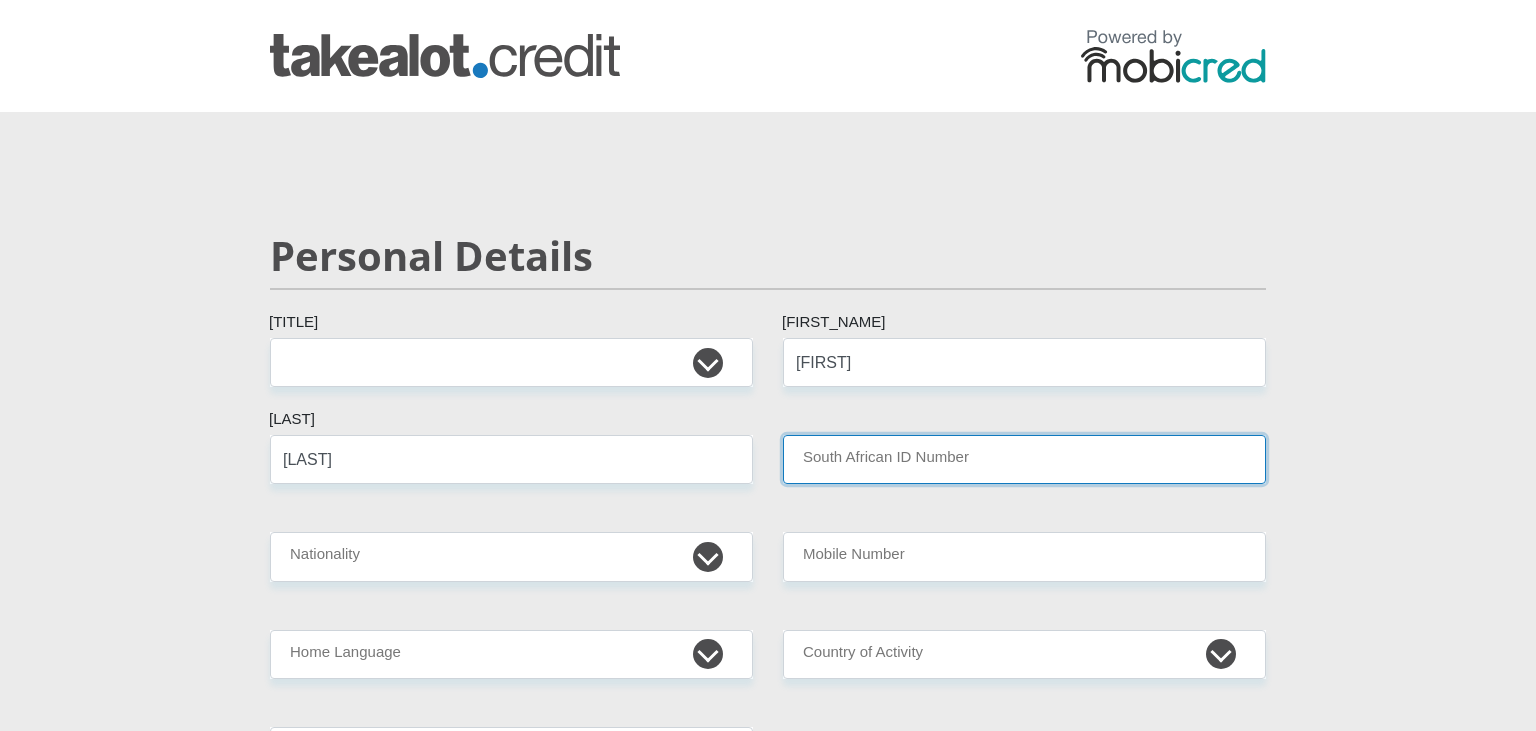 click on "South African ID Number" at bounding box center (1024, 459) 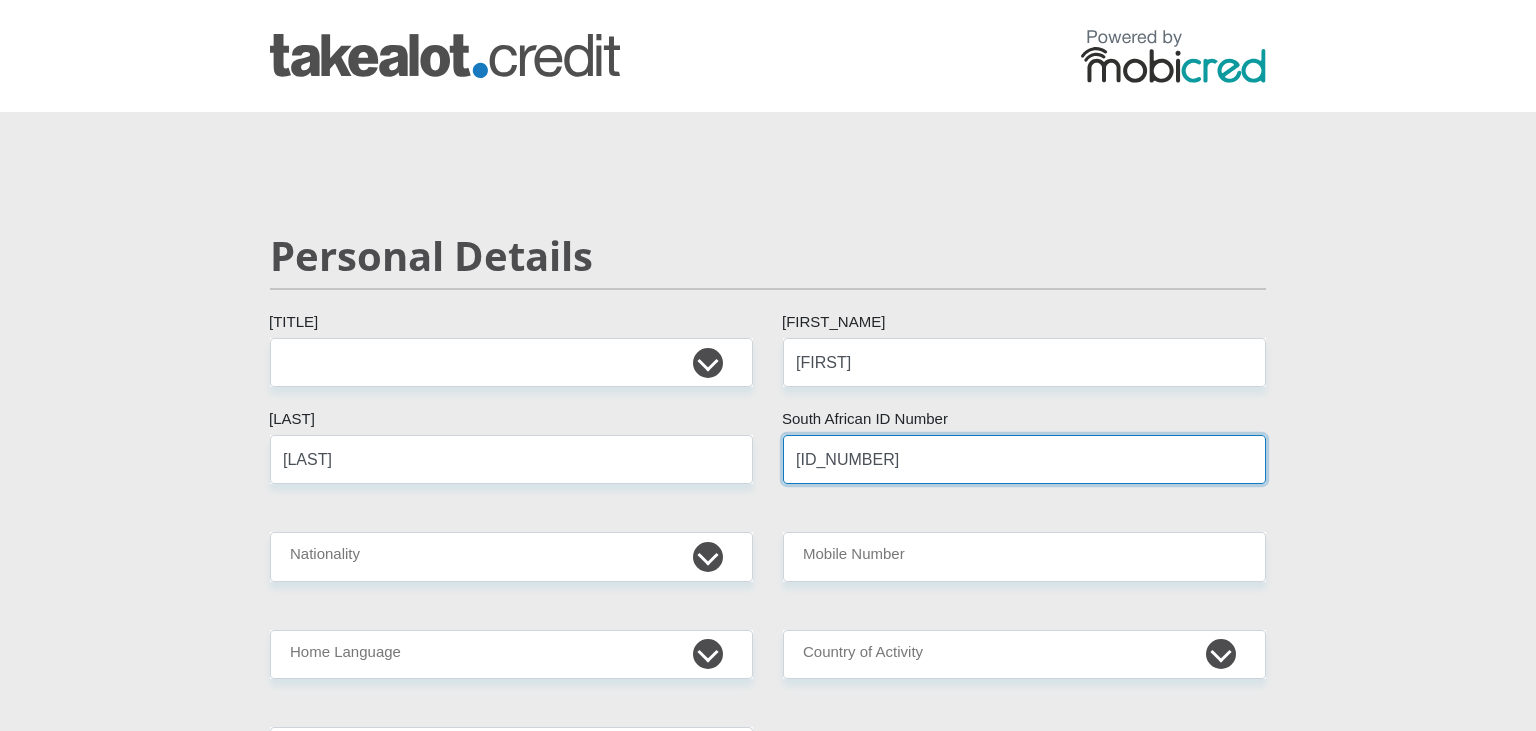 type on "[ID_NUMBER]" 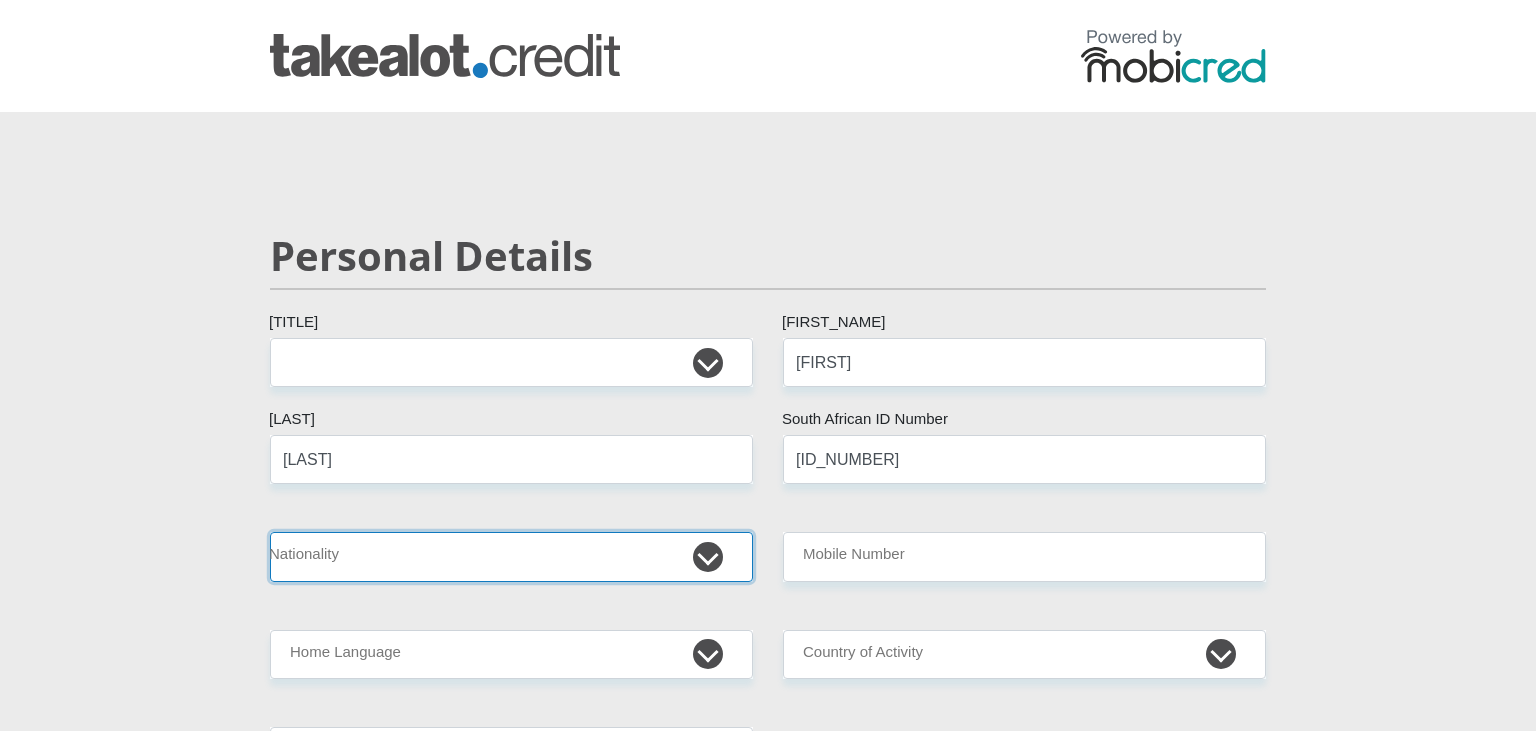 click on "South Africa
Afghanistan
Aland Islands
Albania
Algeria
America Samoa
American Virgin Islands
Andorra
Angola
Anguilla
Antarctica
Antigua and Barbuda
Argentina
Armenia
Aruba
Ascension Island
Australia
Austria
Azerbaijan
Bahamas
Bahrain
Bangladesh
Barbados
Chad" at bounding box center (511, 556) 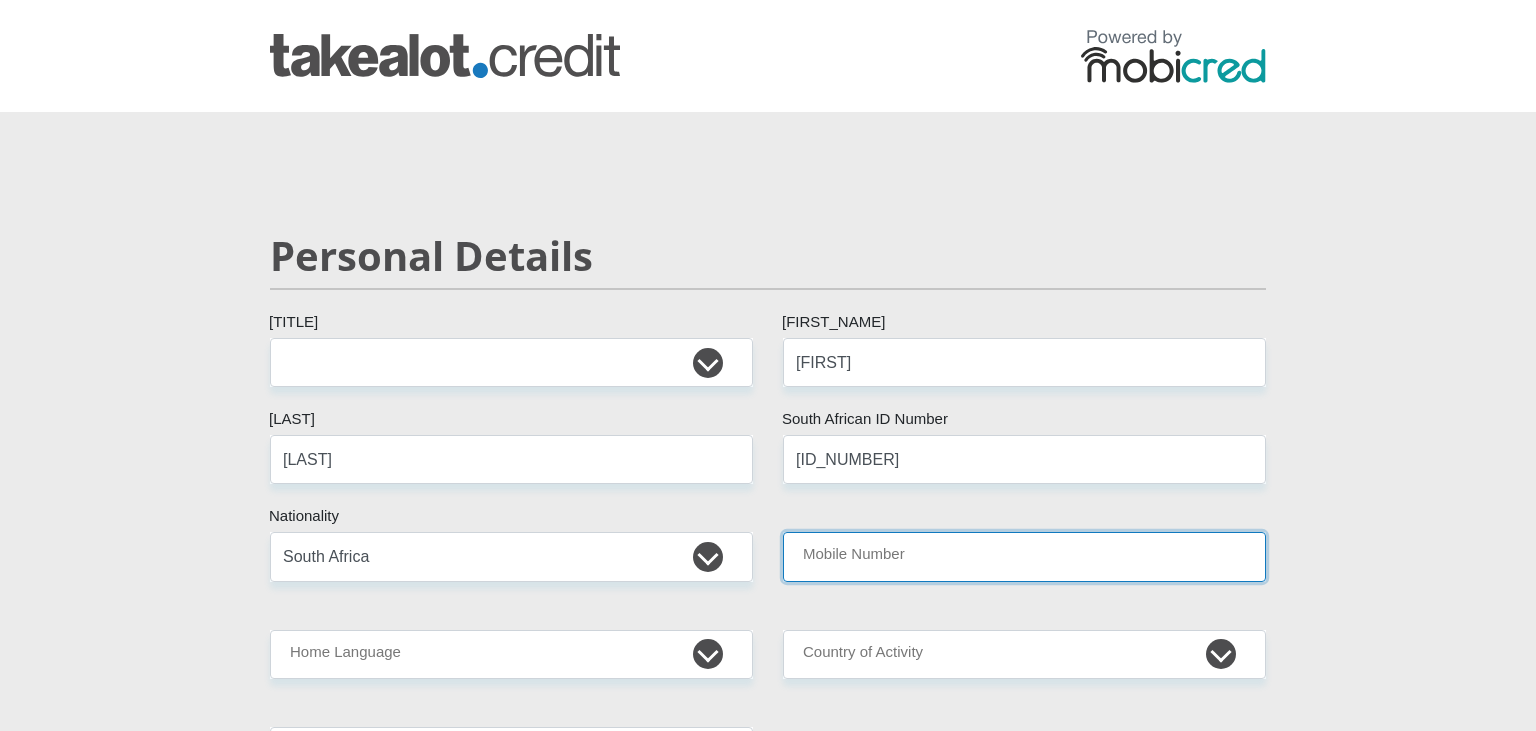 click on "Mobile Number" at bounding box center (1024, 556) 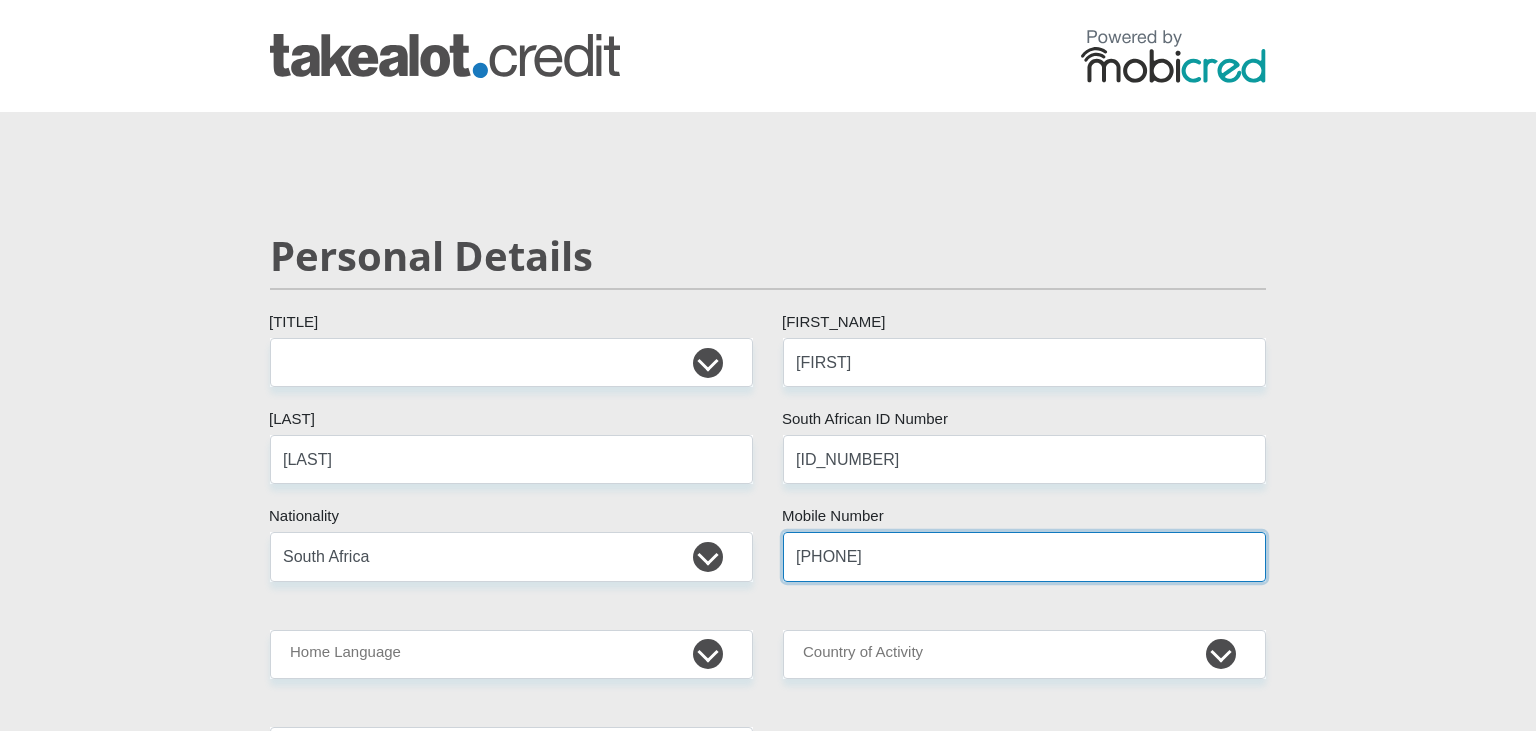 type on "[PHONE]" 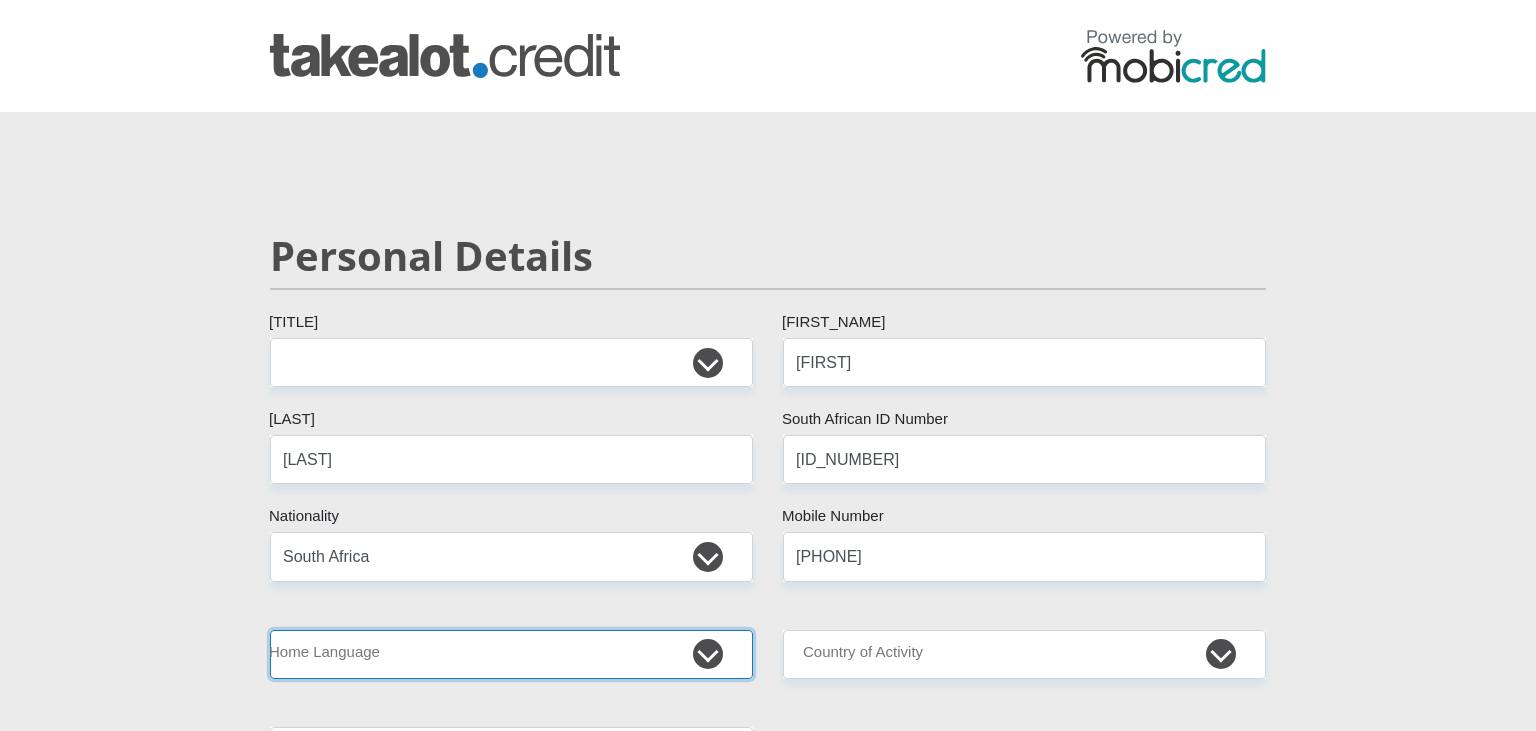click on "[LANGUAGE]
[LANGUAGE]
[LANGUAGE]
[LANGUAGE]
[LANGUAGE]
[LANGUAGE]
[LANGUAGE]
[LANGUAGE]
[LANGUAGE]
[LANGUAGE]
[LANGUAGE]
[LANGUAGE]" at bounding box center (511, 654) 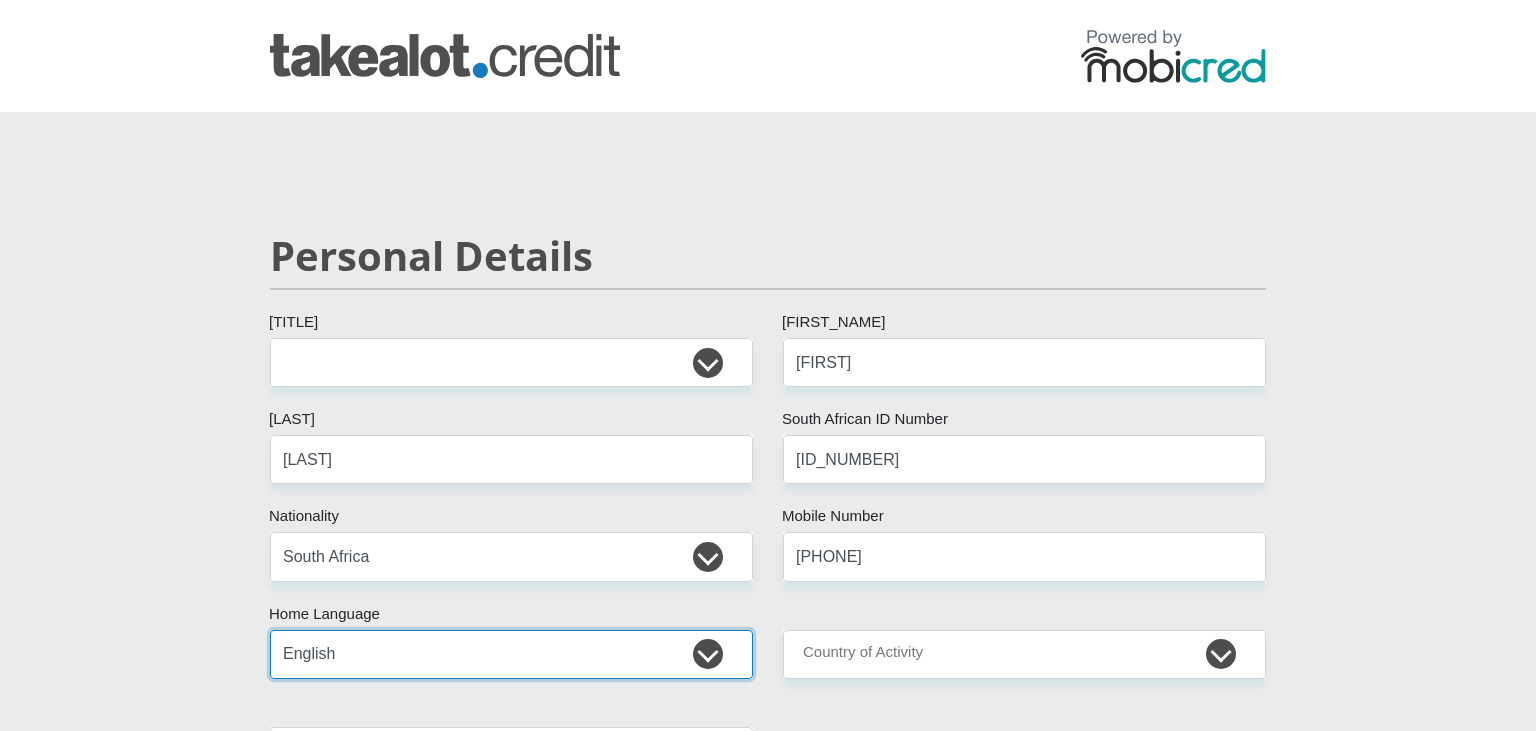click on "[LANGUAGE]
[LANGUAGE]
[LANGUAGE]
[LANGUAGE]
[LANGUAGE]
[LANGUAGE]
[LANGUAGE]
[LANGUAGE]
[LANGUAGE]
[LANGUAGE]
[LANGUAGE]
[LANGUAGE]" at bounding box center [511, 654] 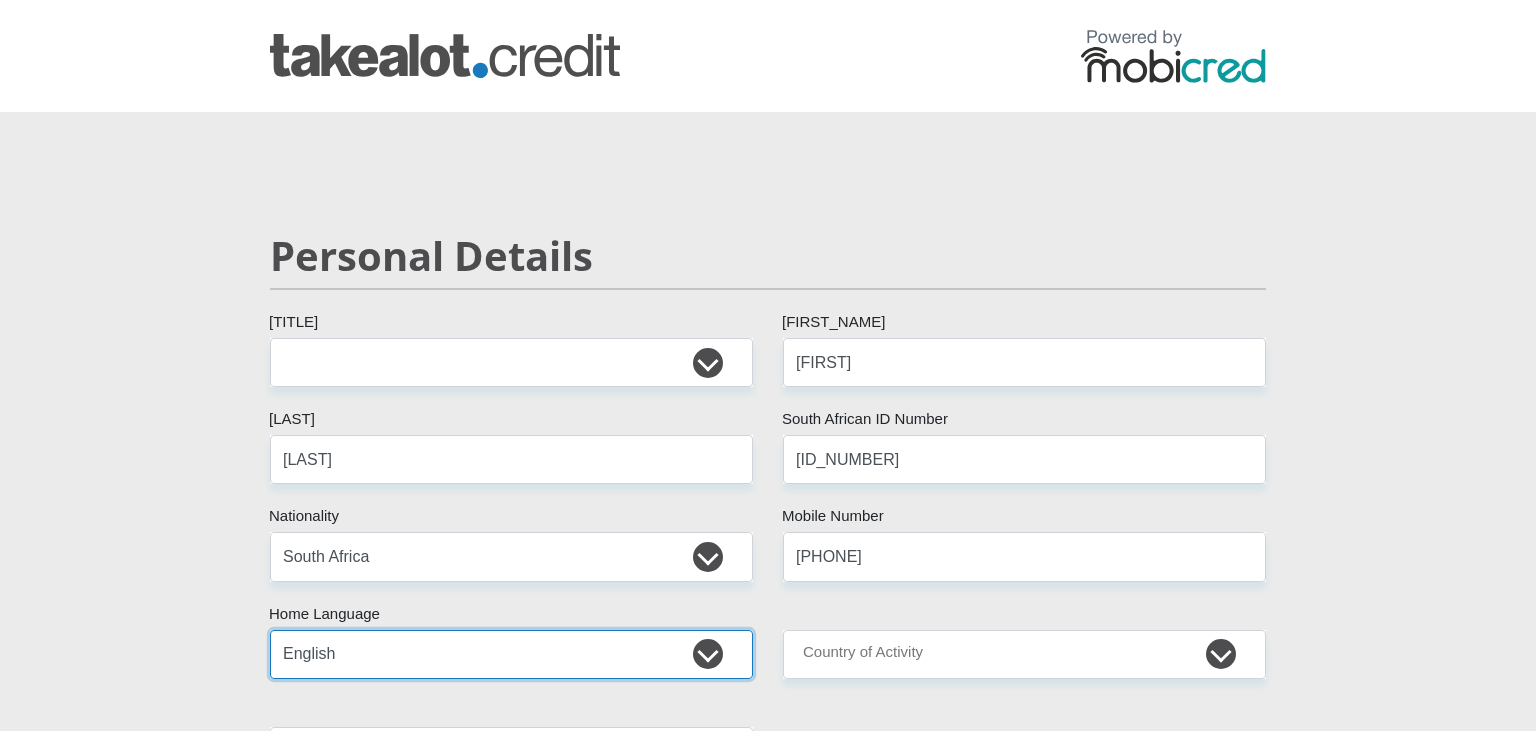 select on "[LAST]" 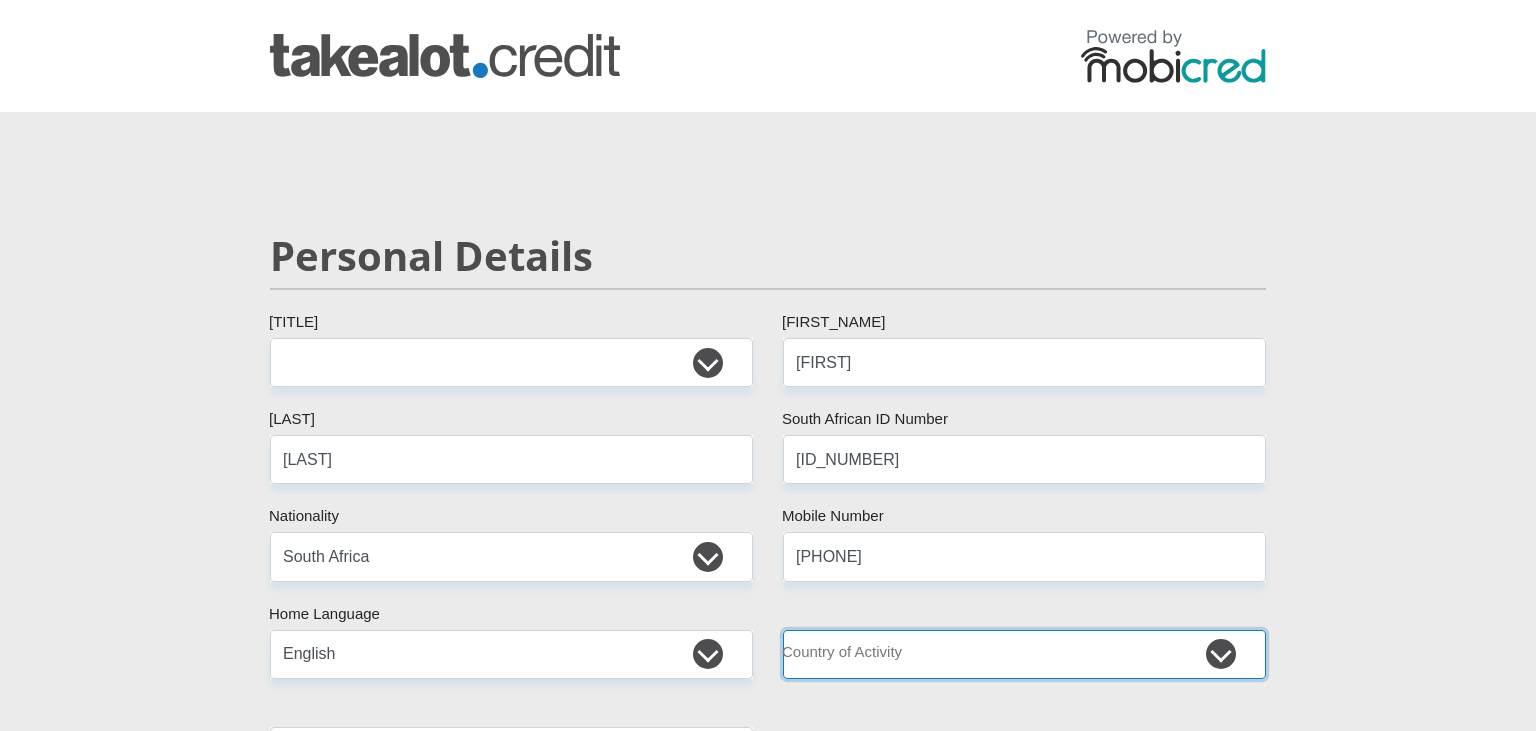 click on "South Africa
Afghanistan
Aland Islands
Albania
Algeria
America Samoa
American Virgin Islands
Andorra
Angola
Anguilla
Antarctica
Antigua and Barbuda
Argentina
Armenia
Aruba
Ascension Island
Australia
Austria
Azerbaijan
Chad" at bounding box center [1024, 654] 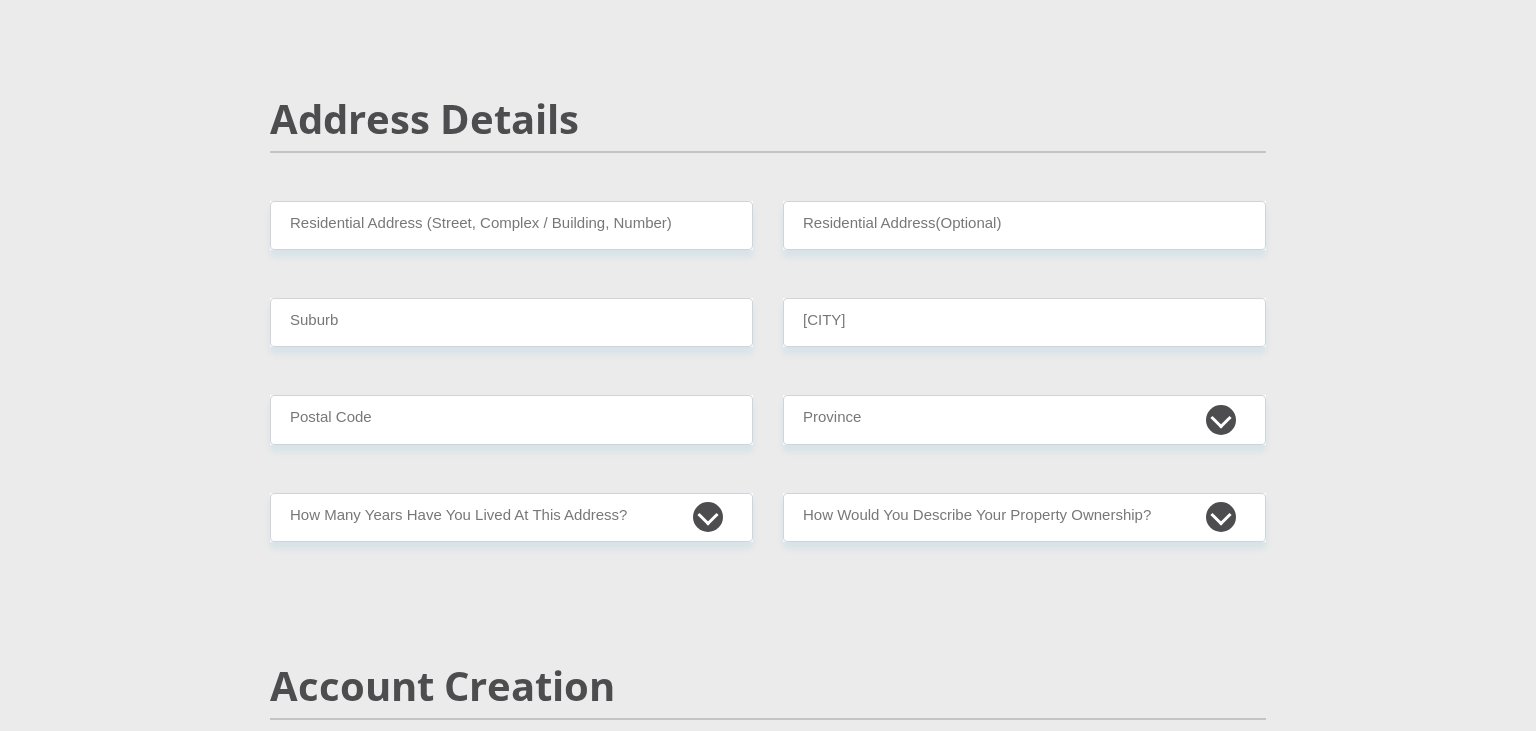 scroll, scrollTop: 829, scrollLeft: 0, axis: vertical 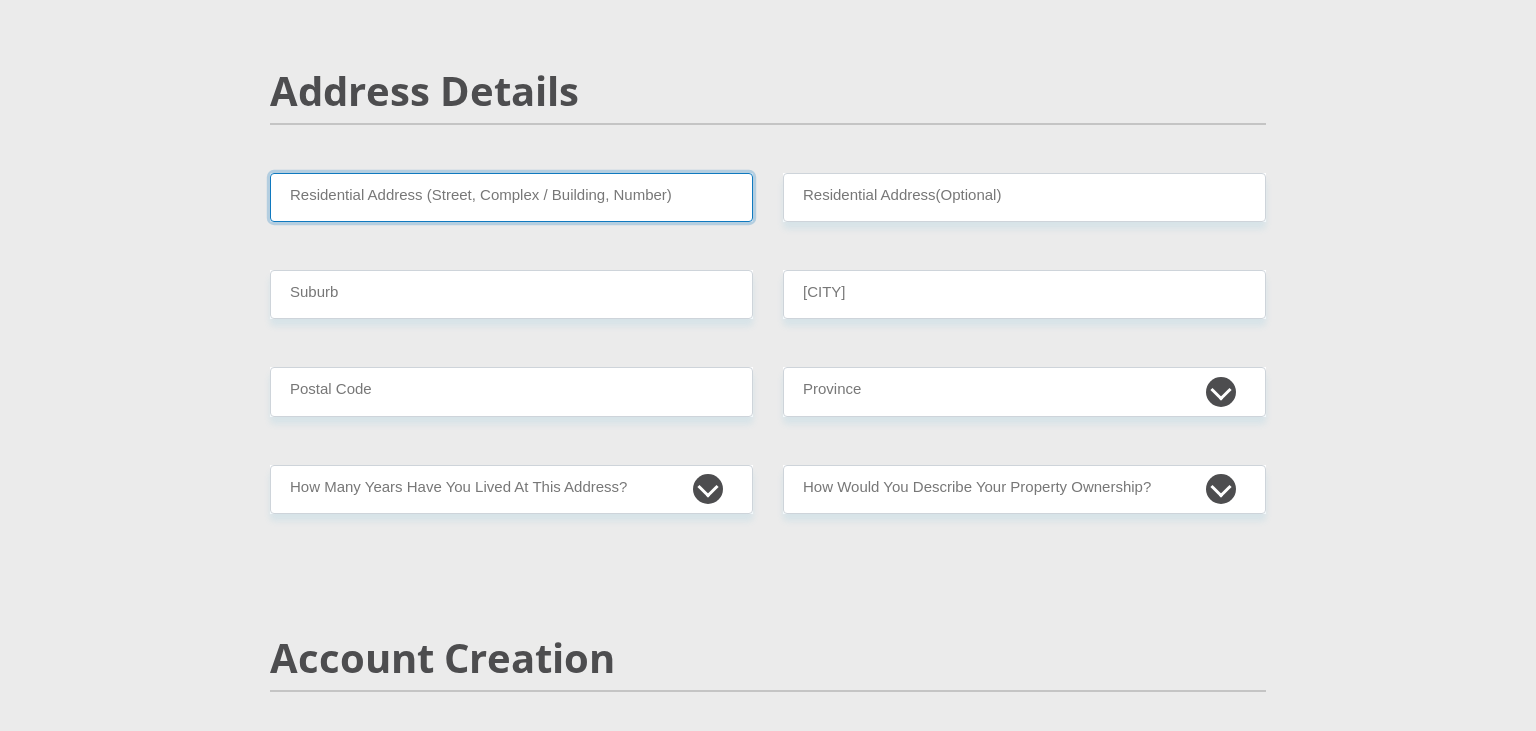 click on "Residential Address (Street, Complex / Building, Number)" at bounding box center [511, 197] 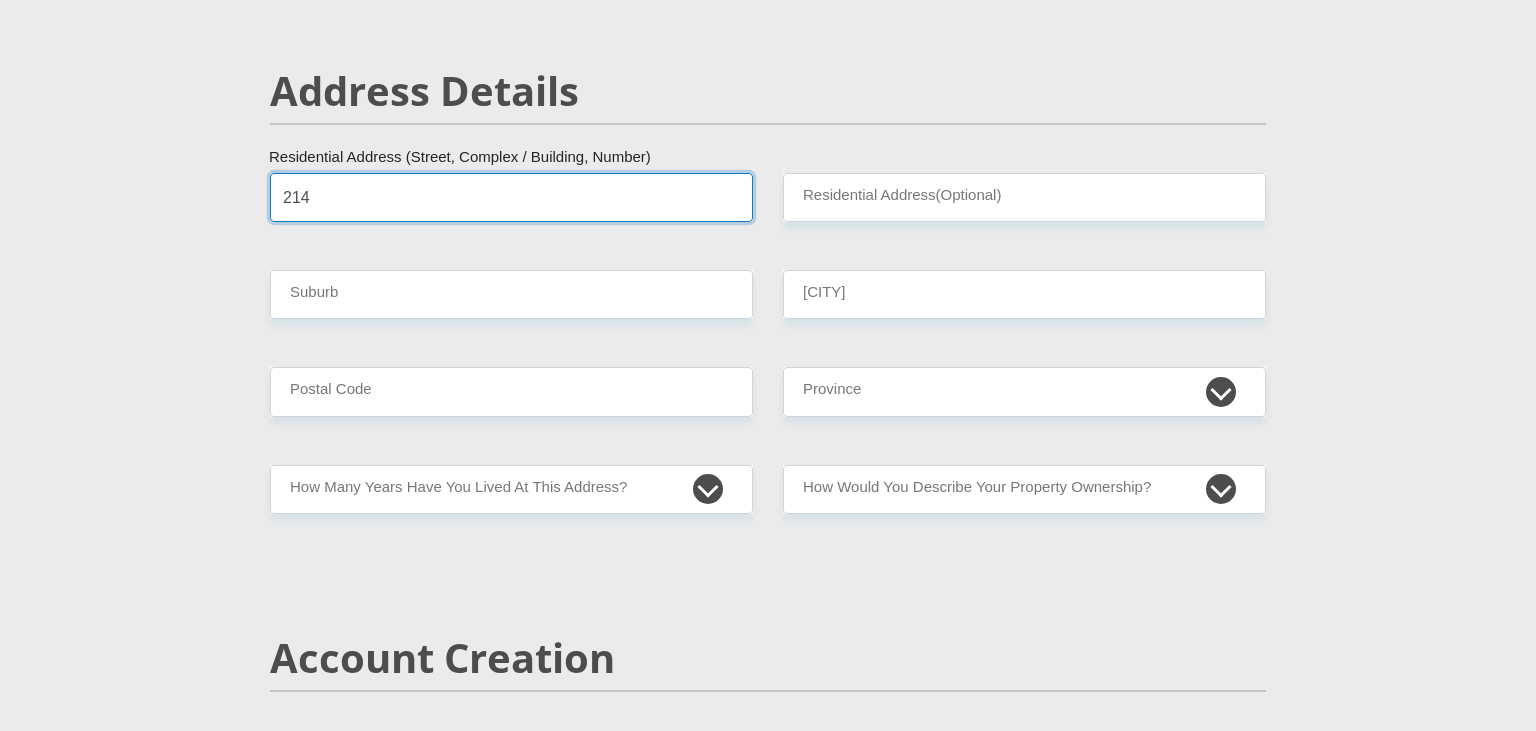 type on "214" 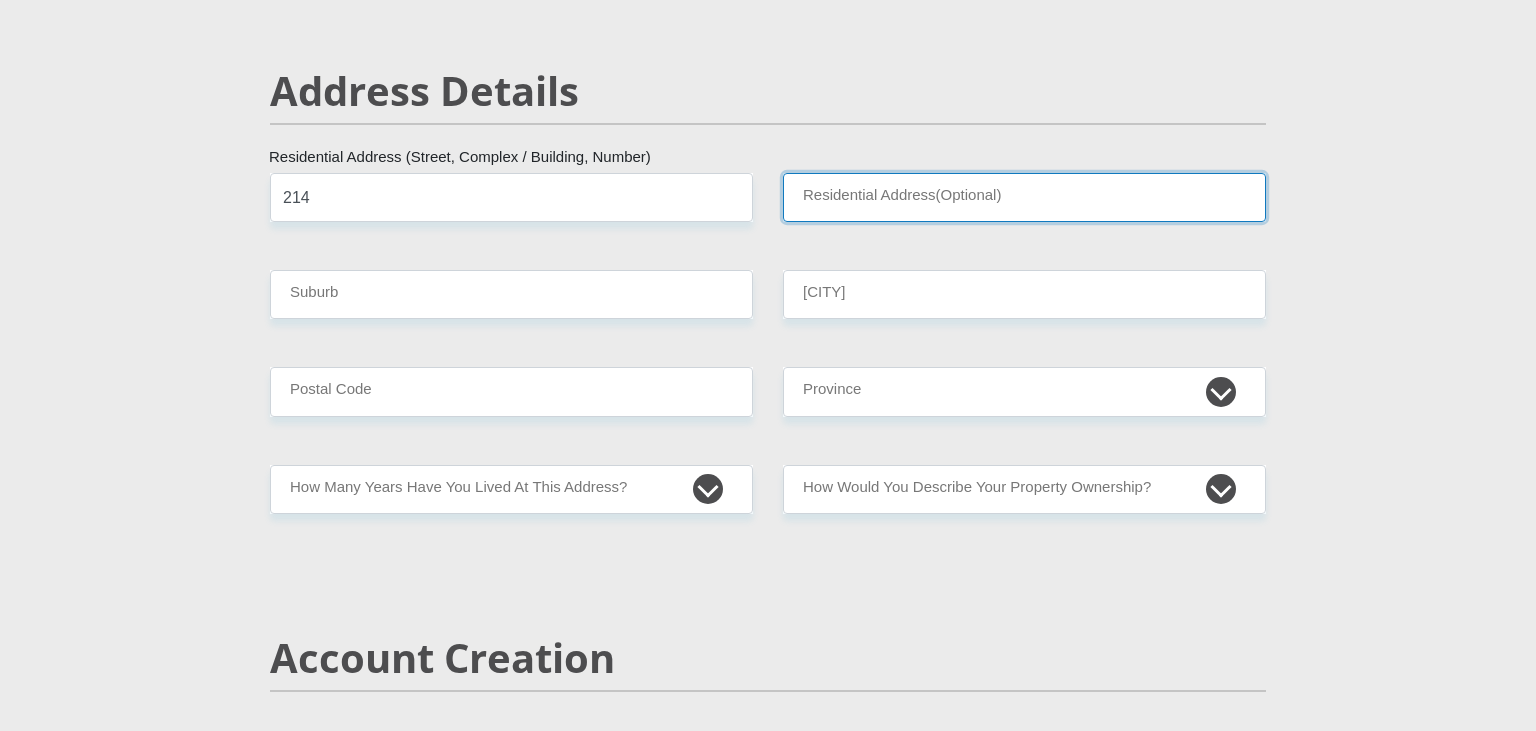 click on "Residential Address(Optional)" at bounding box center (1024, 197) 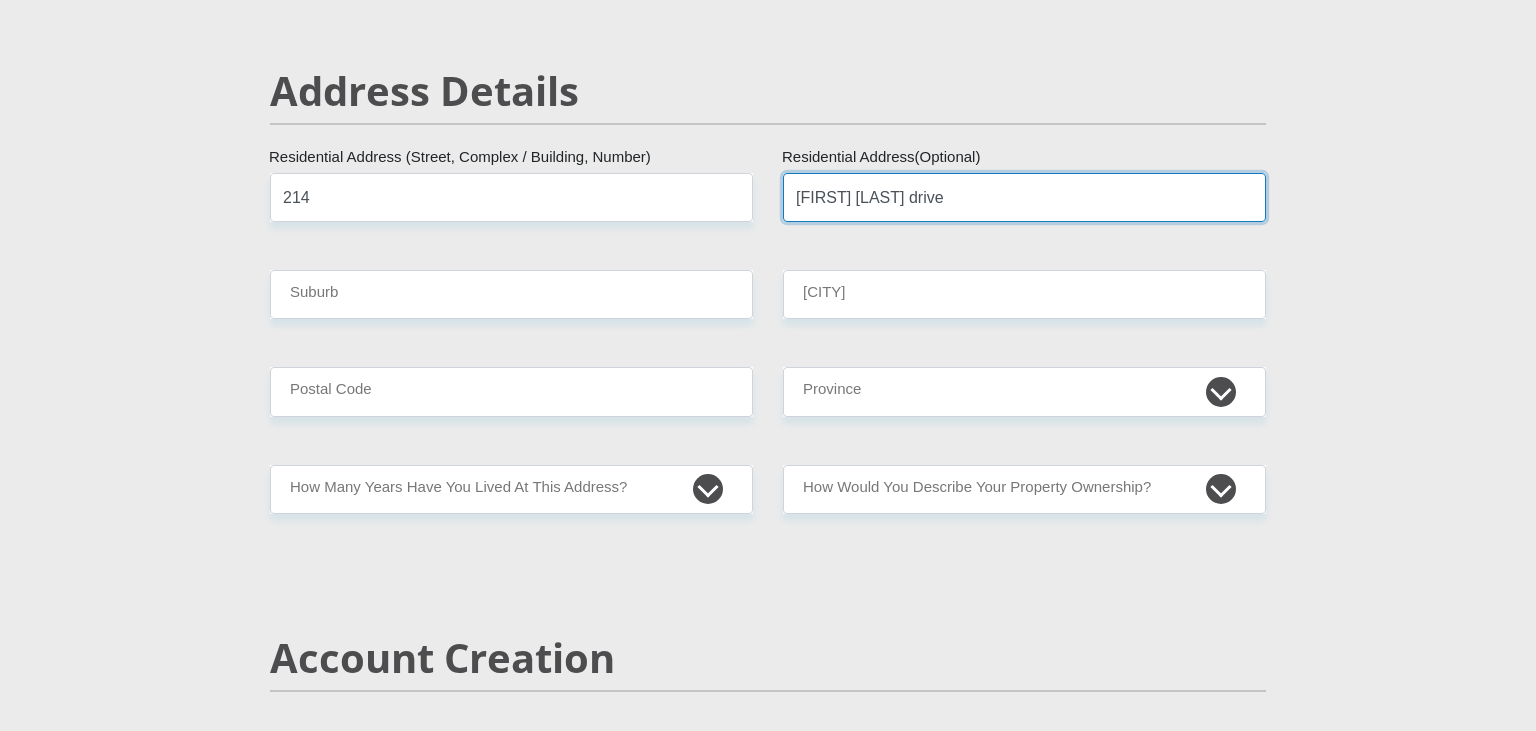 type on "[FIRST] [LAST] drive" 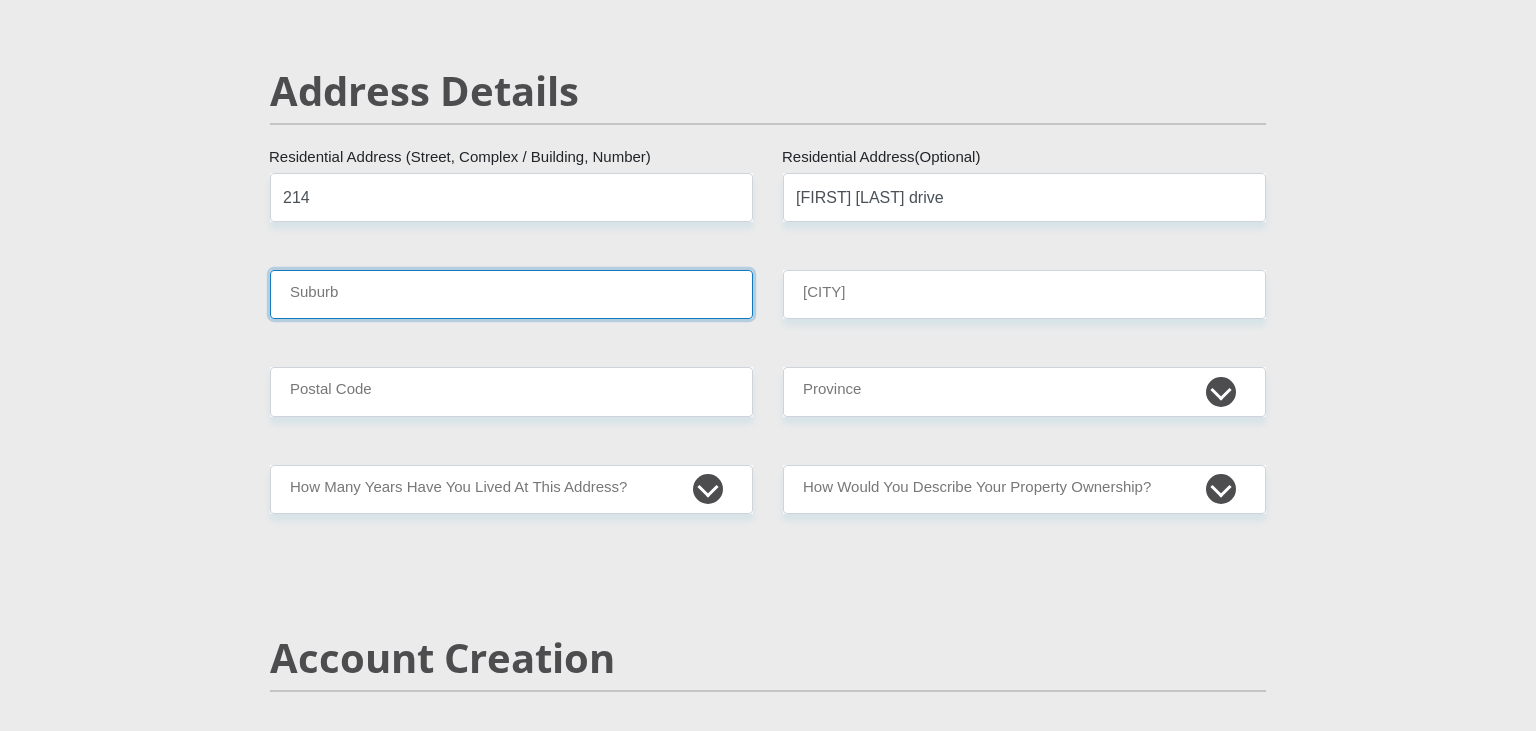 click on "Suburb" at bounding box center (511, 294) 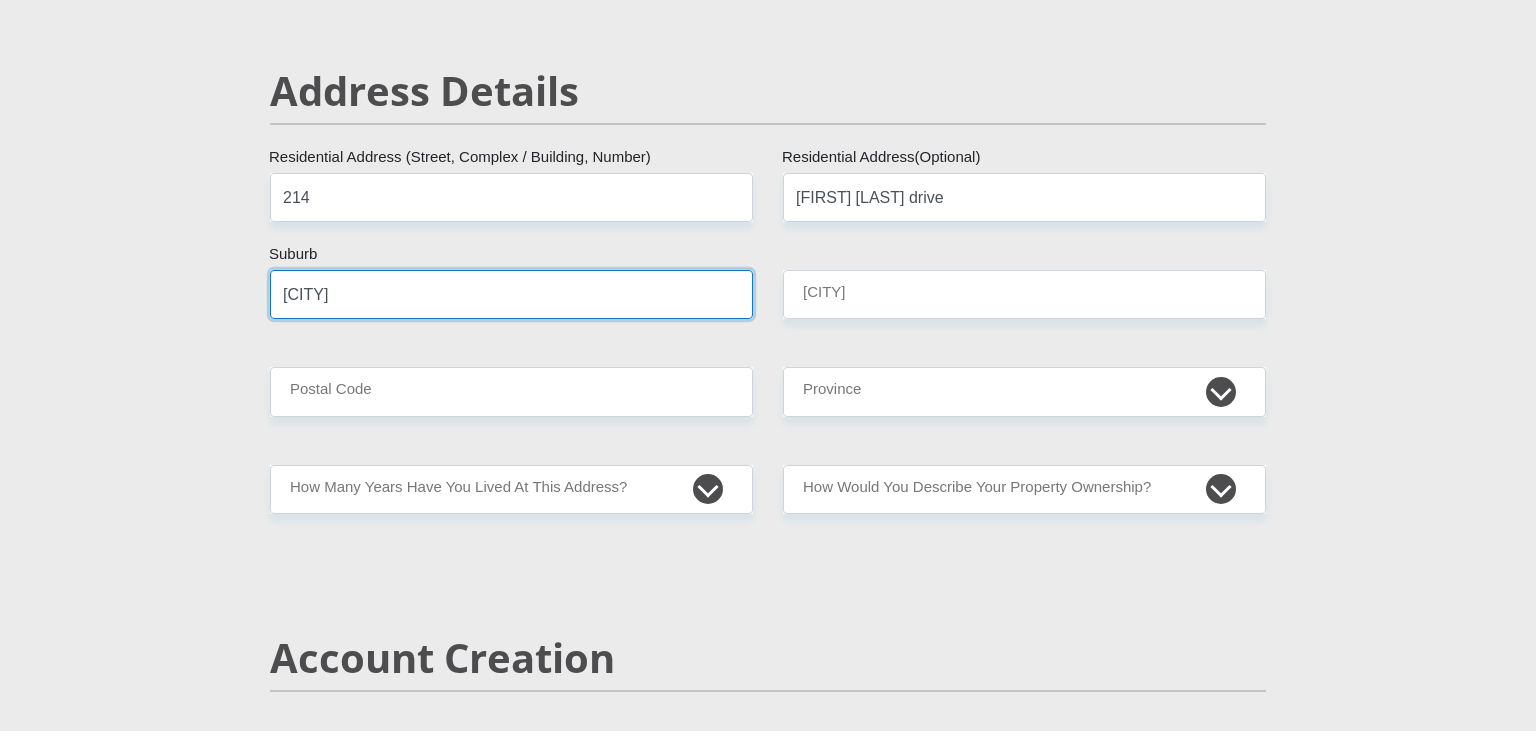 type on "[CITY]" 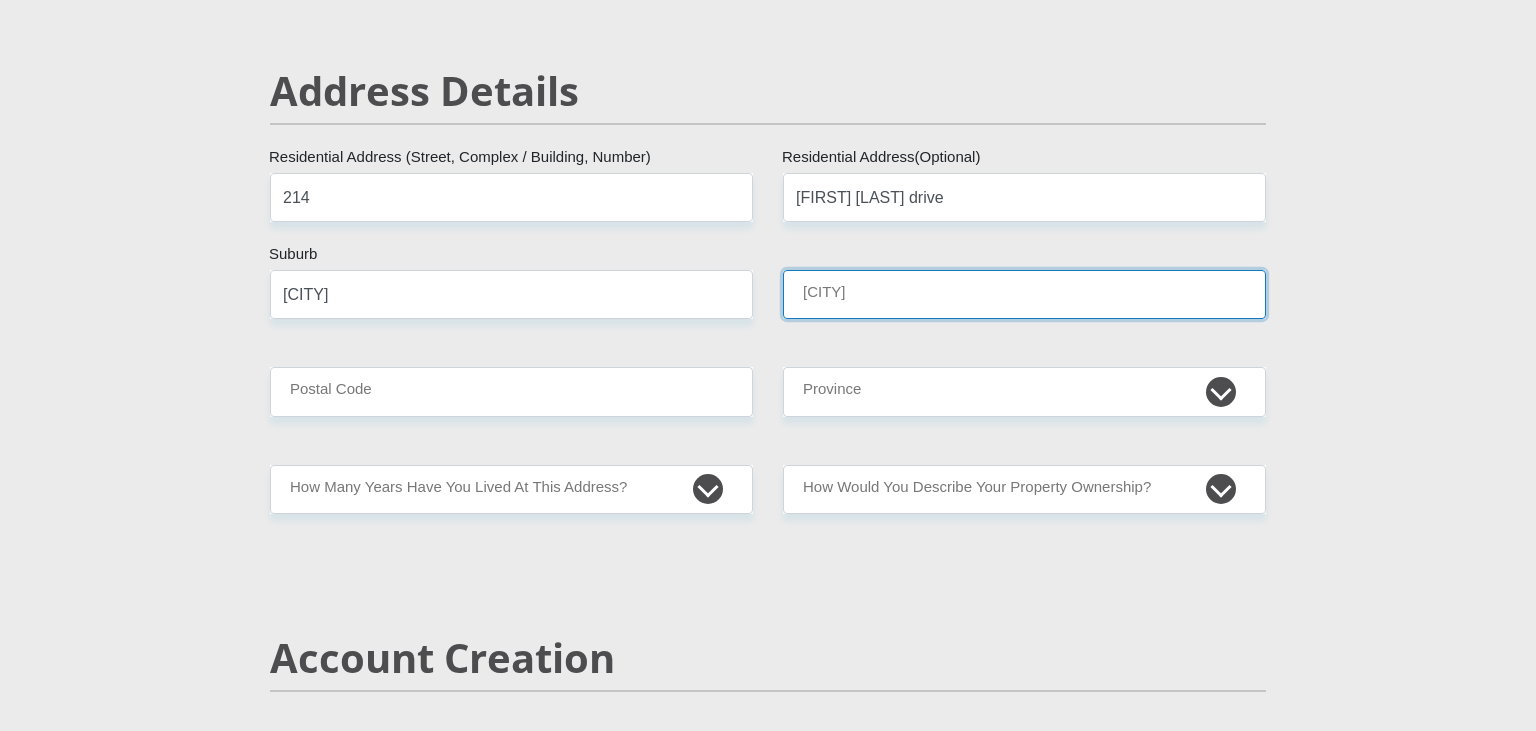 click on "[CITY]" at bounding box center [1024, 294] 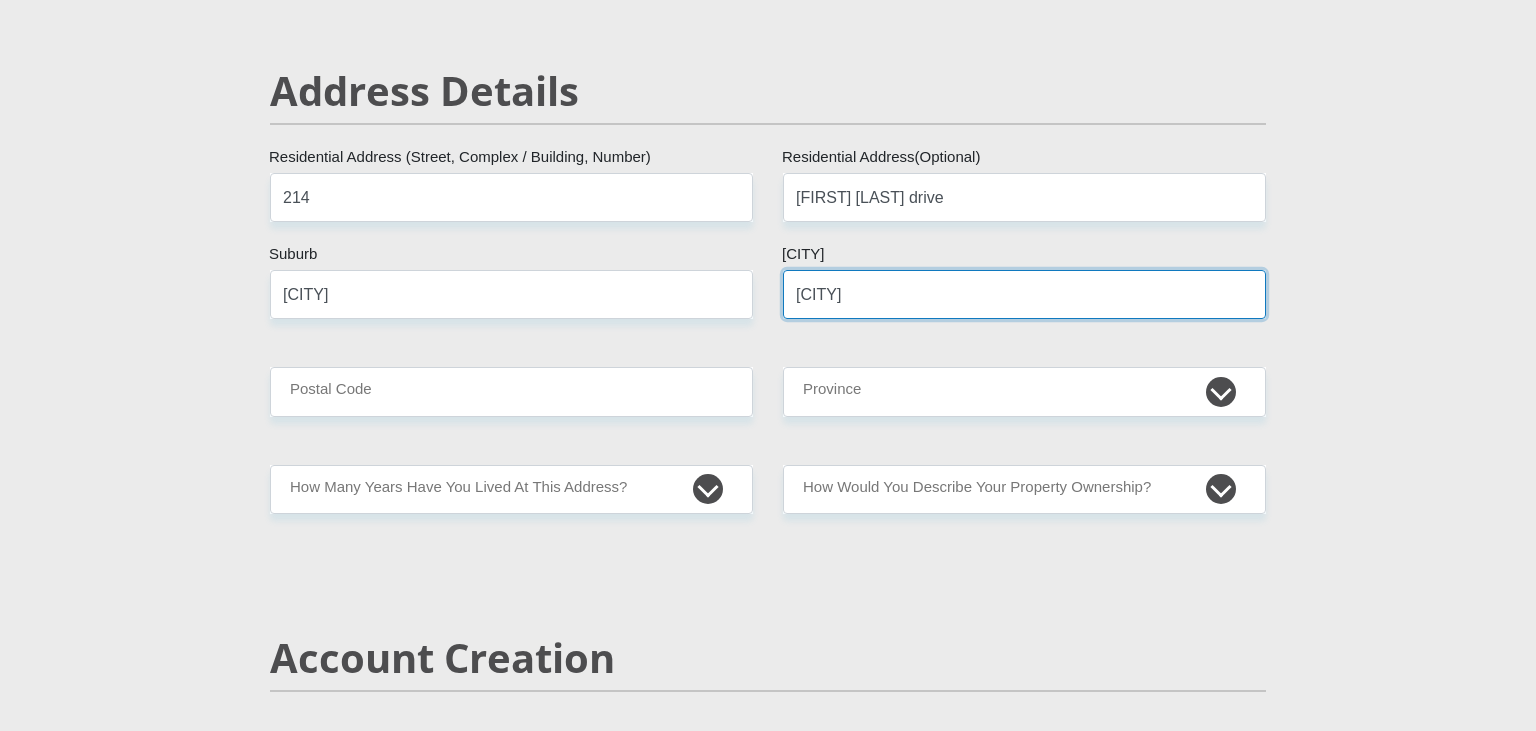 type on "[CITY]" 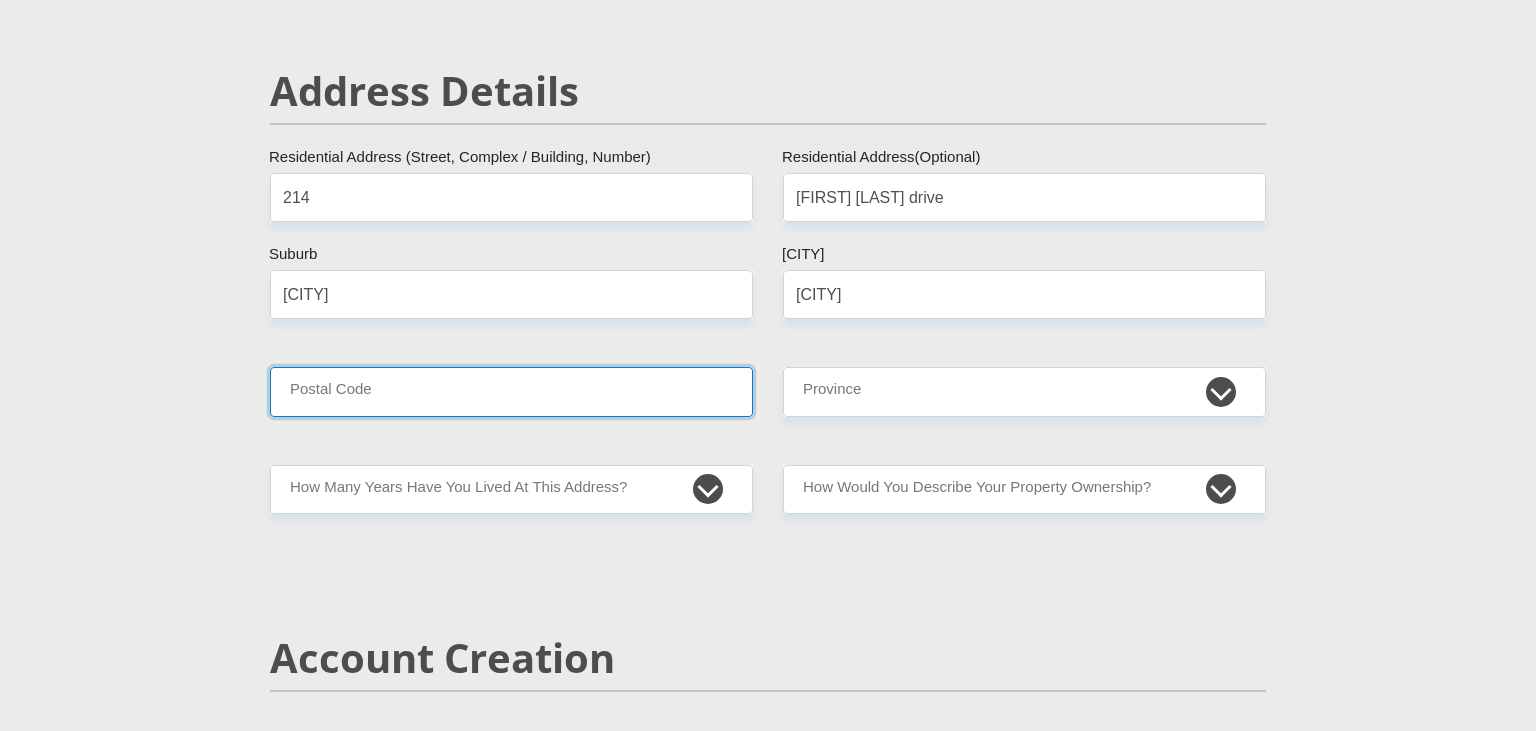 click on "Postal Code" at bounding box center (511, 391) 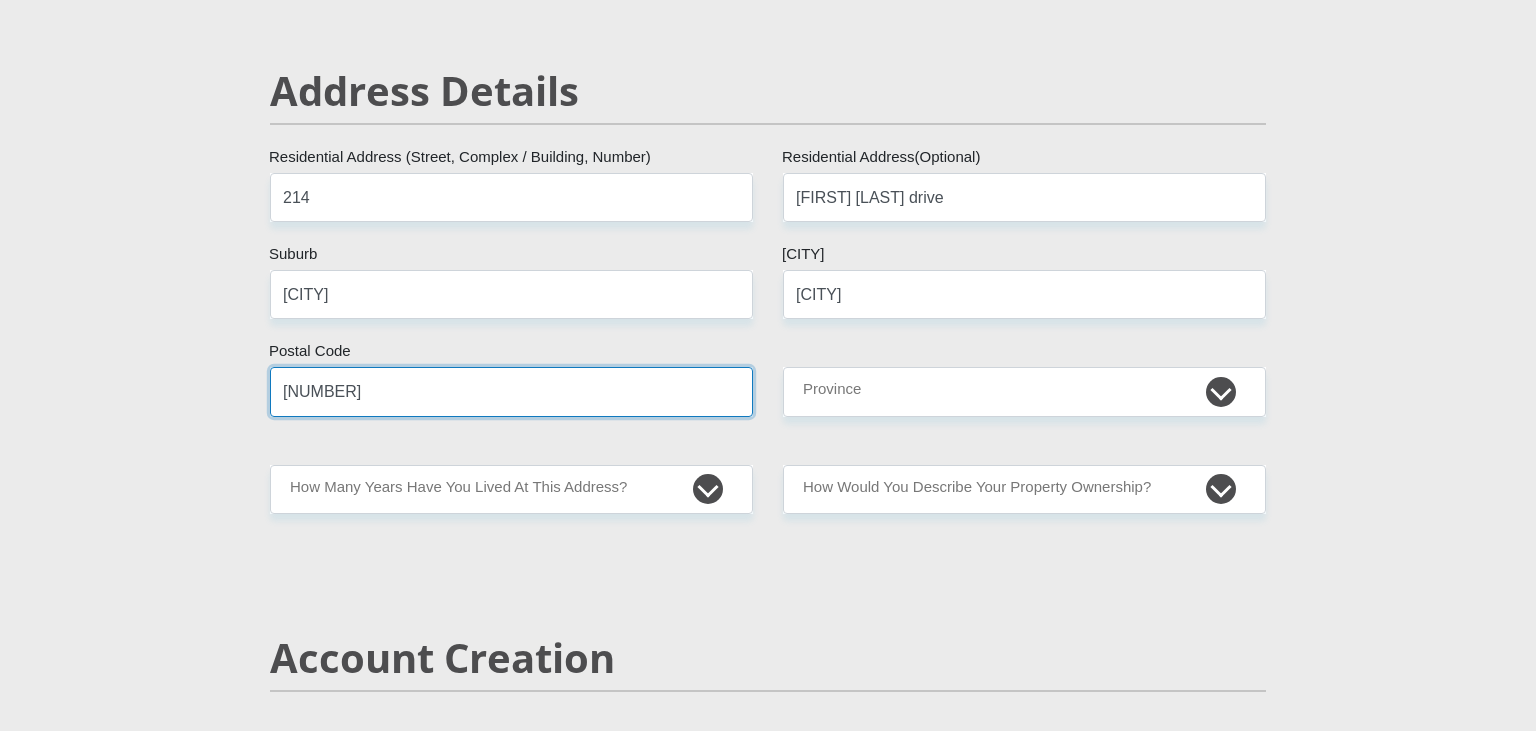 type on "[NUMBER]" 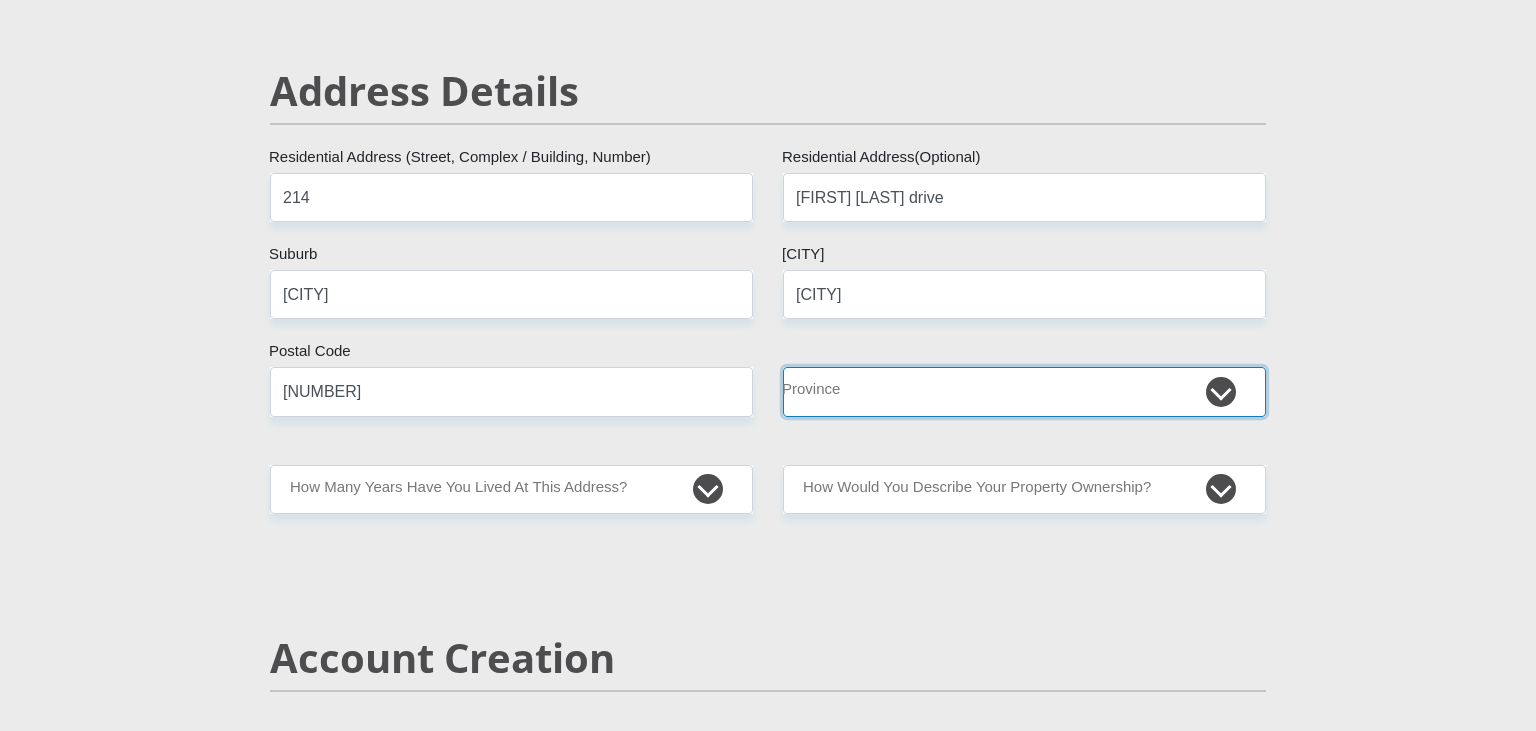 click on "[PROVINCE]
[PROVINCE]
[PROVINCE]
[PROVINCE]
[PROVINCE]
[PROVINCE]
[PROVINCE]
[PROVINCE]
[PROVINCE]" at bounding box center (1024, 391) 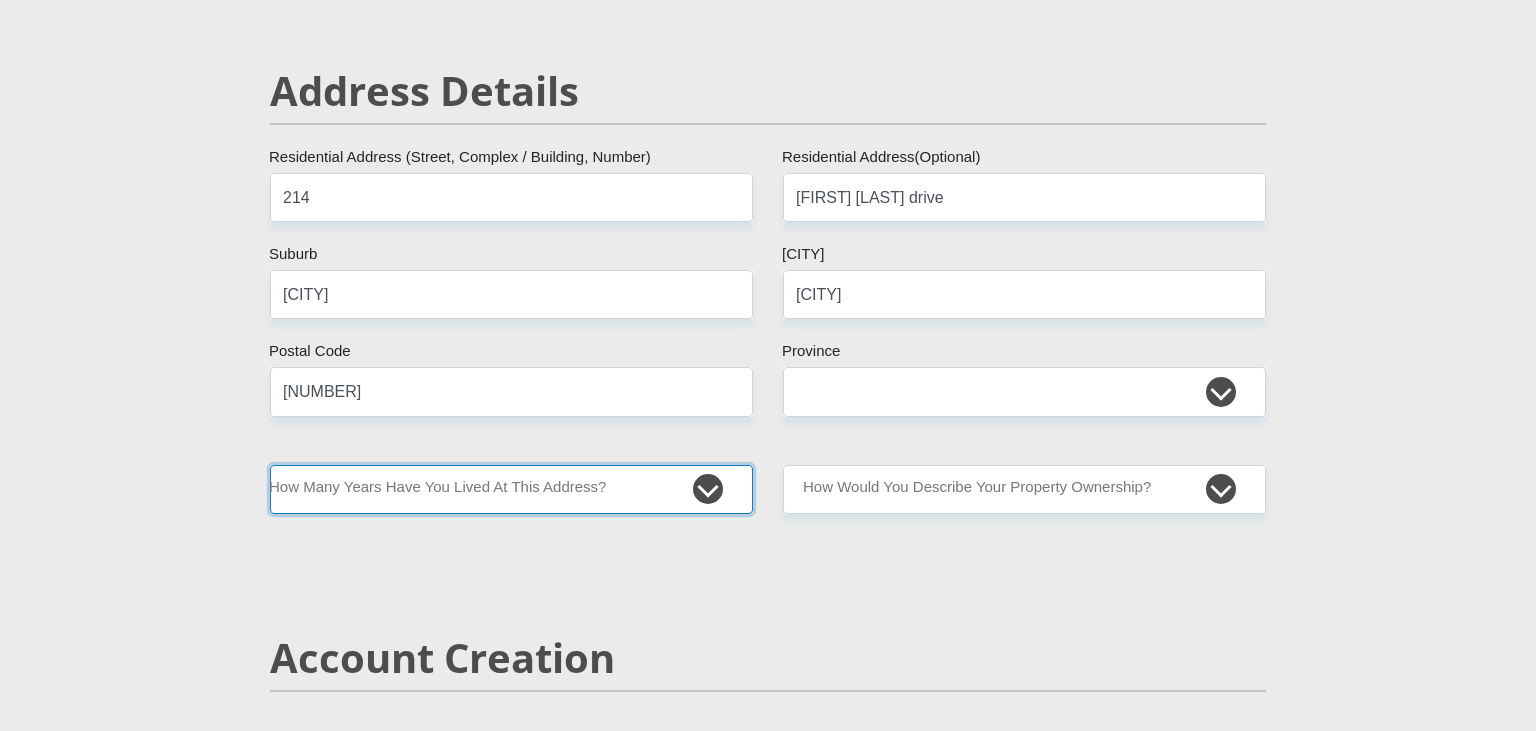 click on "less than 1 year
1-3 years
3-5 years
5+ years" at bounding box center (511, 489) 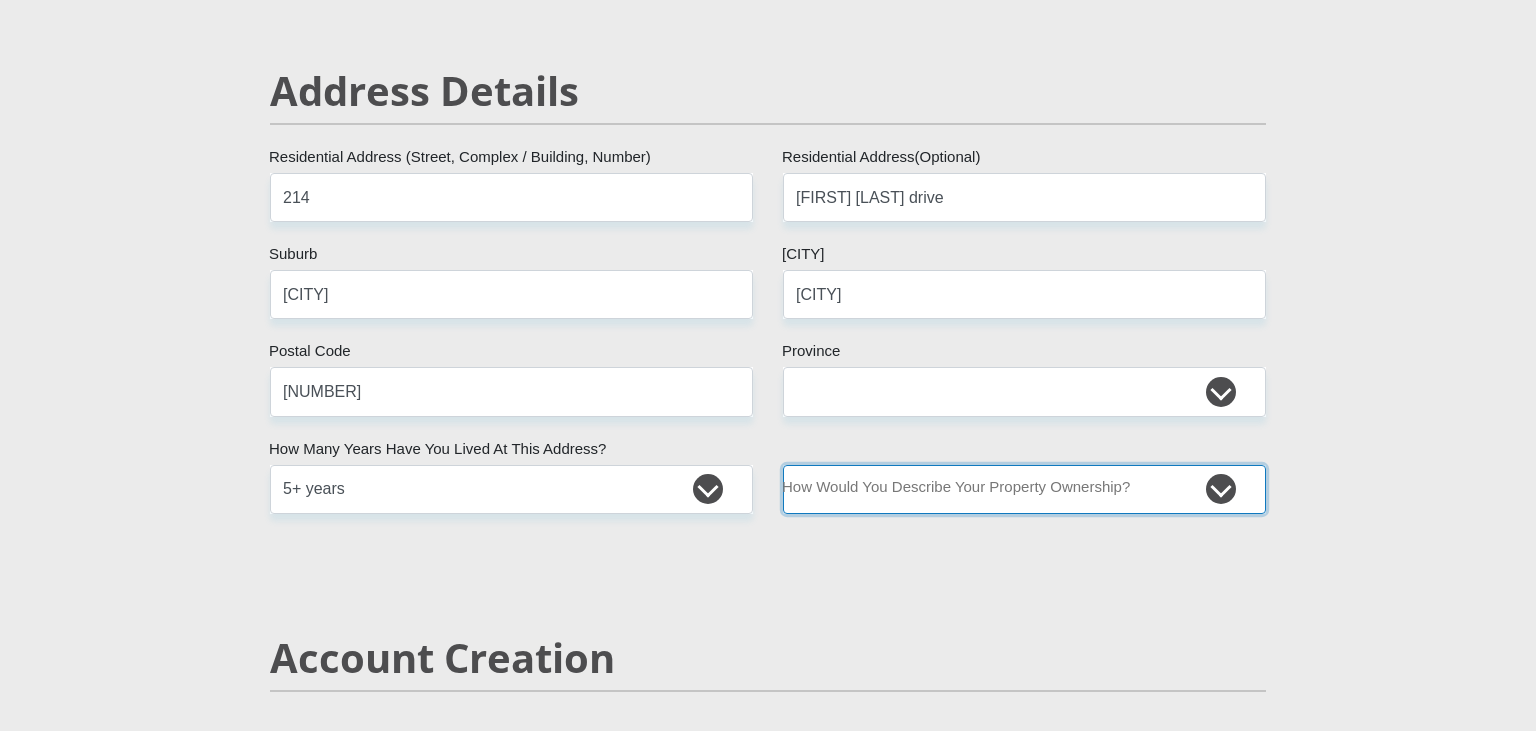 click on "Owned
Rented
Family Owned
Company Dwelling" at bounding box center [1024, 489] 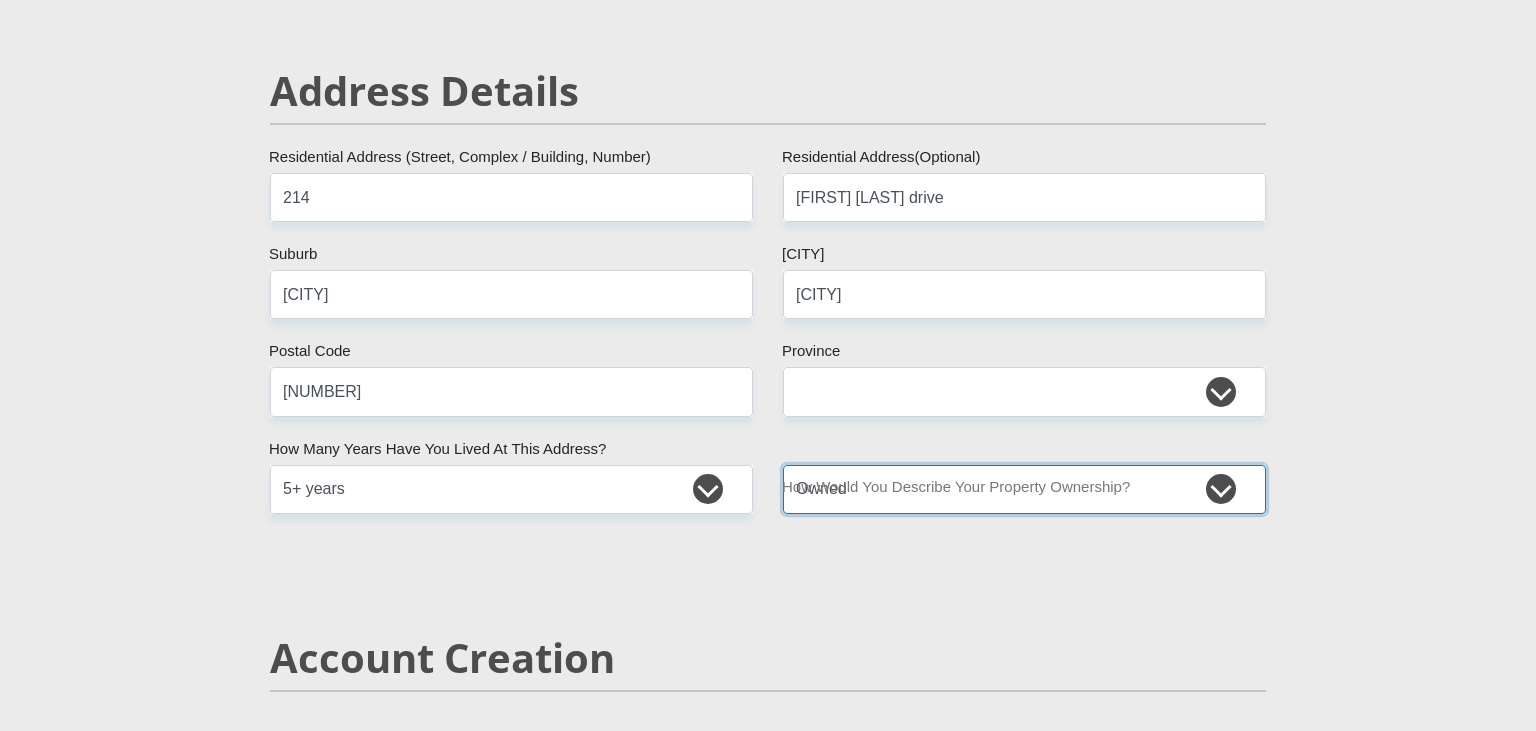 click on "Owned" at bounding box center [0, 0] 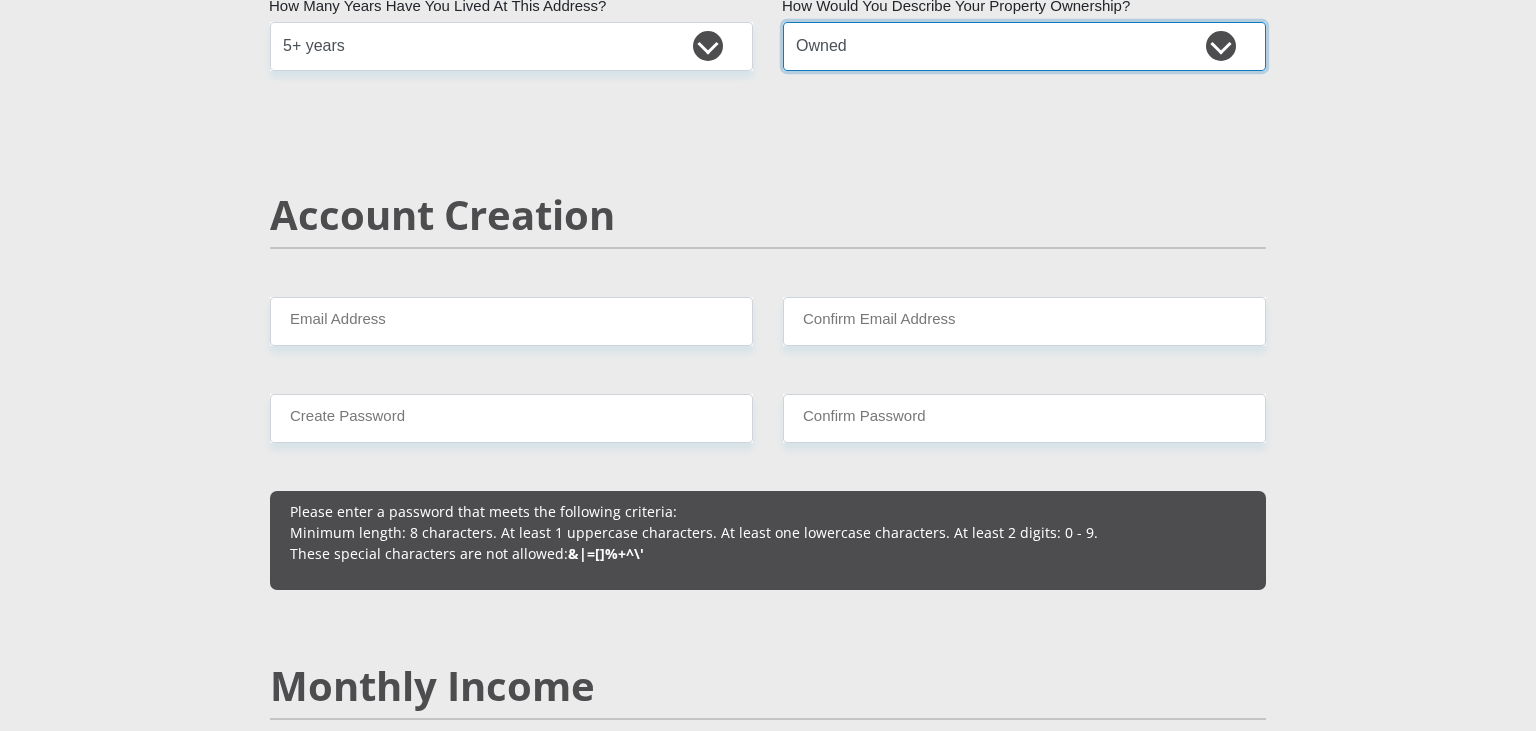 scroll, scrollTop: 1342, scrollLeft: 0, axis: vertical 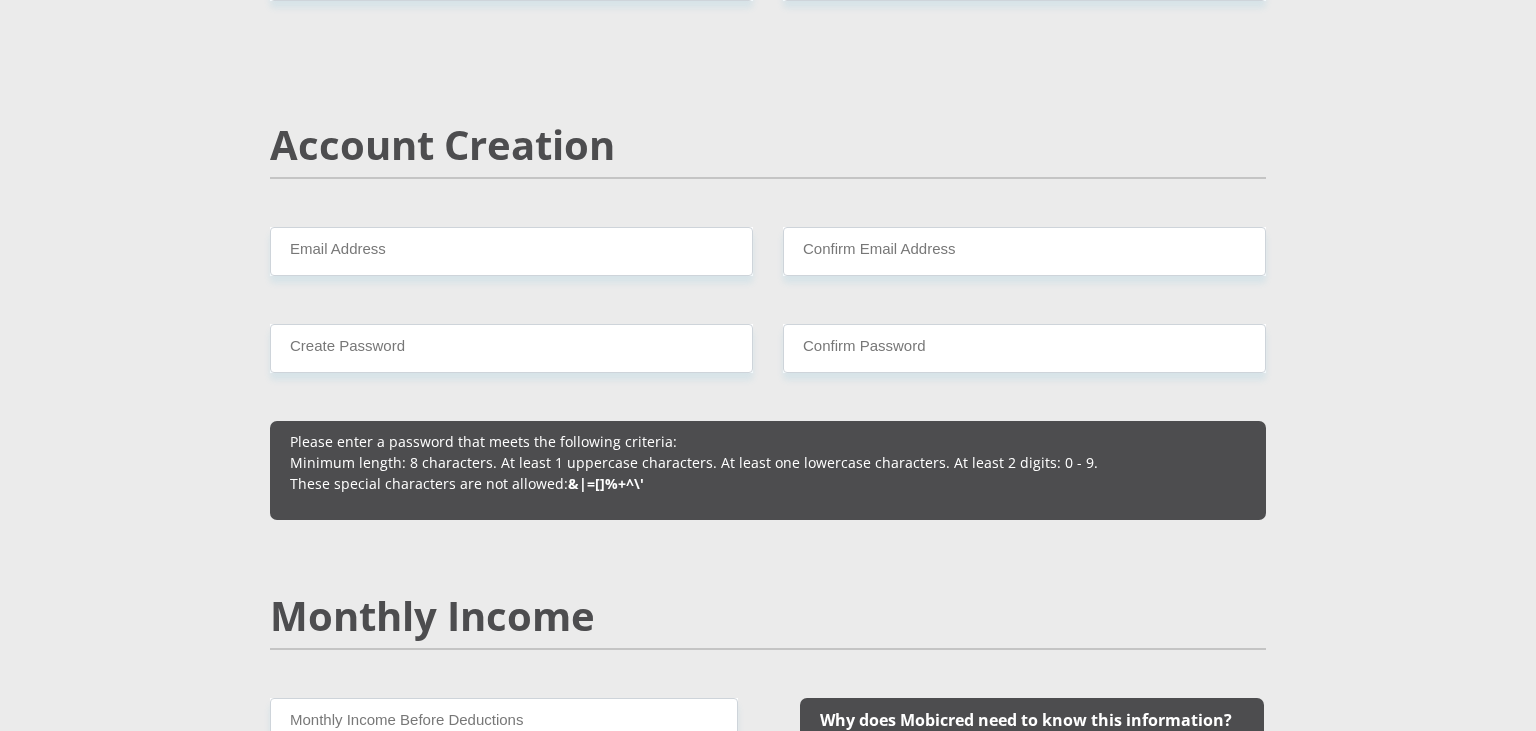 click on "Account Creation" at bounding box center [768, 174] 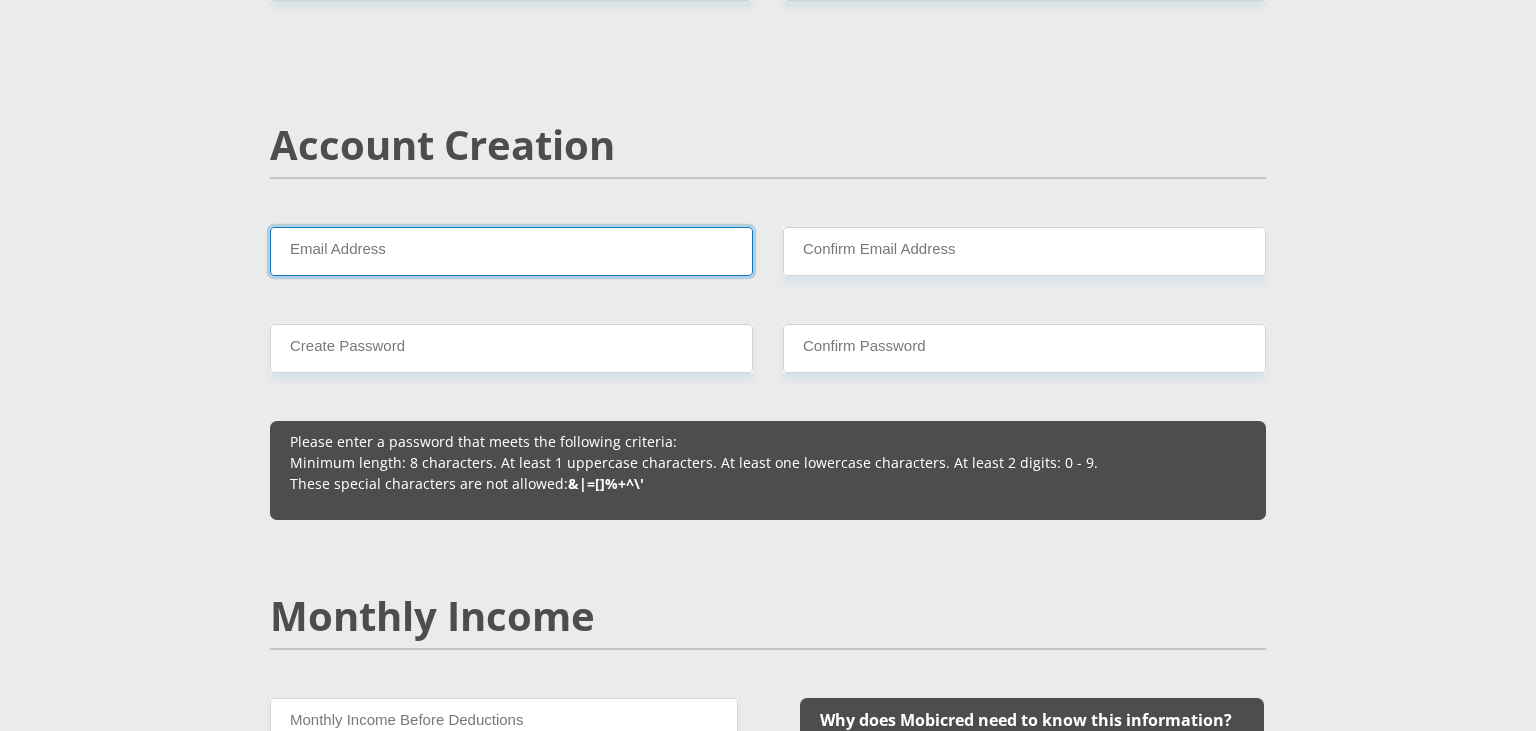 click on "Email Address" at bounding box center (511, 251) 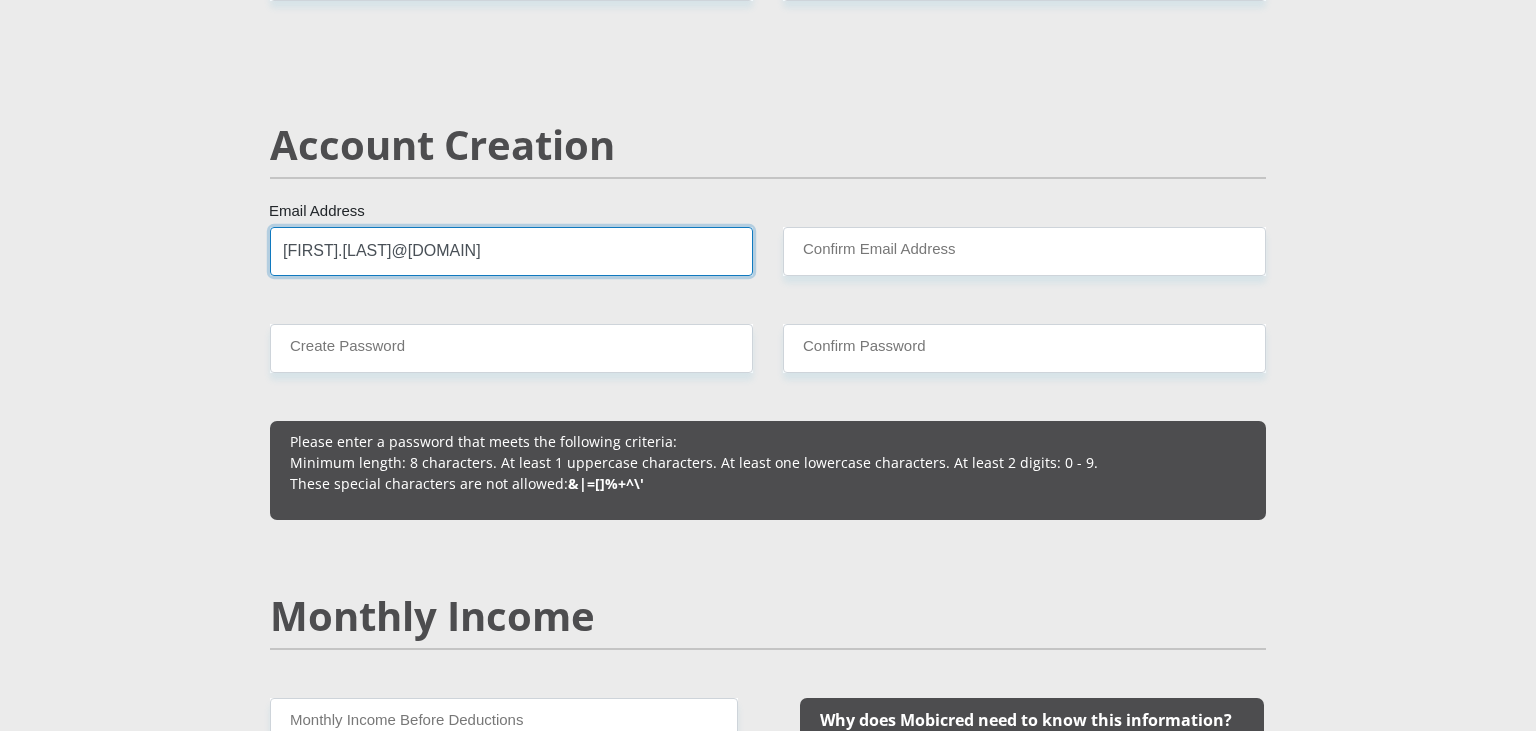 type on "[FIRST].[LAST]@[DOMAIN]" 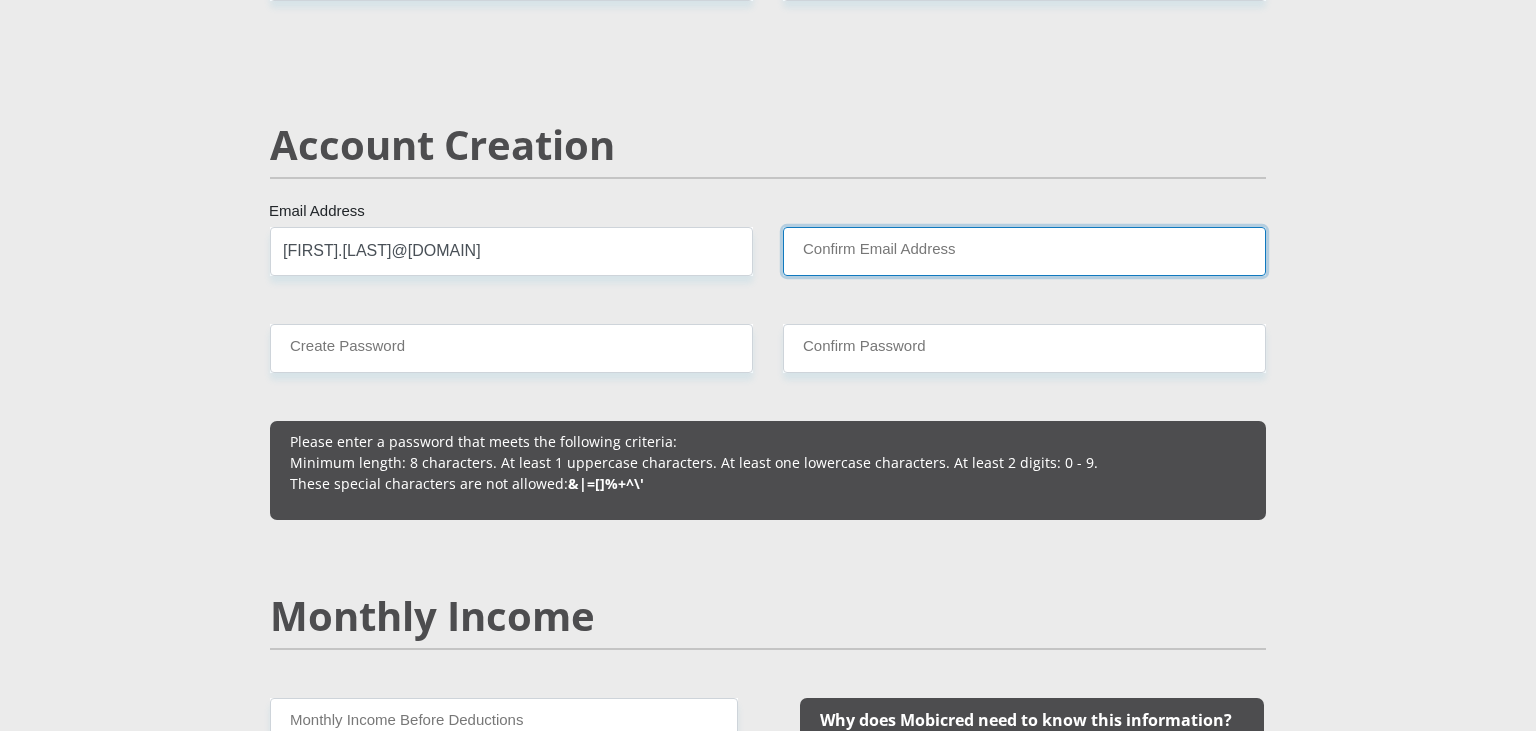 click on "Confirm Email Address" at bounding box center [1024, 251] 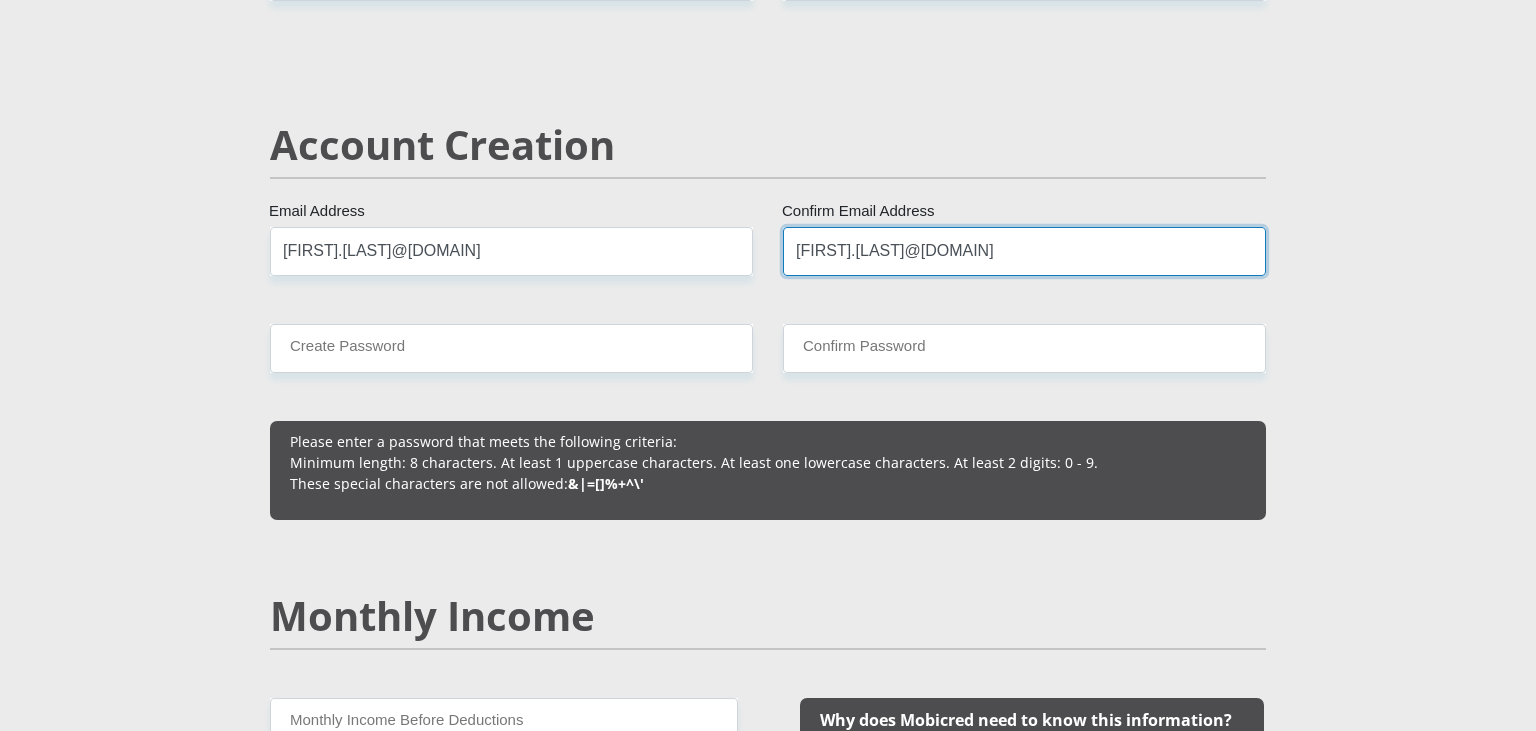 type on "[FIRST].[LAST]@[DOMAIN]" 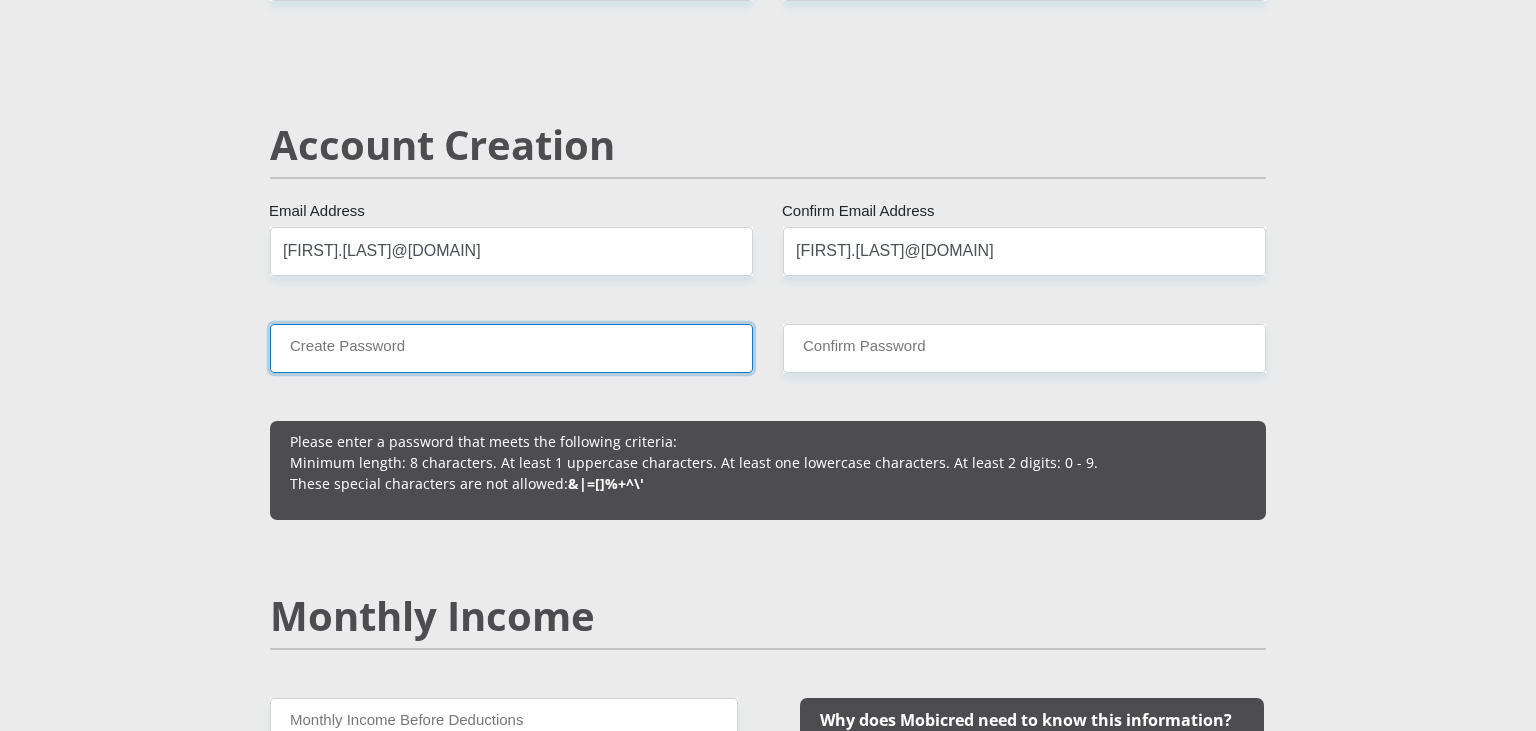 click on "Create Password" at bounding box center [511, 348] 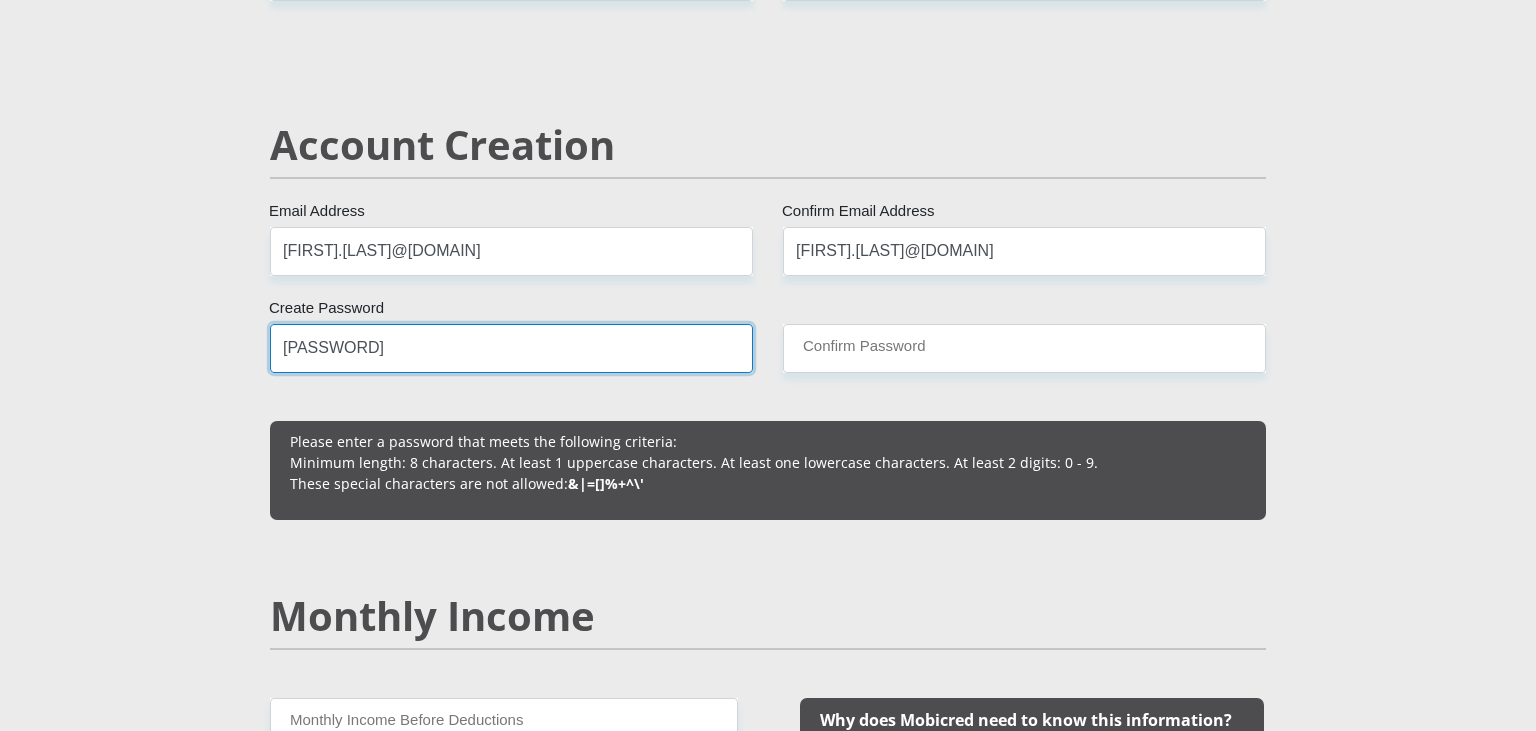 type on "[PASSWORD]" 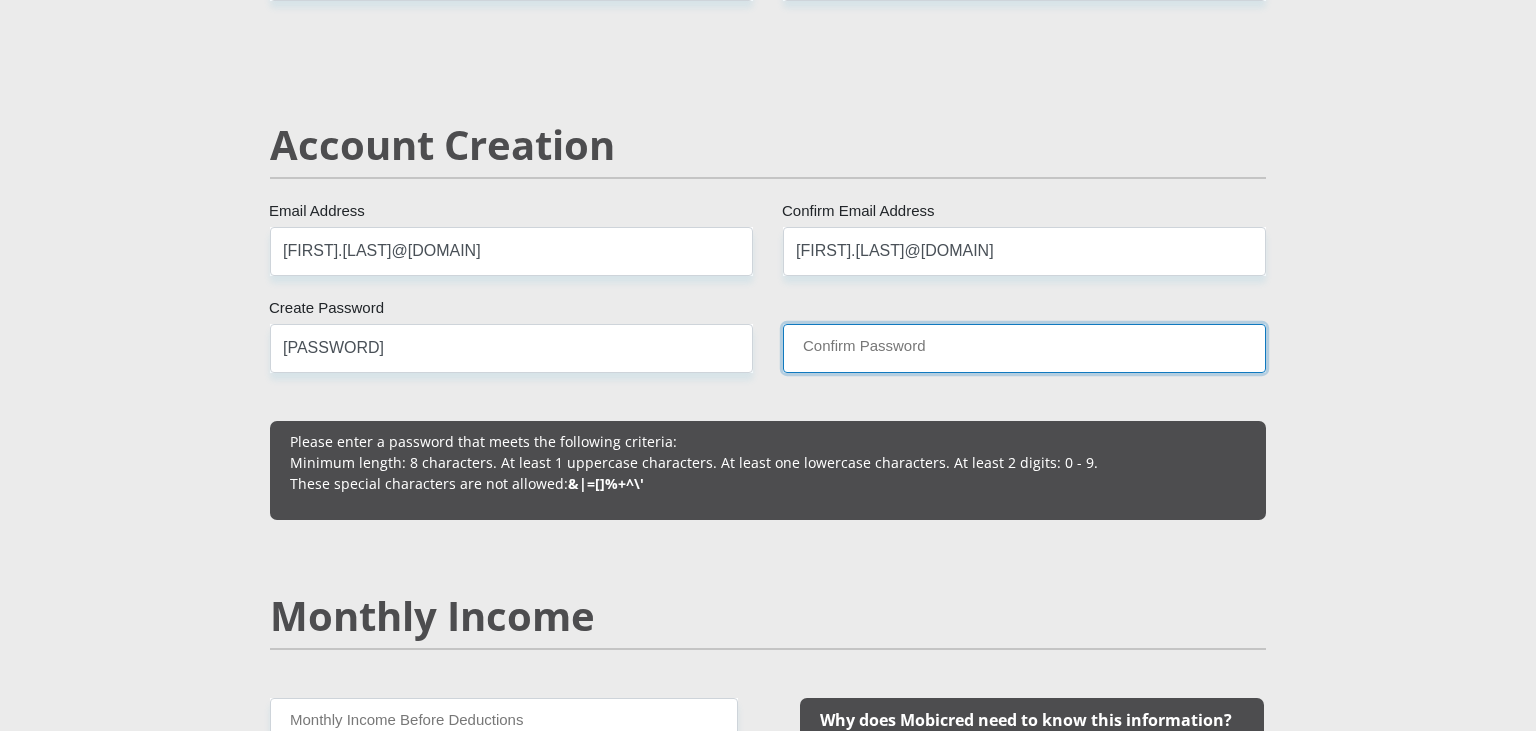 click on "Confirm Password" at bounding box center (1024, 348) 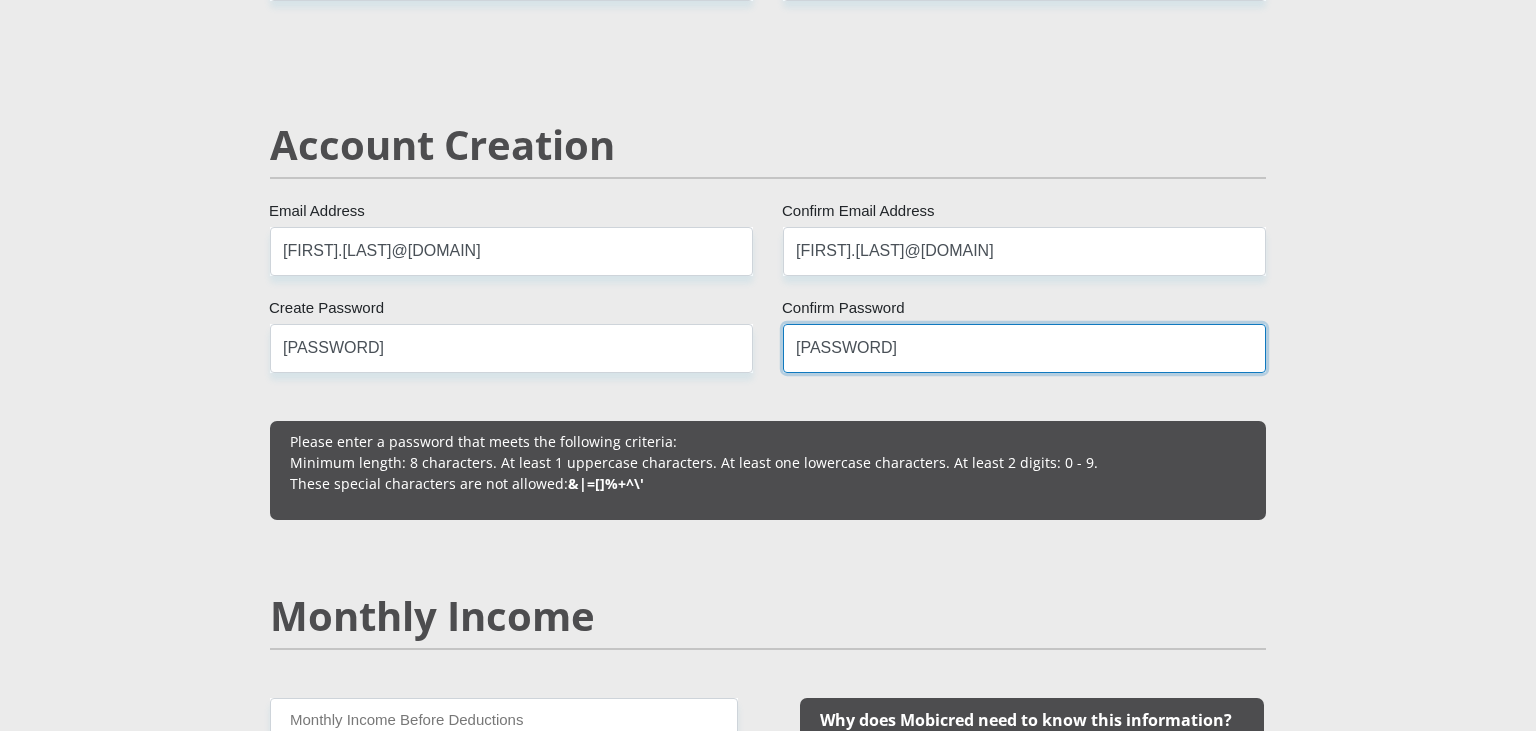 type on "[PASSWORD]" 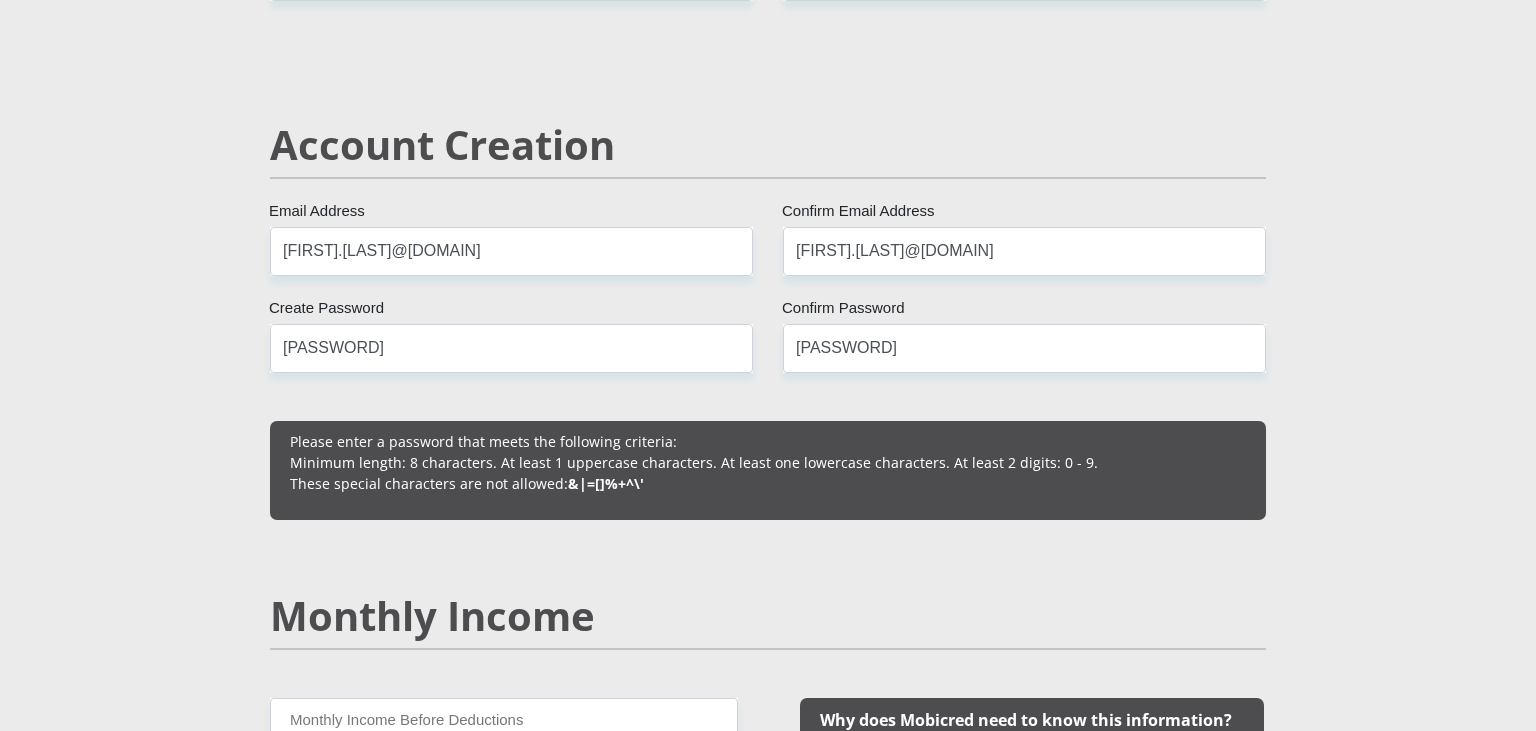 click on "Please enter a password that meets the following criteria:
Minimum length: 8 characters. At least 1 uppercase characters. At least one lowercase characters.
At least 2 digits: 0 - 9.
These special characters are not allowed:  &|=[]%+^\'" at bounding box center (768, 470) 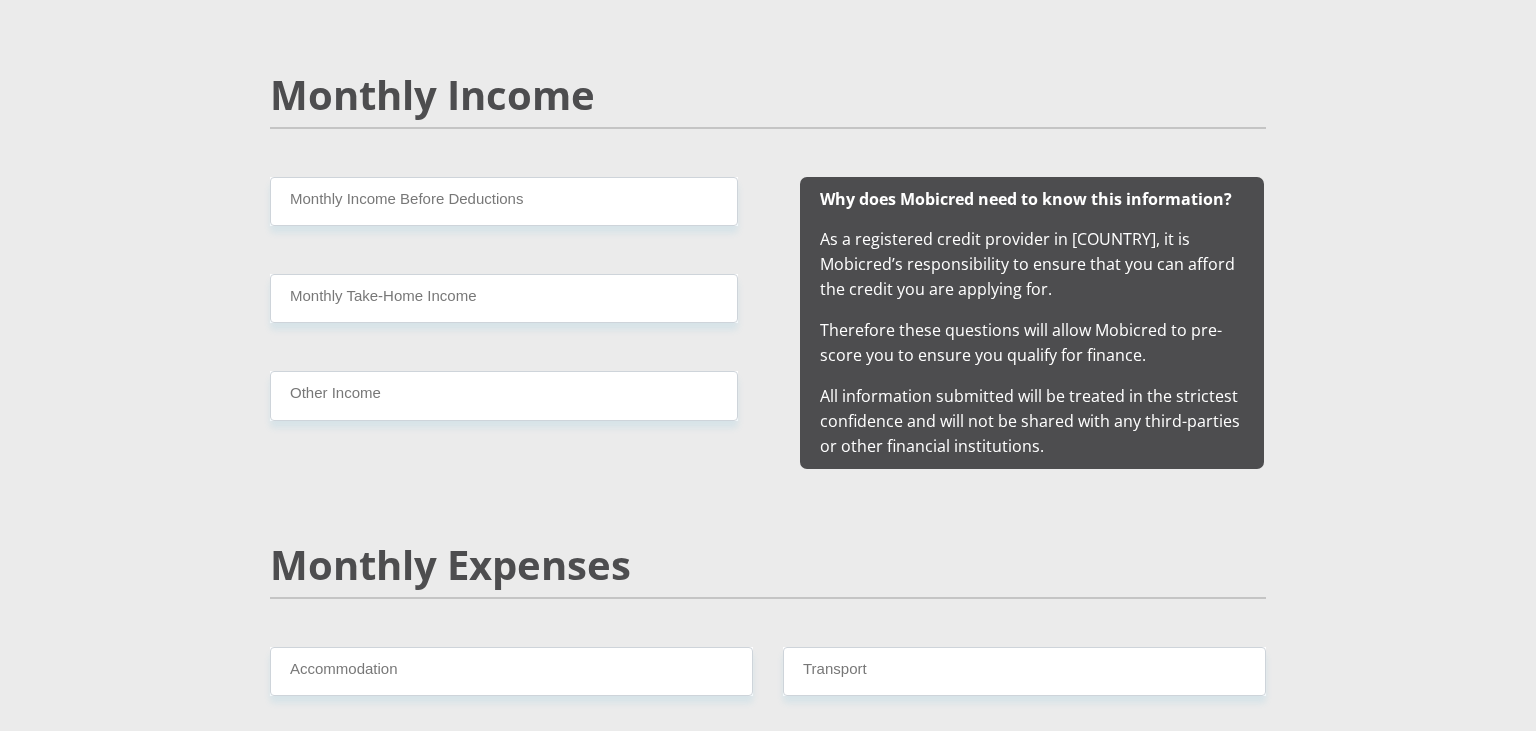 scroll, scrollTop: 1856, scrollLeft: 0, axis: vertical 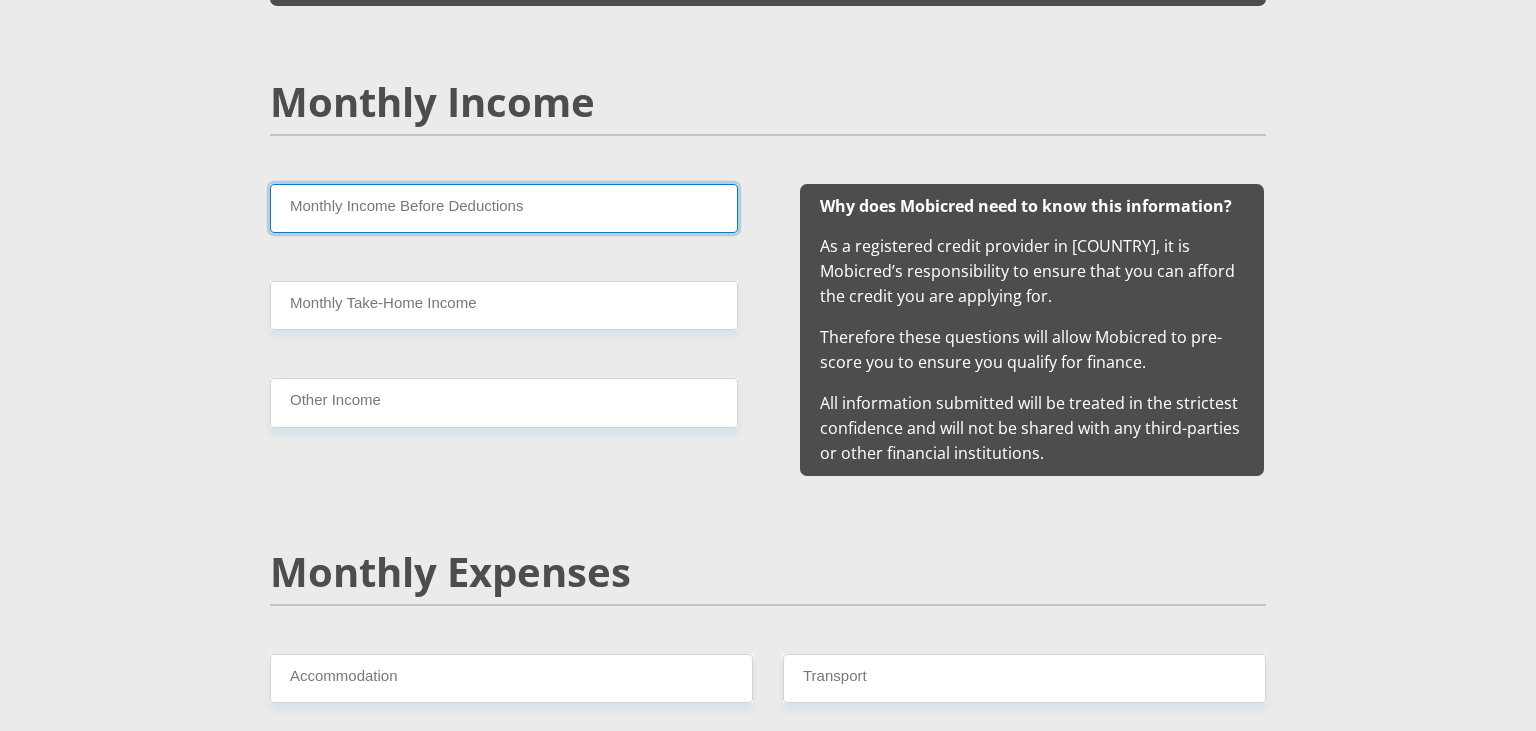 click on "Monthly Income Before Deductions" at bounding box center [504, 208] 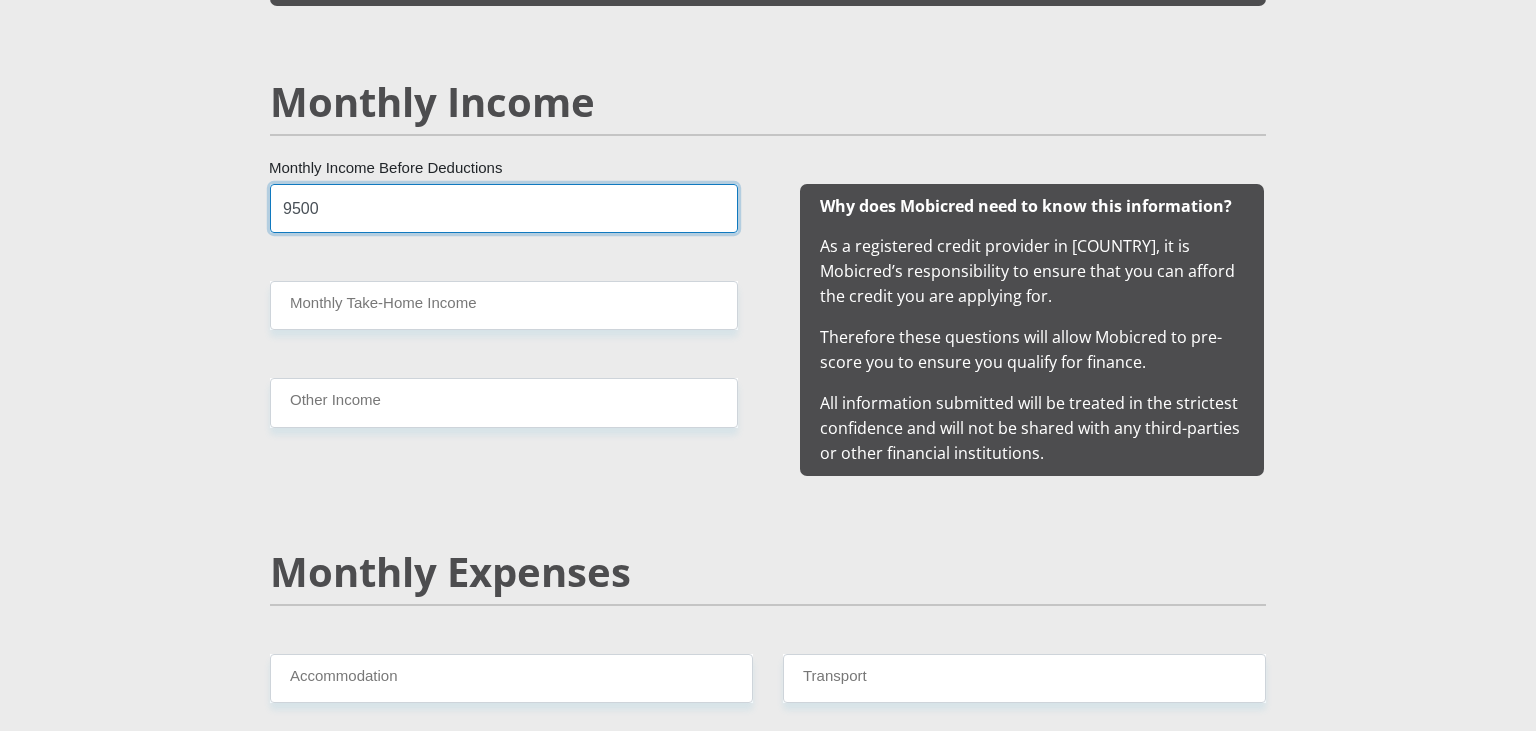type on "9500" 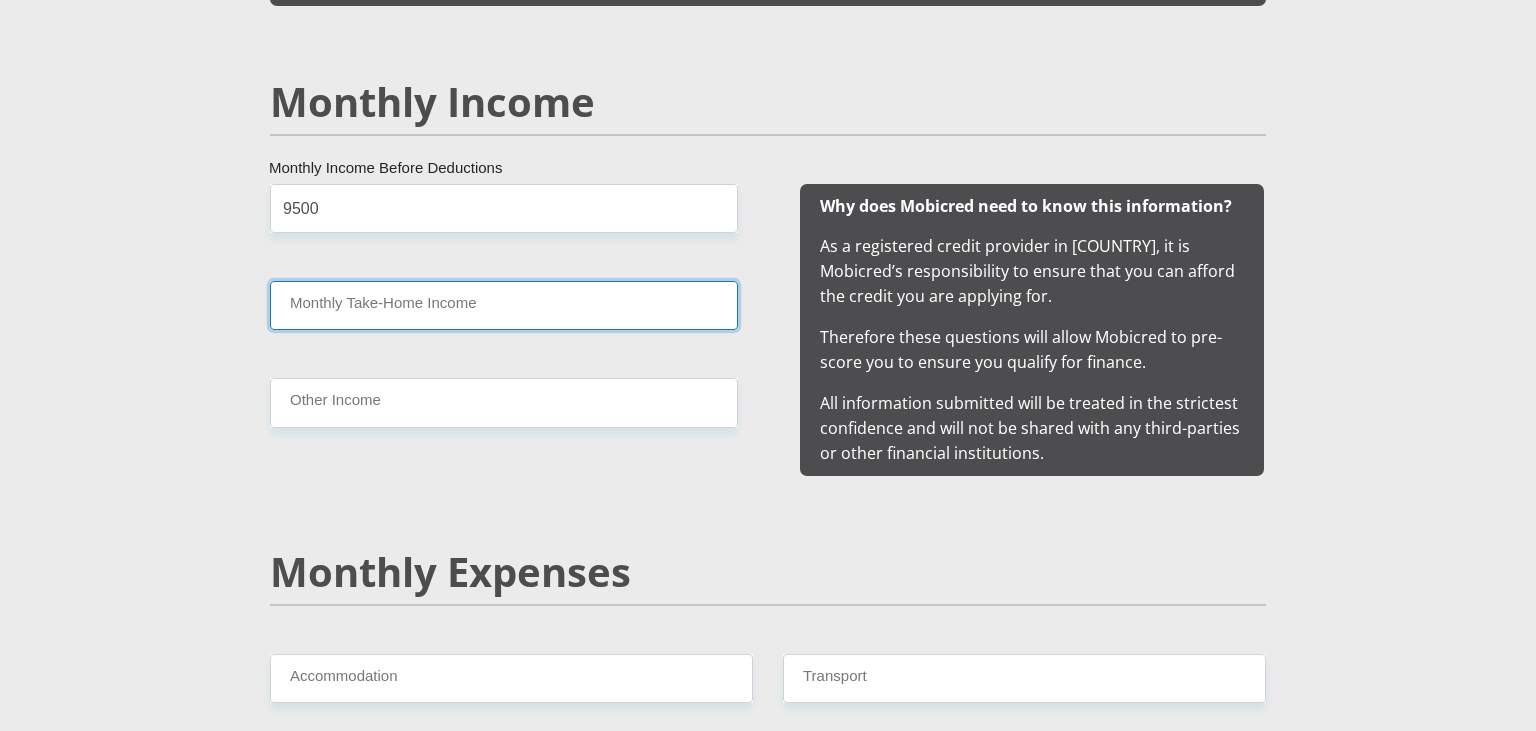 click on "Monthly Take-Home Income" at bounding box center [504, 305] 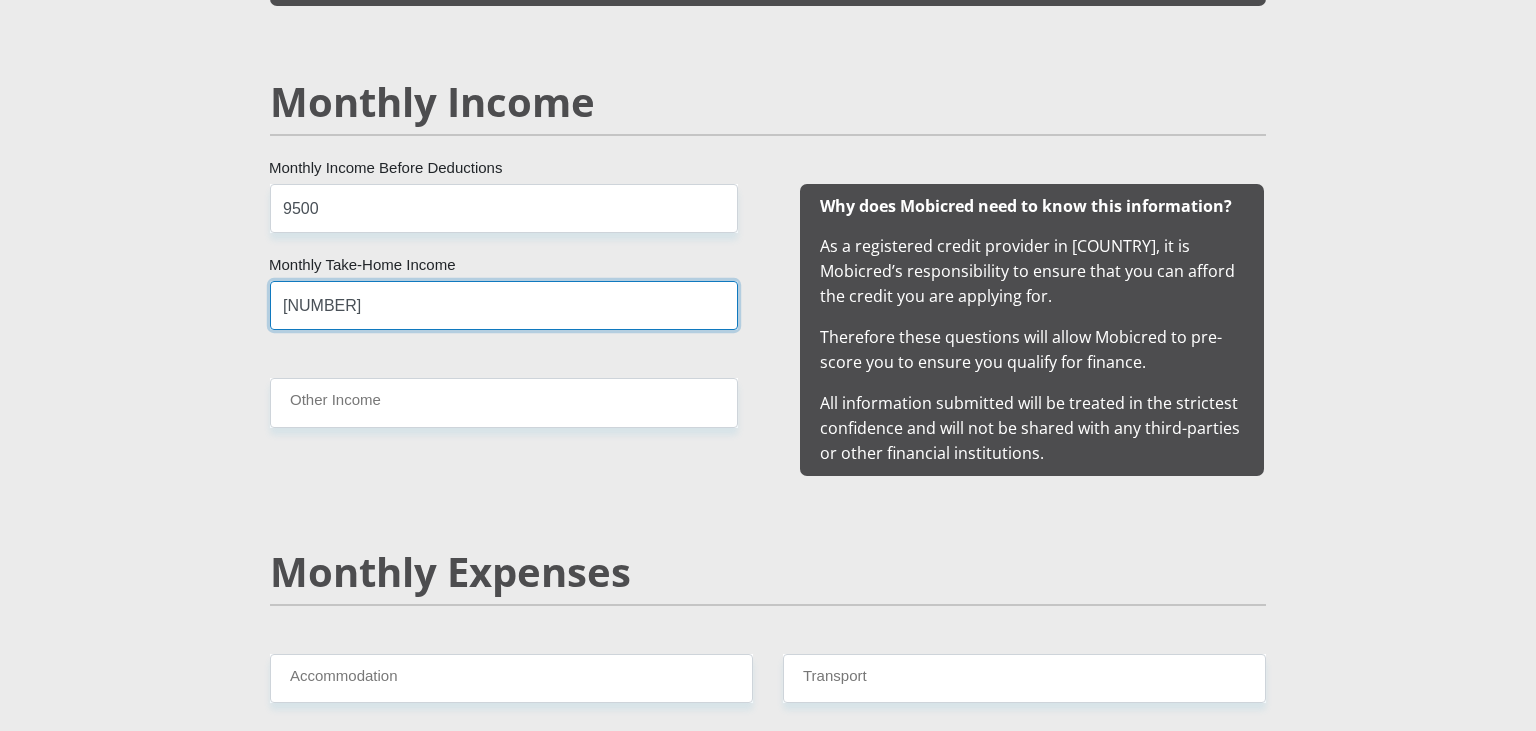 type on "[NUMBER]" 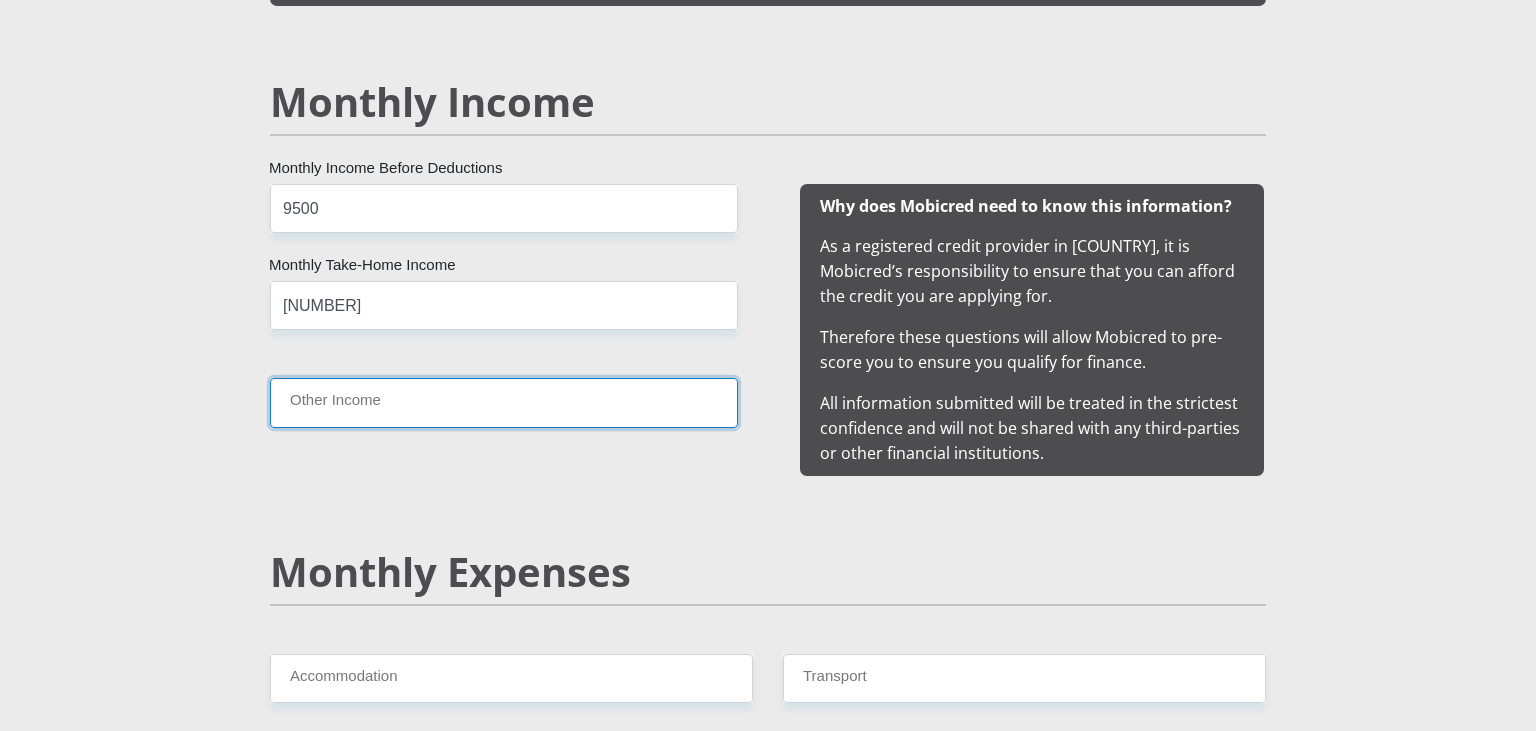 click on "Other Income" at bounding box center [504, 402] 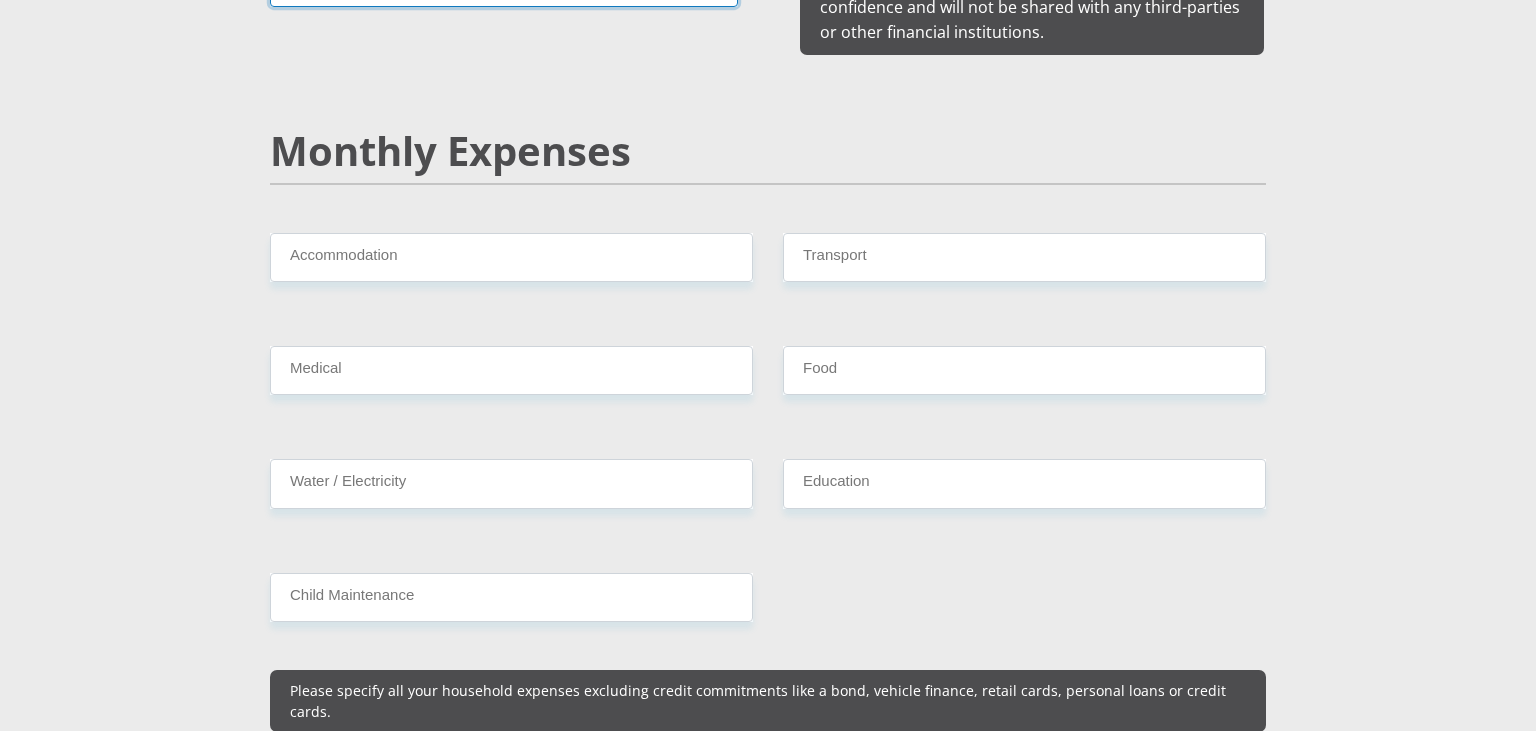 scroll, scrollTop: 2305, scrollLeft: 0, axis: vertical 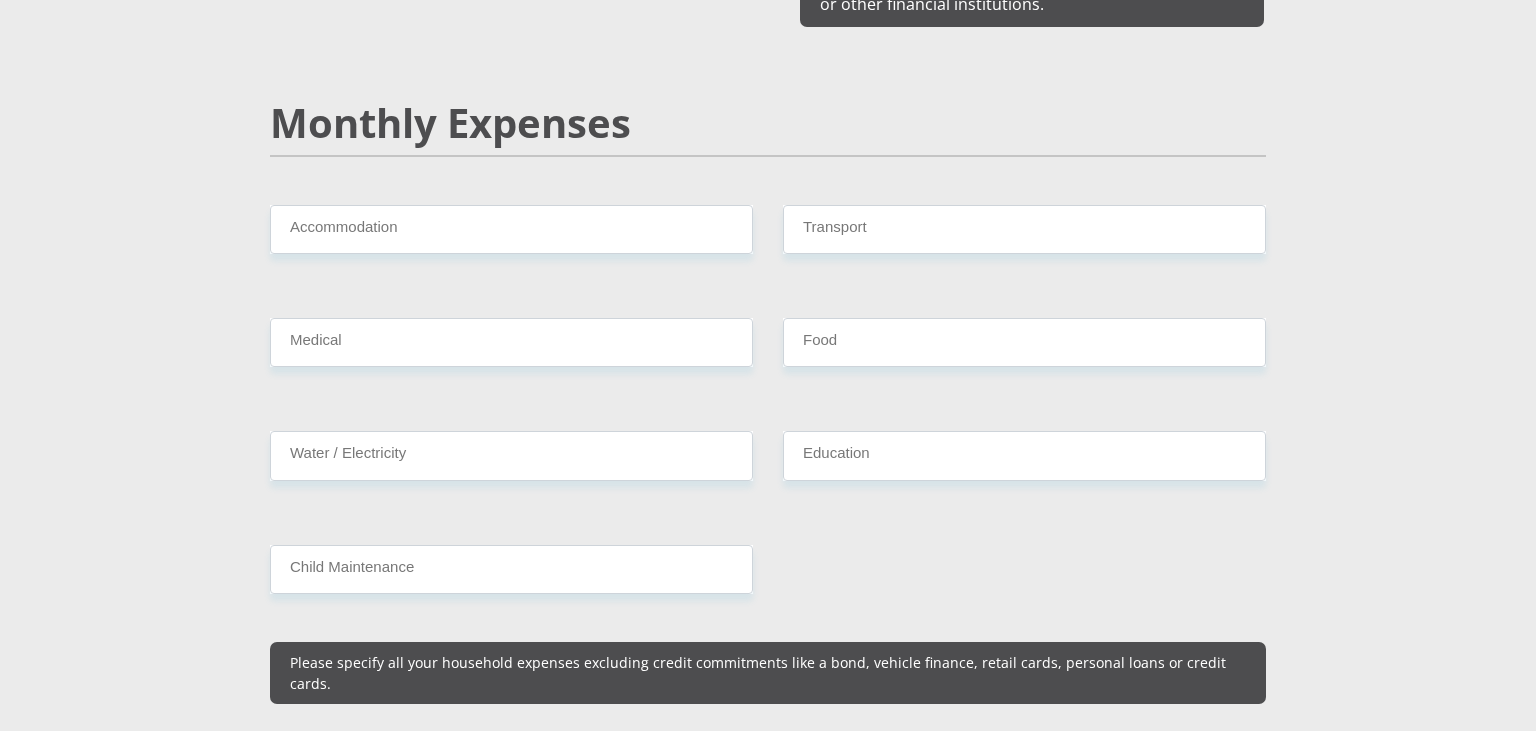 type on "5000" 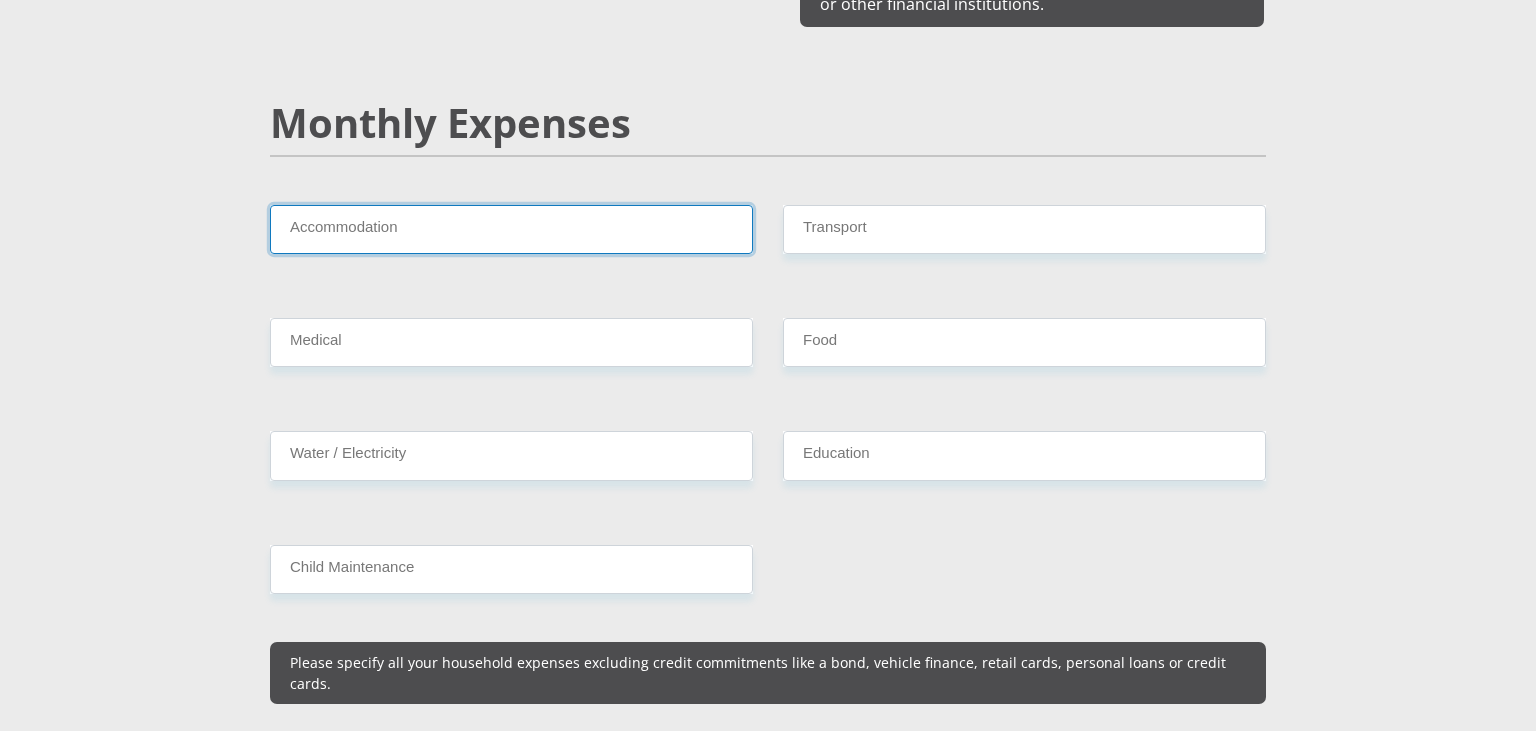 click on "Accommodation" at bounding box center [511, 229] 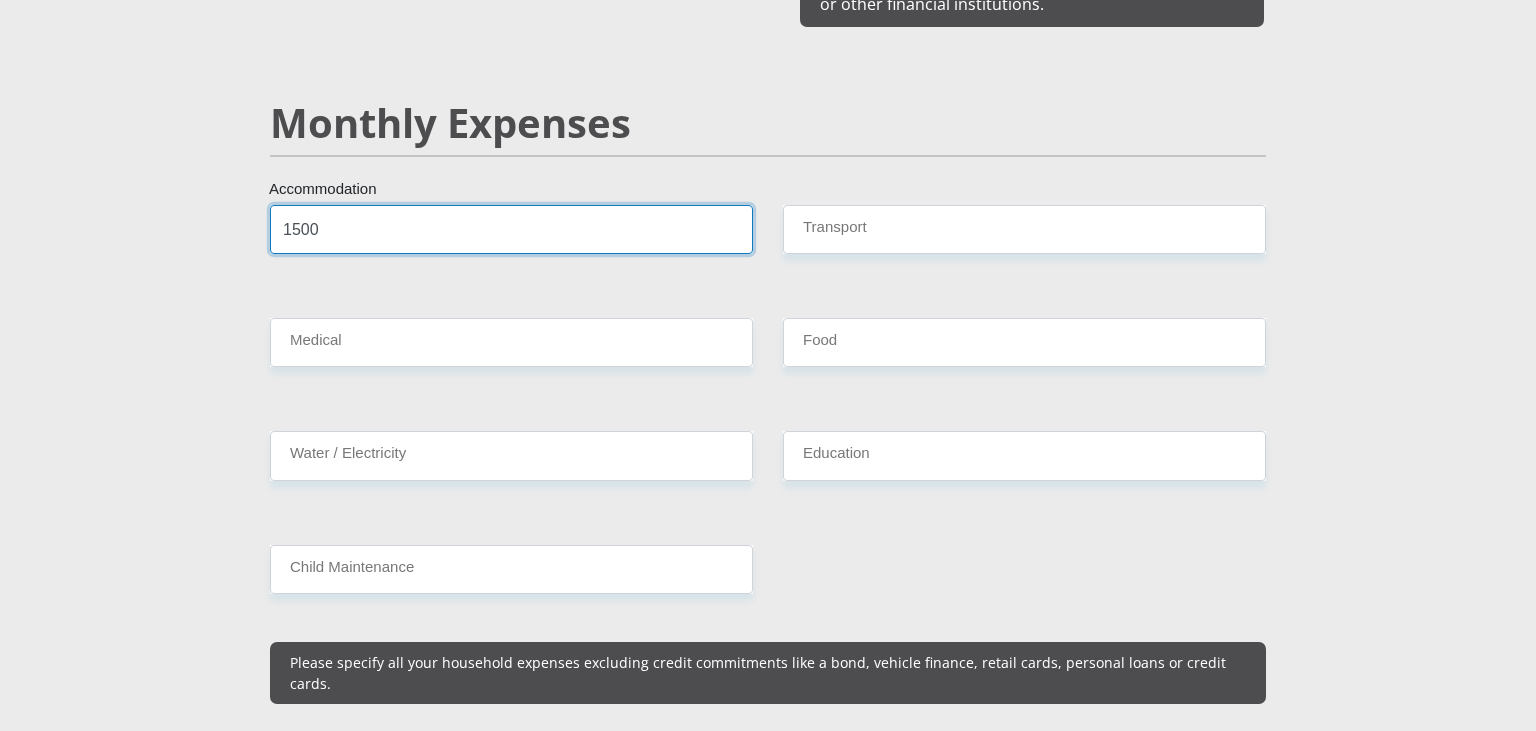 type on "1500" 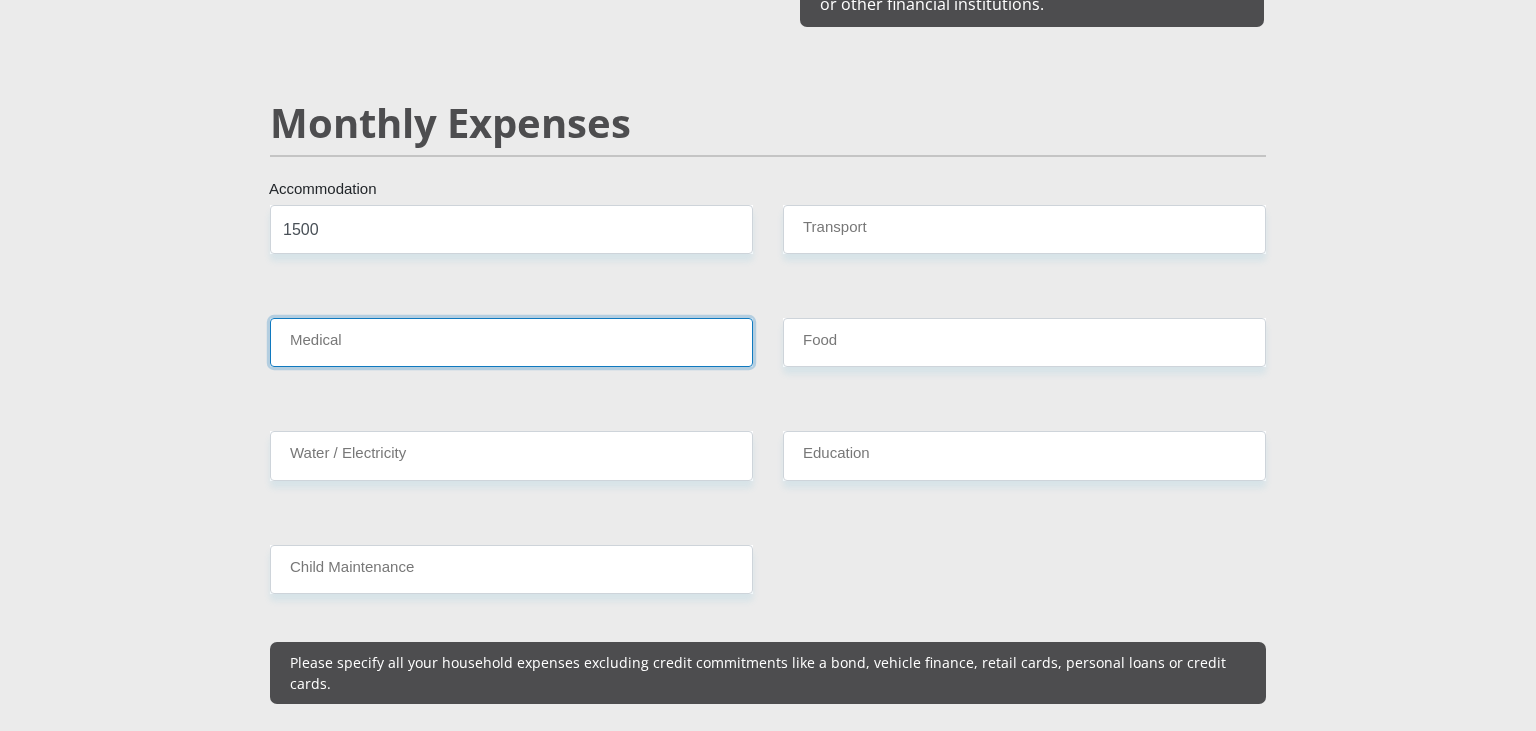 click on "Medical" at bounding box center (511, 342) 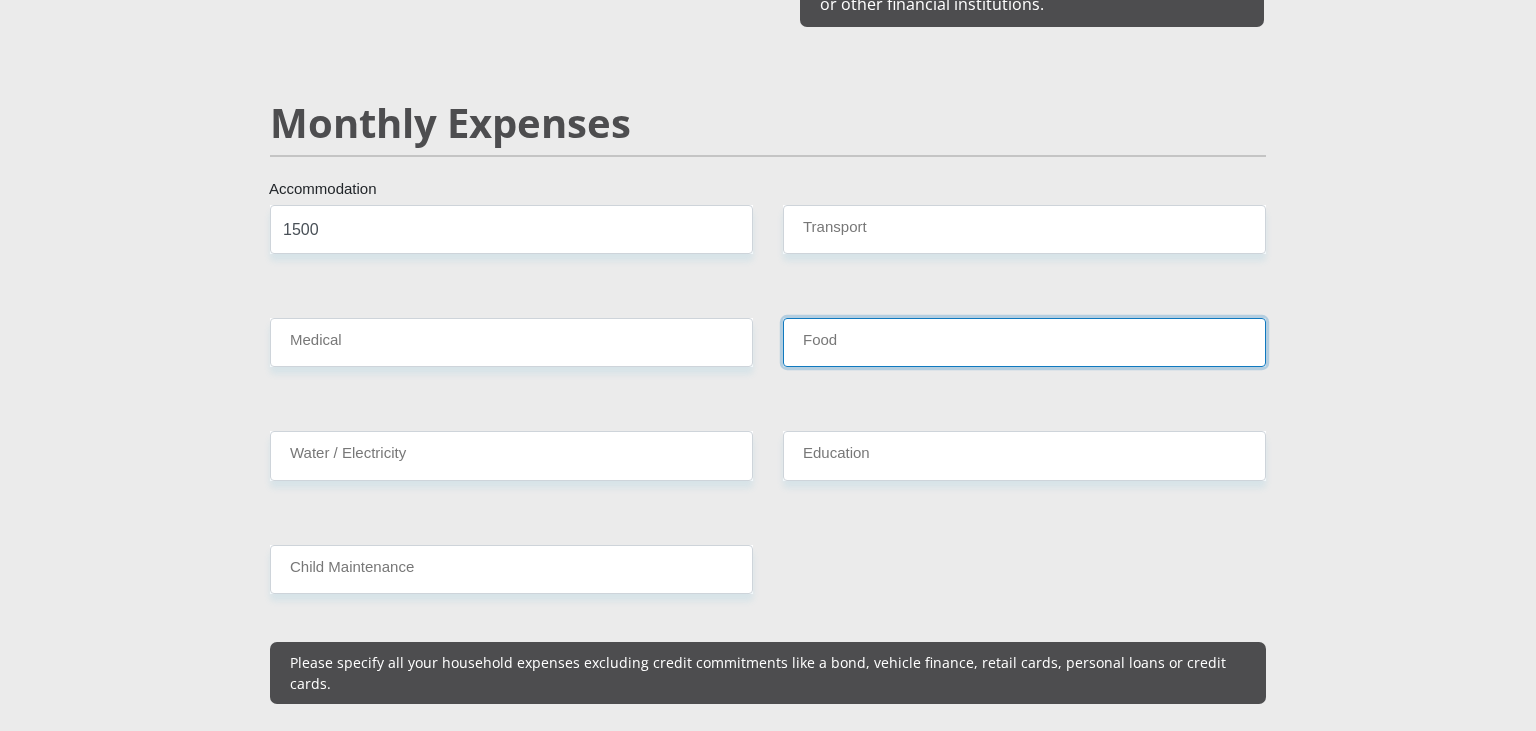 click on "Food" at bounding box center [1024, 342] 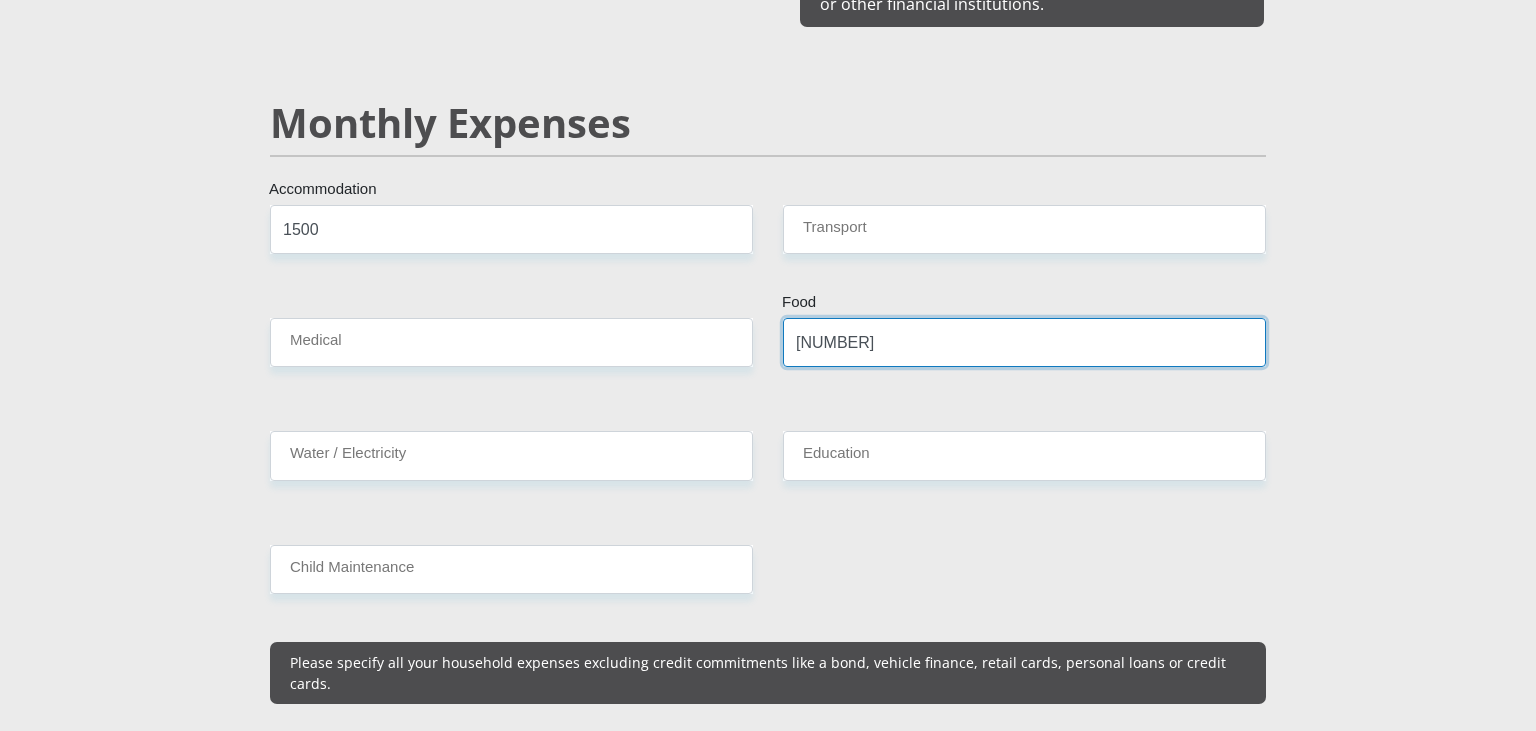 type on "[NUMBER]" 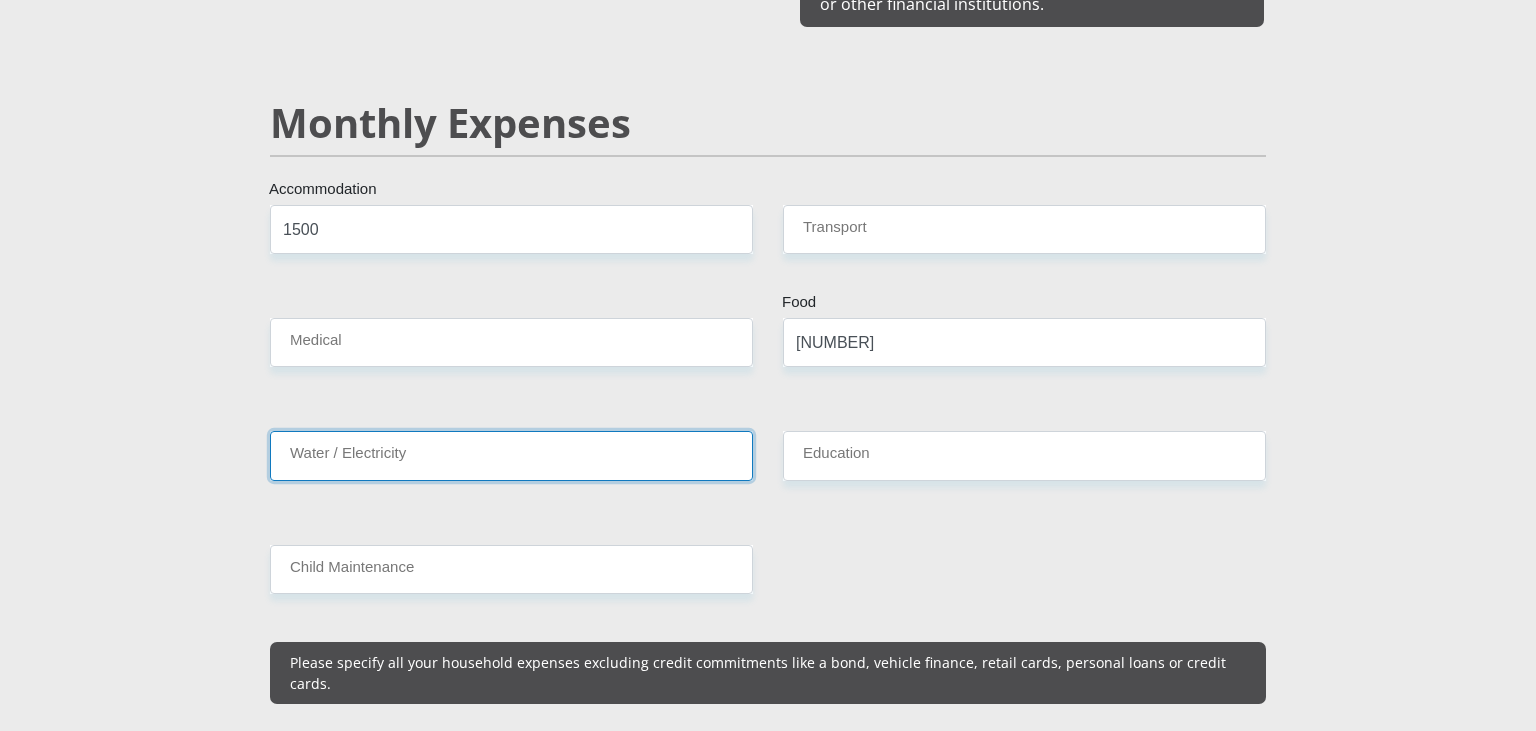 click on "Water / Electricity" at bounding box center [511, 455] 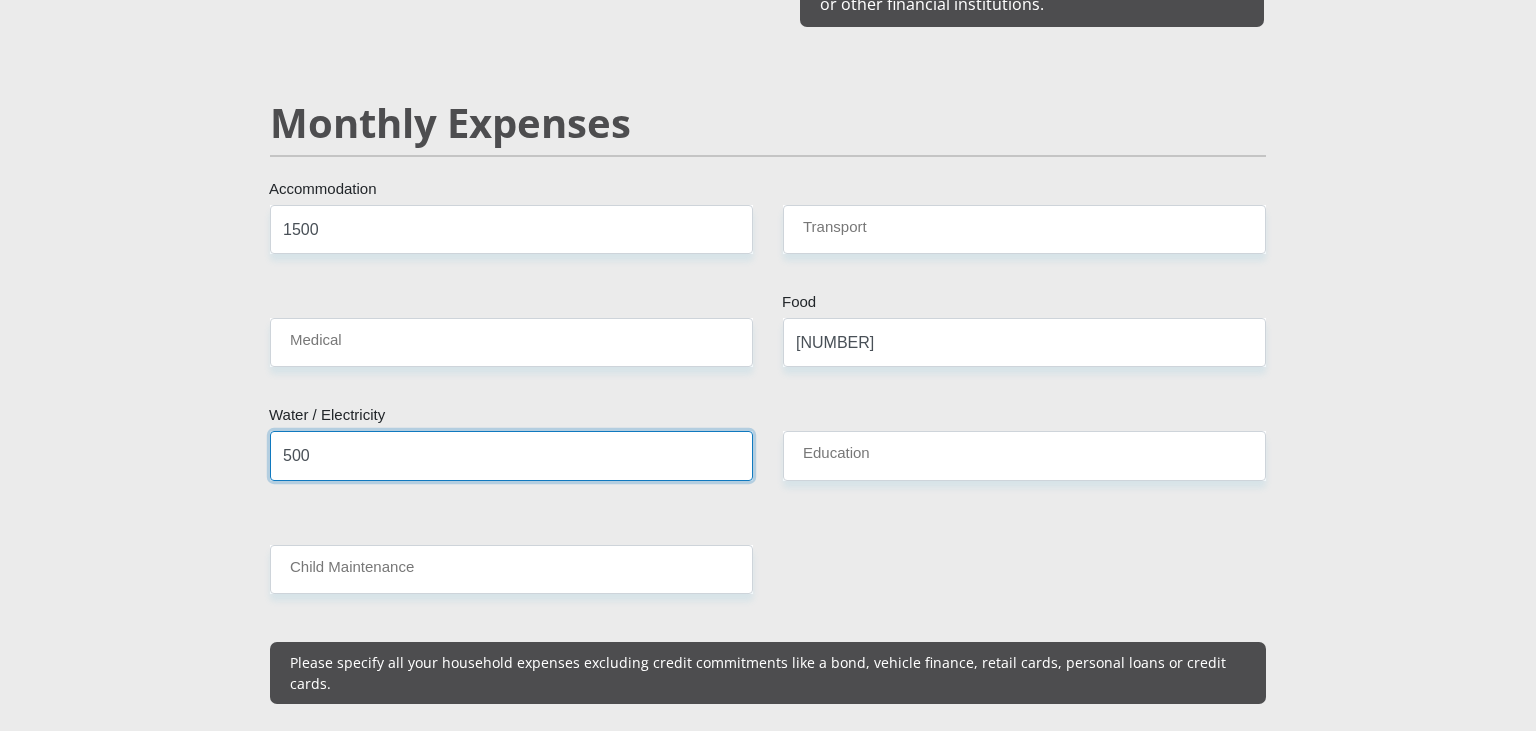 type on "500" 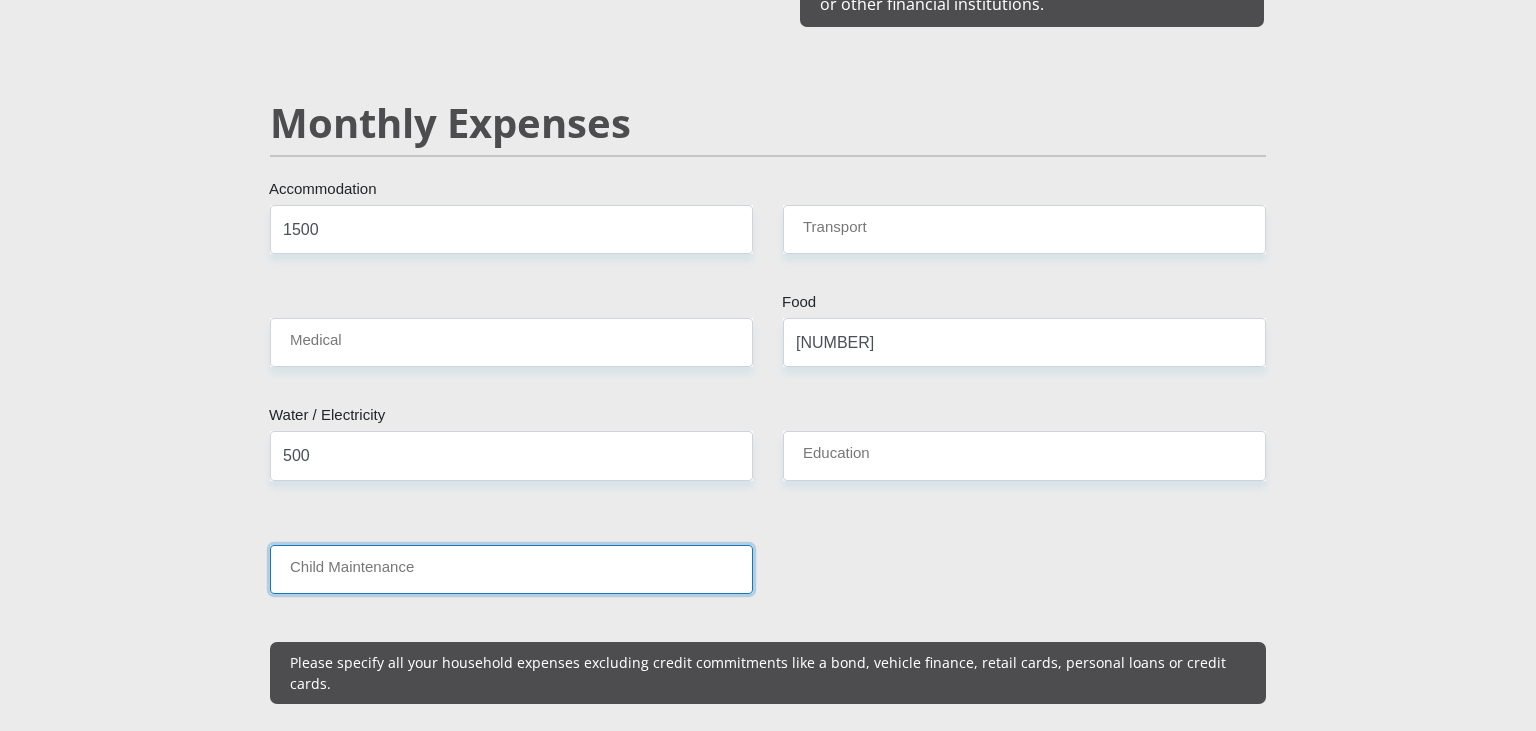 click on "Child Maintenance" at bounding box center (511, 569) 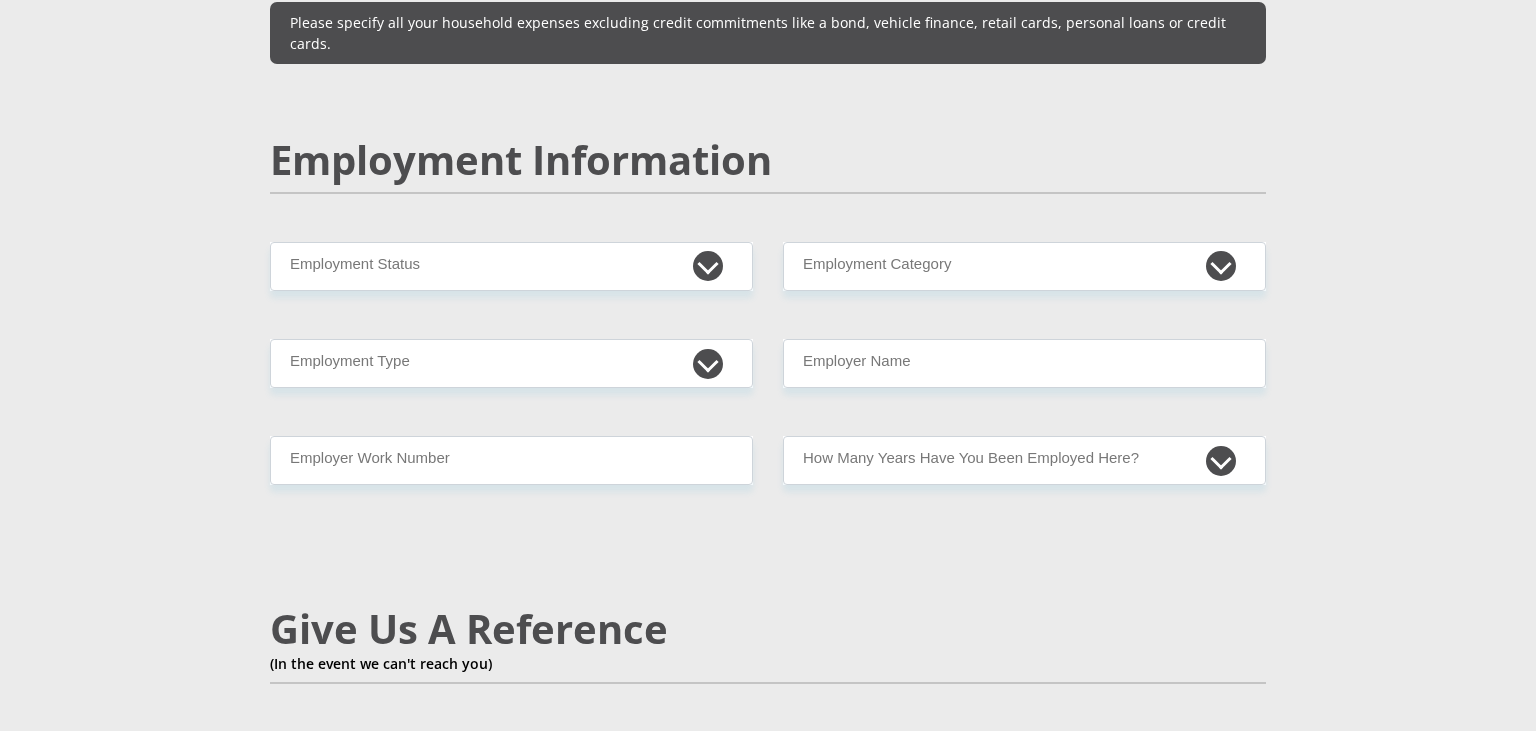 scroll, scrollTop: 2980, scrollLeft: 0, axis: vertical 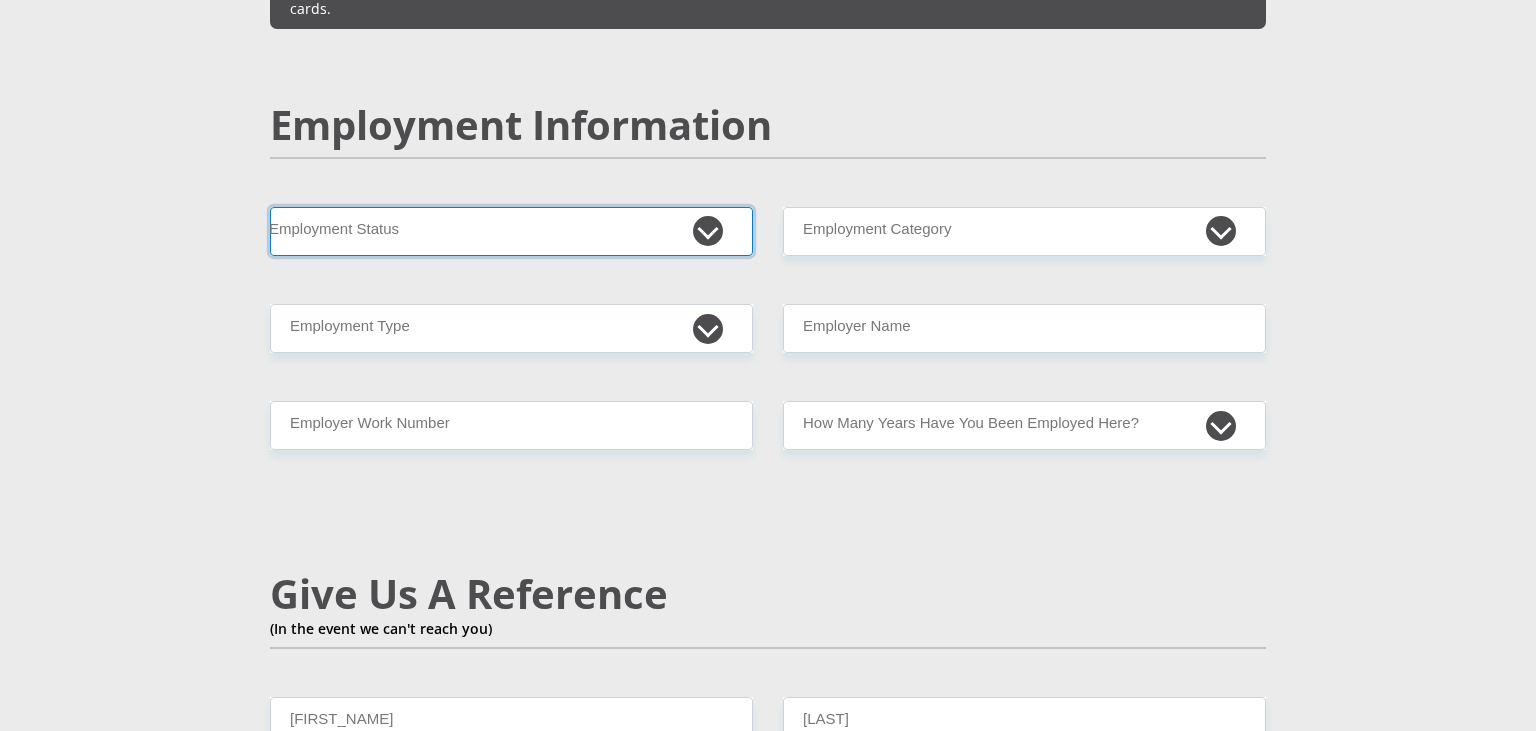 click on "Permanent/Full-time
Part-time/Casual
Contract Worker
Self-Employed
Housewife
Retired
Student
Medically Boarded
Disability
Unemployed" at bounding box center (511, 231) 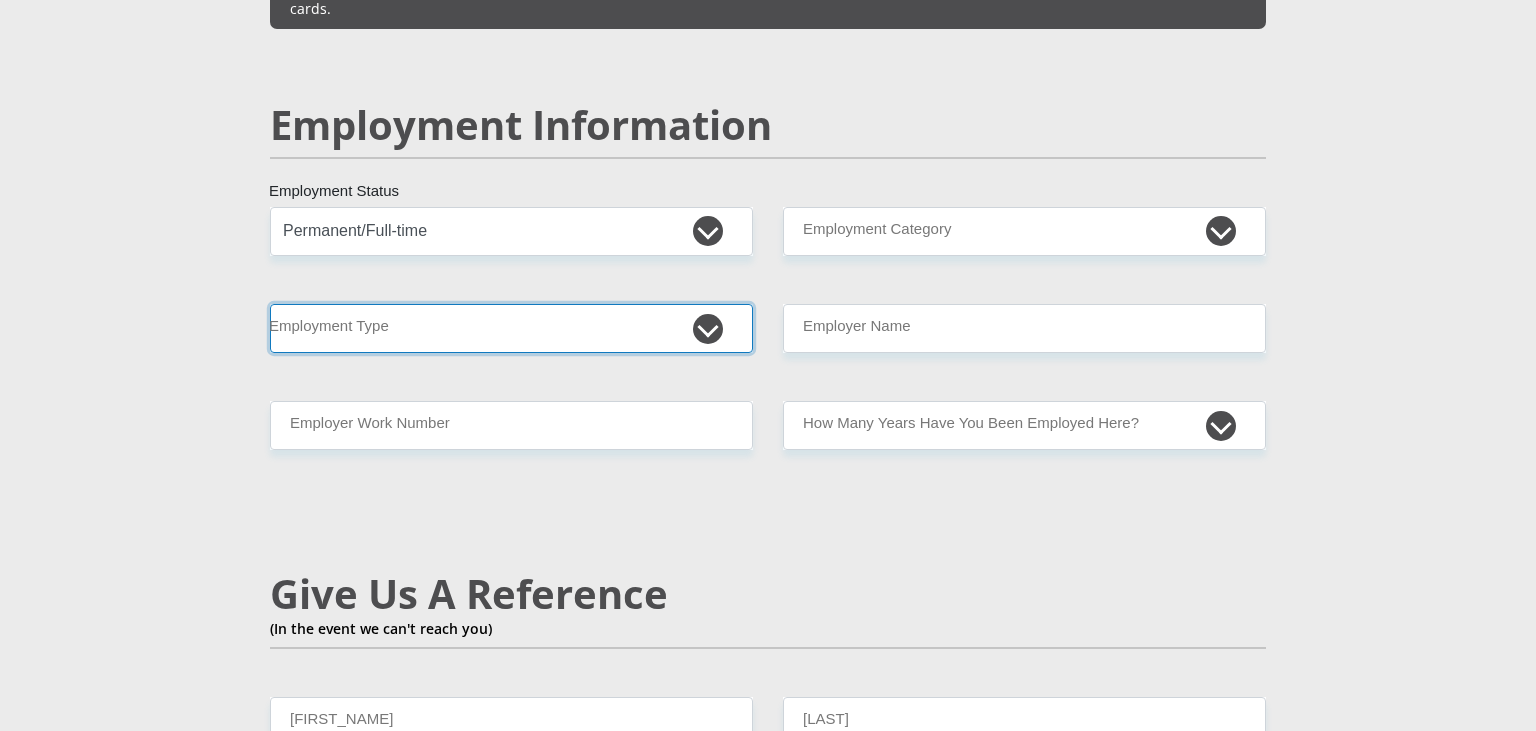 click on "College/Lecturer
Craft Seller
Creative
Driver
Executive
Farmer
Forces - Non Commissioned
Forces - Officer
Hawker
Housewife
Labourer
Licenced Professional
Manager
Miner
Non Licenced Professional
Office Staff/Clerk
Outside Worker
Pensioner
Permanent Teacher
Production/Manufacturing
Sales
Self-Employed
Semi-Professional Worker
Service Industry  Social Worker  Student" at bounding box center [511, 328] 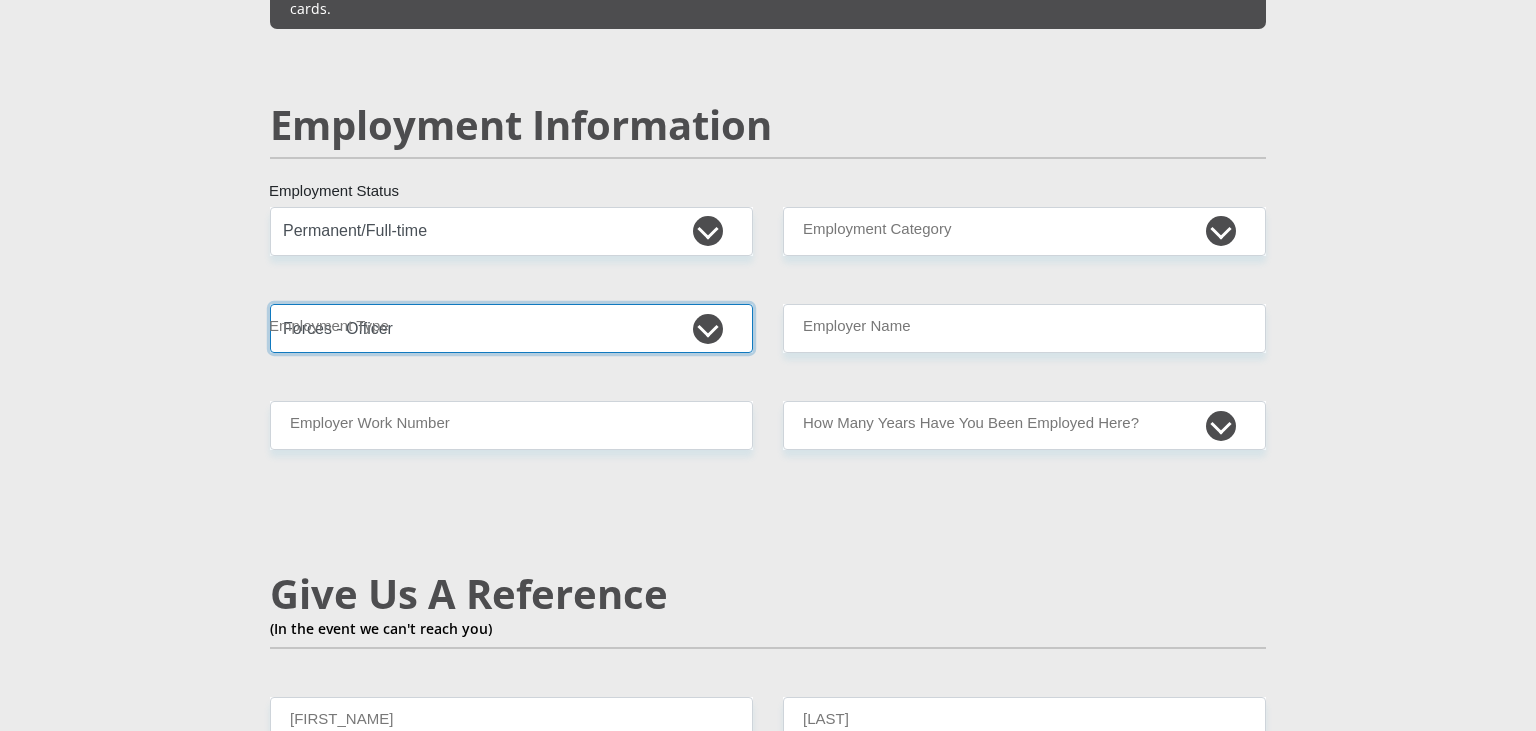 click on "Forces - Officer" at bounding box center [0, 0] 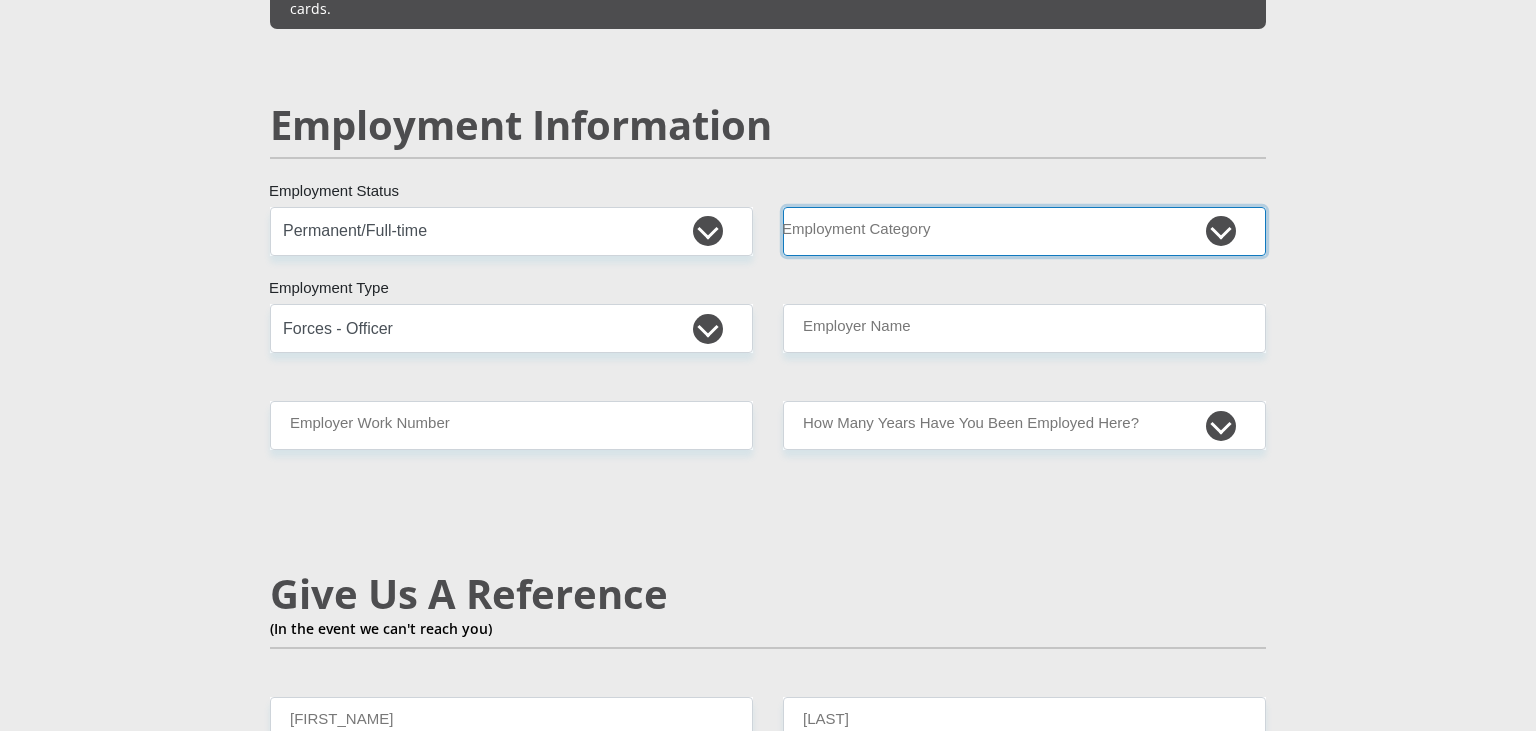 click on "AGRICULTURE
ALCOHOL & TOBACCO
CONSTRUCTION MATERIALS
METALLURGY
EQUIPMENT FOR RENEWABLE ENERGY
SPECIALIZED CONTRACTORS
CAR
GAMING (INCL. INTERNET
OTHER WHOLESALE
UNLICENSED PHARMACEUTICALS
CURRENCY EXCHANGE HOUSES
OTHER FINANCIAL INSTITUTIONS & INSURANCE
REAL ESTATE AGENTS
OIL & GAS
OTHER MATERIALS (E.G. IRON ORE)
PRECIOUS STONES & PRECIOUS METALS
POLITICAL ORGANIZATIONS
RELIGIOUS ORGANIZATIONS(NOT SECTS)
ACTI. HAVING BUSINESS DEAL WITH PUBLIC ADMINISTRATION
LAUNDROMATS" at bounding box center (1024, 231) 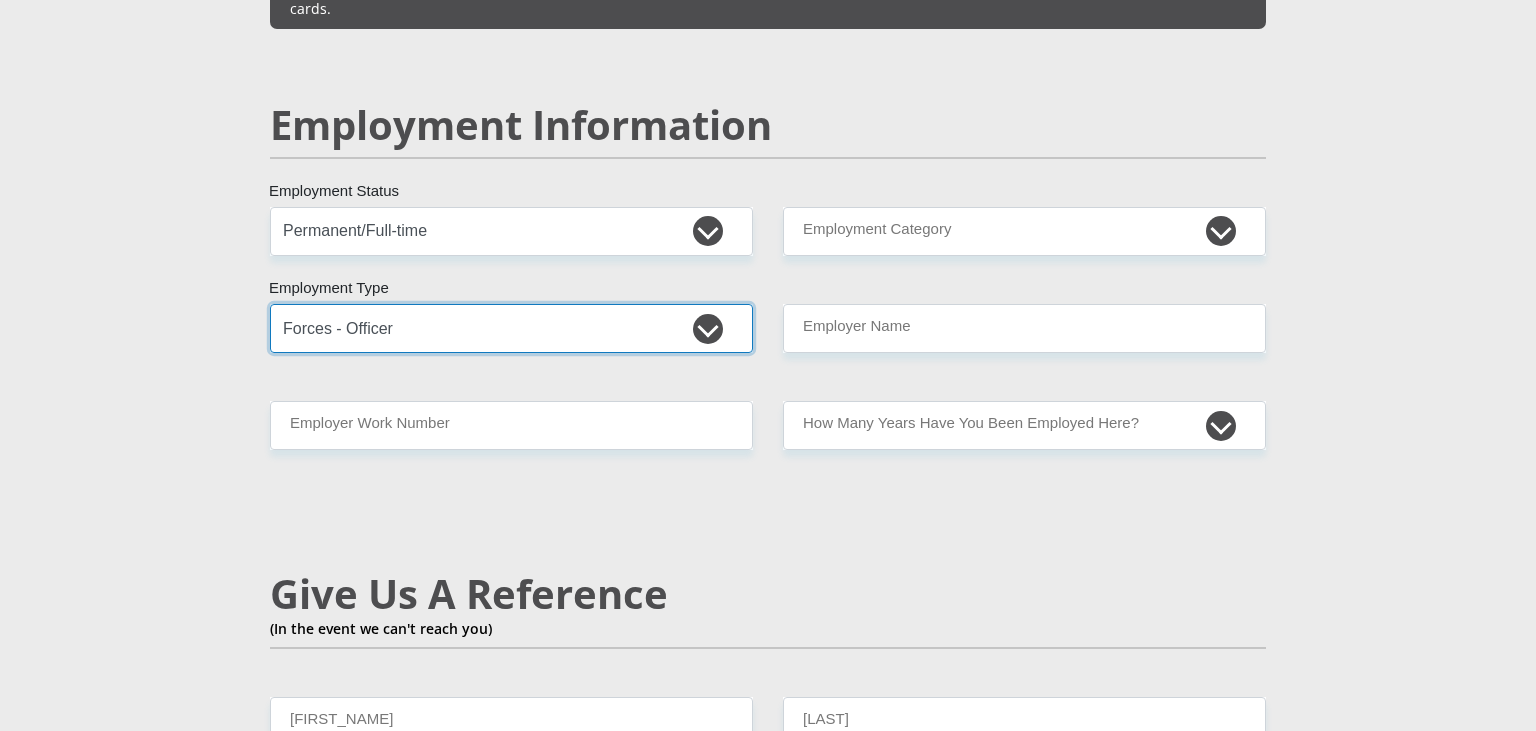 click on "College/Lecturer
Craft Seller
Creative
Driver
Executive
Farmer
Forces - Non Commissioned
Forces - Officer
Hawker
Housewife
Labourer
Licenced Professional
Manager
Miner
Non Licenced Professional
Office Staff/Clerk
Outside Worker
Pensioner
Permanent Teacher
Production/Manufacturing
Sales
Self-Employed
Semi-Professional Worker
Service Industry  Social Worker  Student" at bounding box center [511, 328] 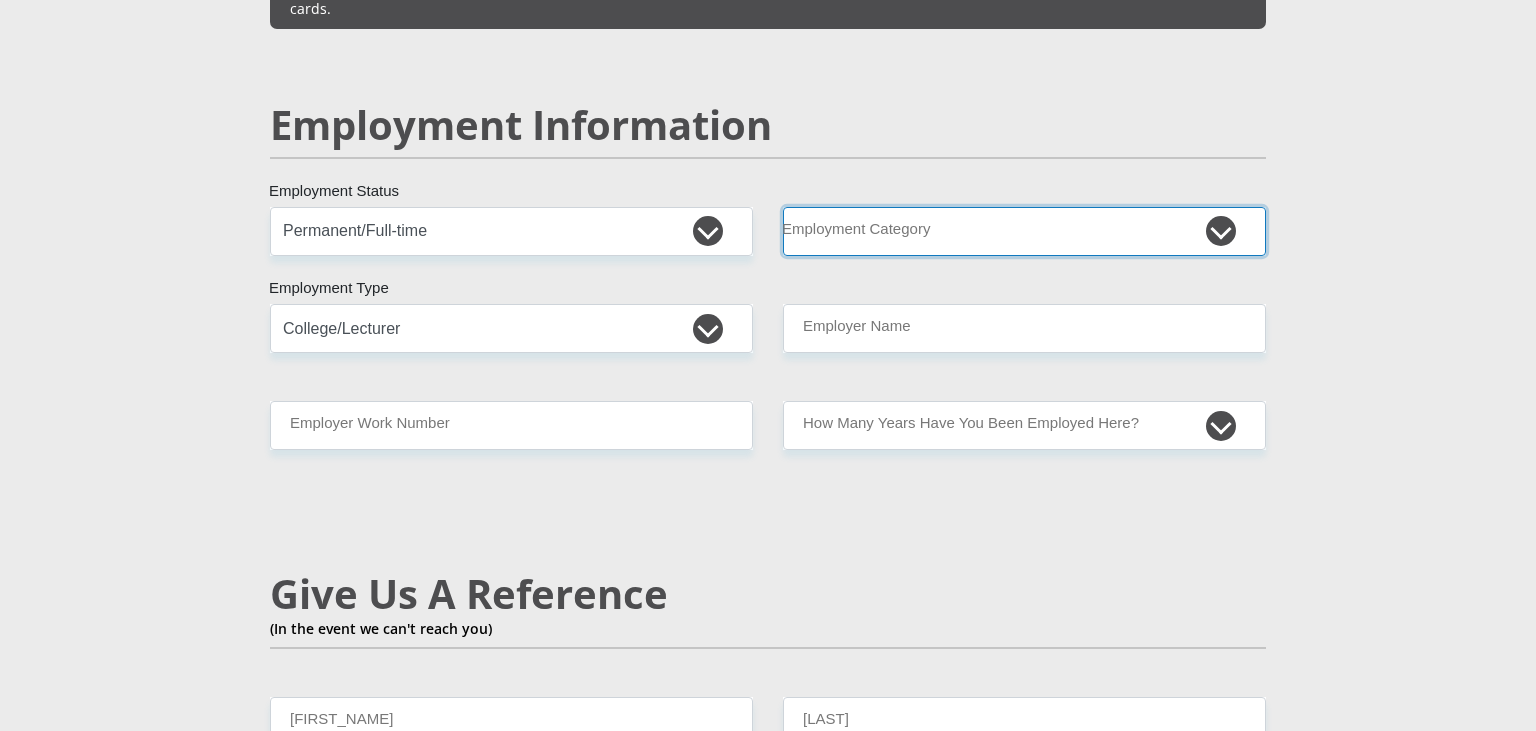 click on "AGRICULTURE
ALCOHOL & TOBACCO
CONSTRUCTION MATERIALS
METALLURGY
EQUIPMENT FOR RENEWABLE ENERGY
SPECIALIZED CONTRACTORS
CAR
GAMING (INCL. INTERNET
OTHER WHOLESALE
UNLICENSED PHARMACEUTICALS
CURRENCY EXCHANGE HOUSES
OTHER FINANCIAL INSTITUTIONS & INSURANCE
REAL ESTATE AGENTS
OIL & GAS
OTHER MATERIALS (E.G. IRON ORE)
PRECIOUS STONES & PRECIOUS METALS
POLITICAL ORGANIZATIONS
RELIGIOUS ORGANIZATIONS(NOT SECTS)
ACTI. HAVING BUSINESS DEAL WITH PUBLIC ADMINISTRATION
LAUNDROMATS" at bounding box center (1024, 231) 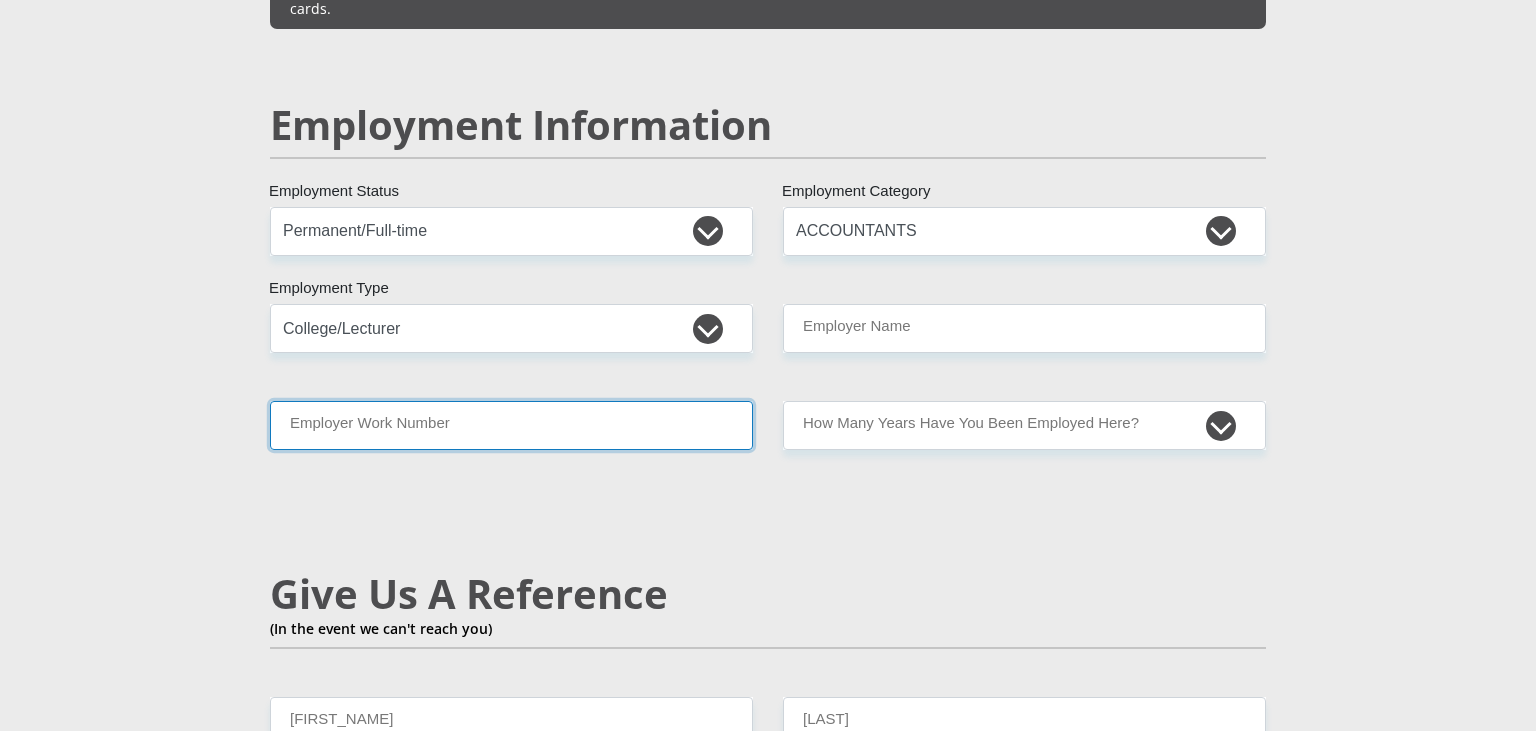 click on "Employer Work Number" at bounding box center [511, 425] 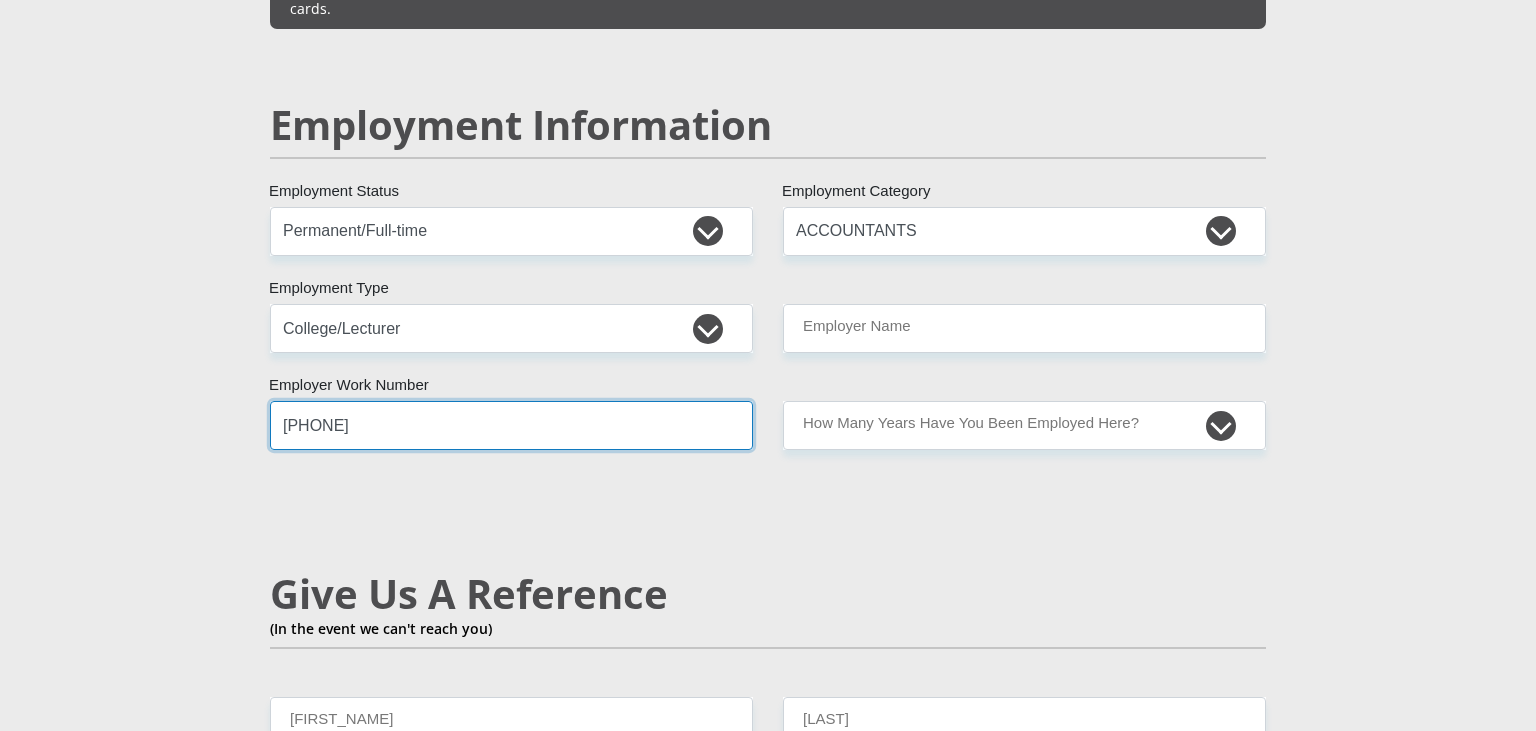 type on "[PHONE]" 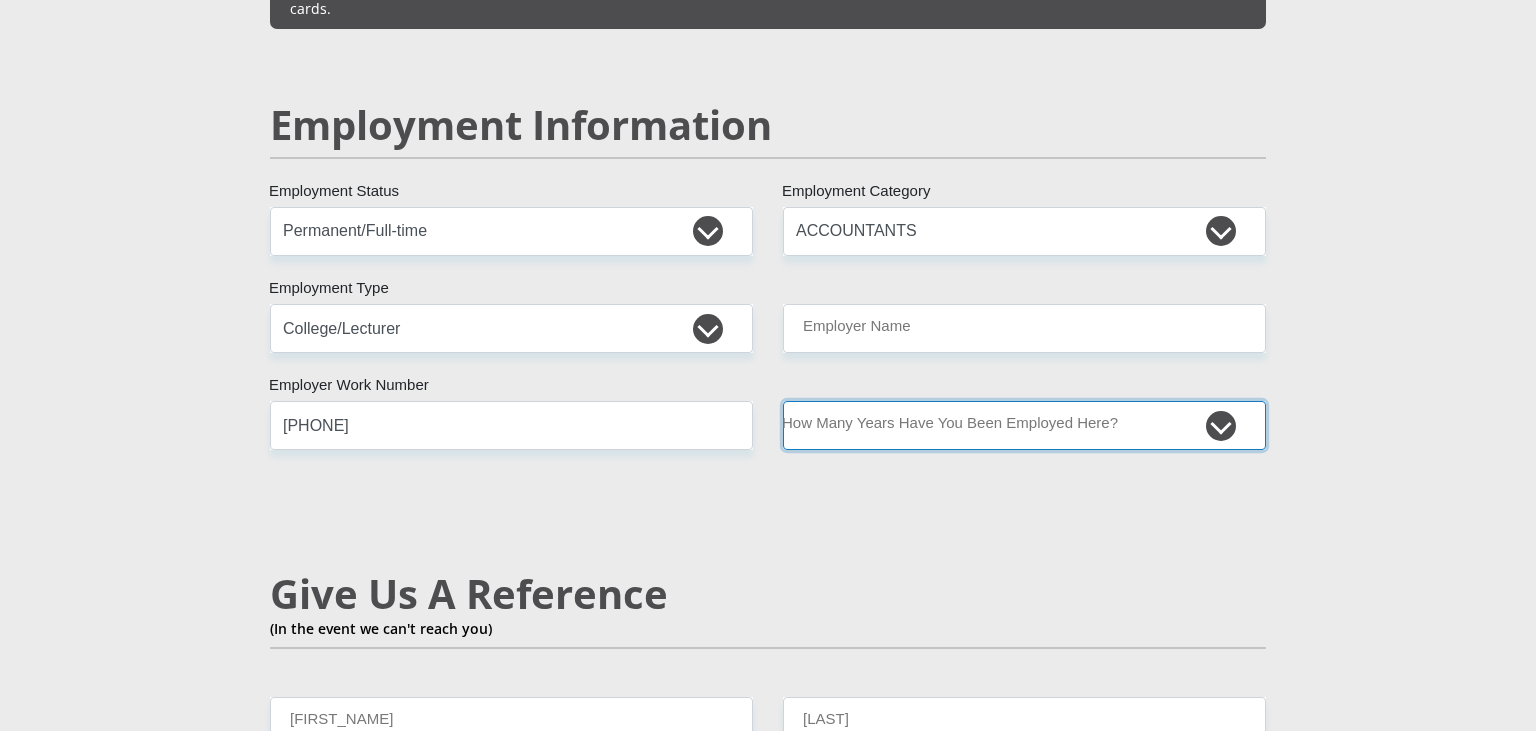 click on "less than 1 year
1-3 years
3-5 years
5+ years" at bounding box center [1024, 425] 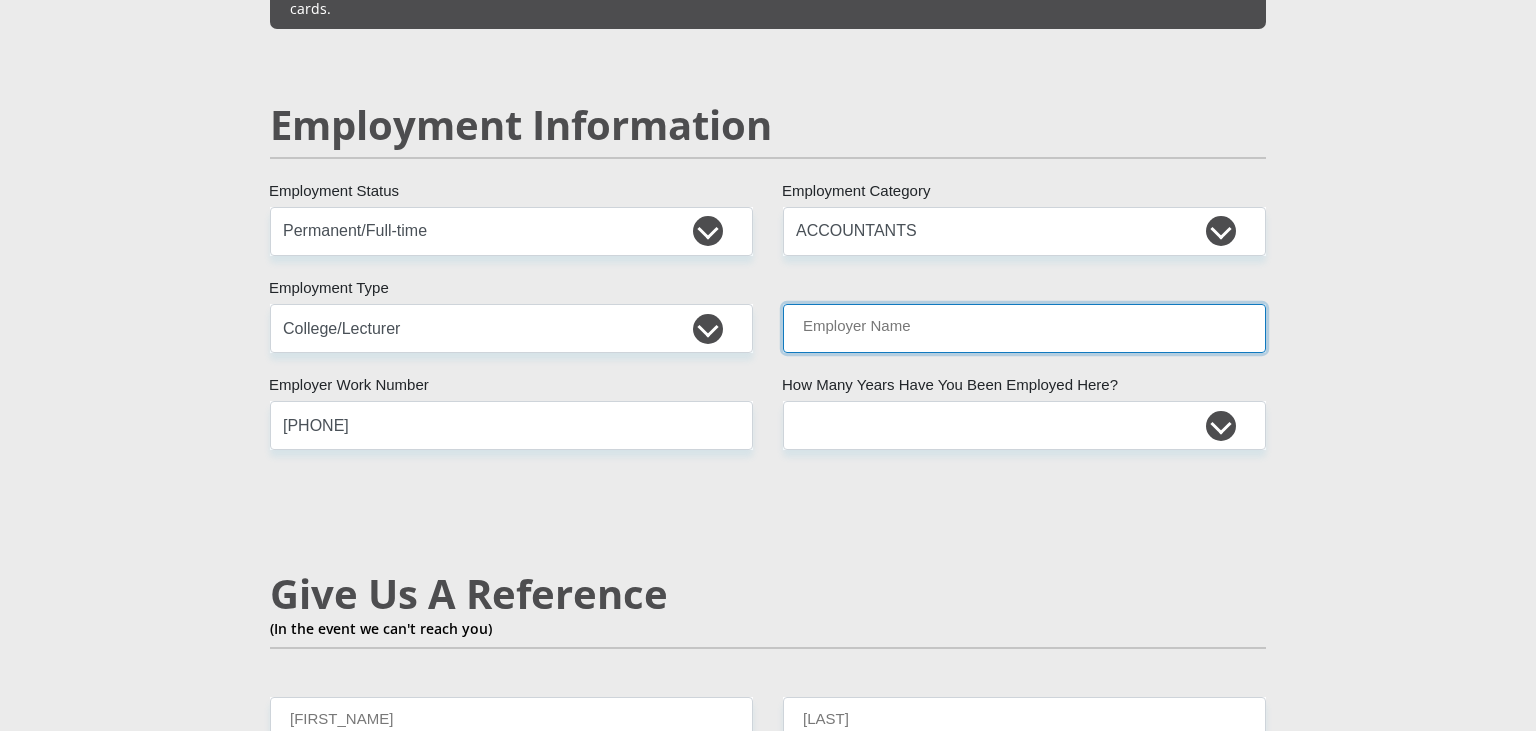 click on "Employer Name" at bounding box center (1024, 328) 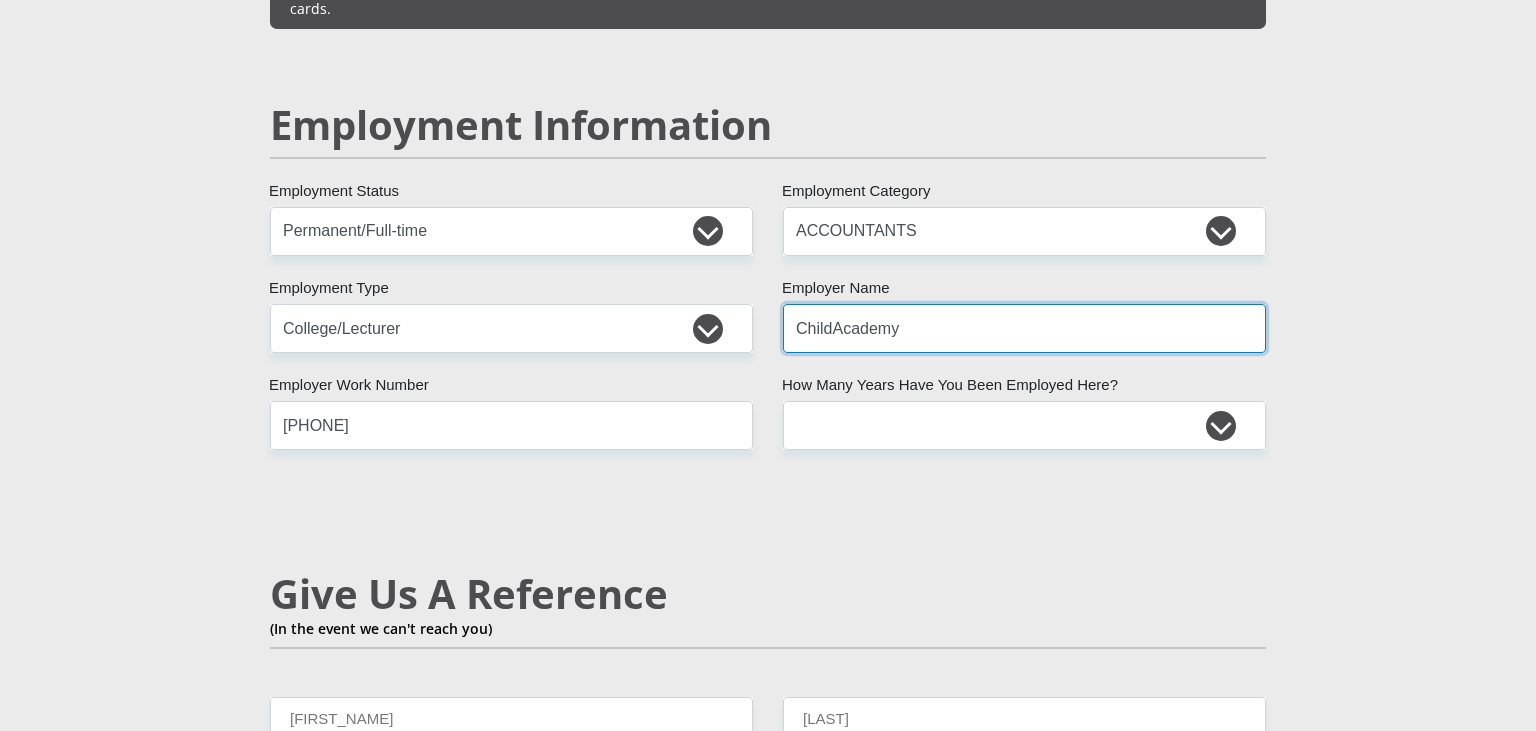 click on "ChildAcademy" at bounding box center [1024, 328] 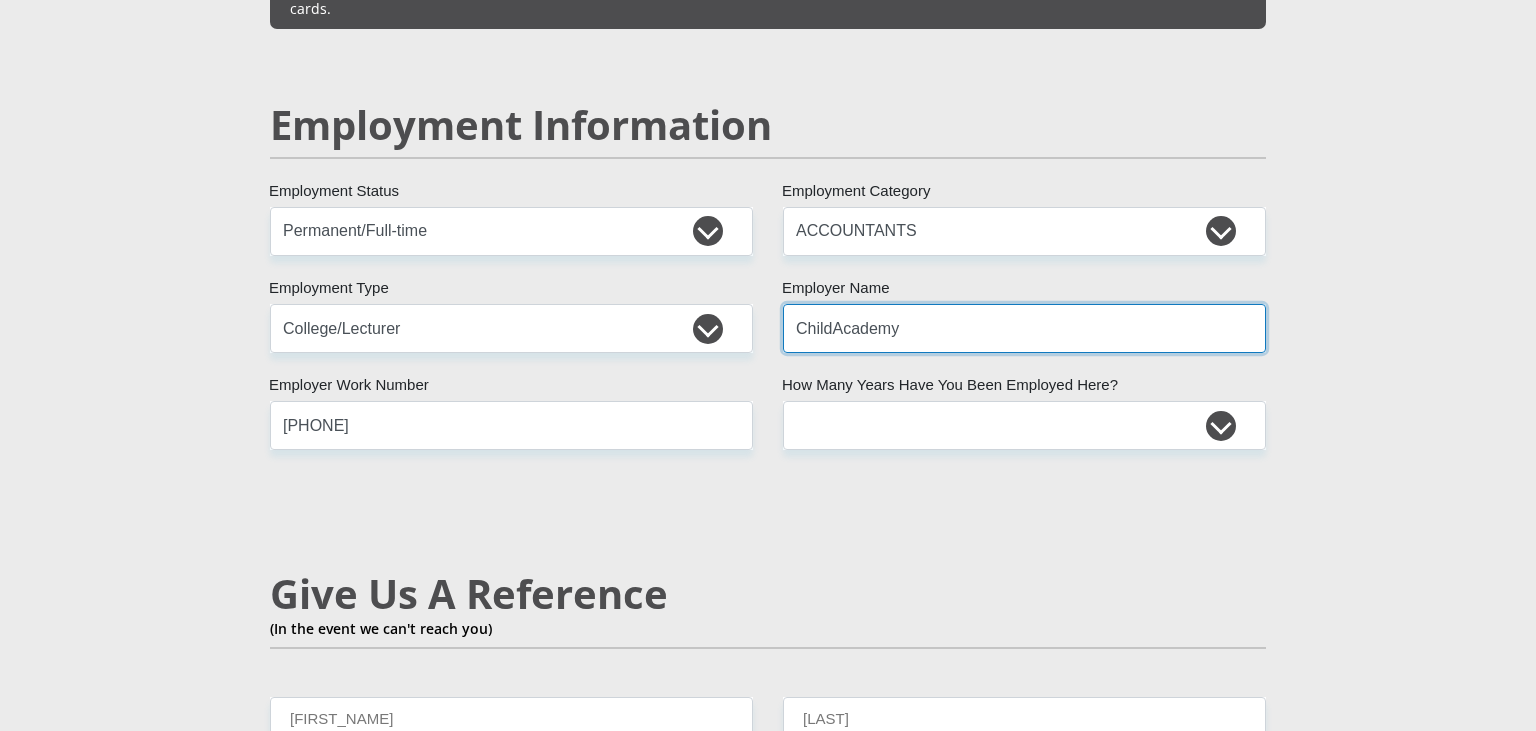 click on "ChildAcademy" at bounding box center (1024, 328) 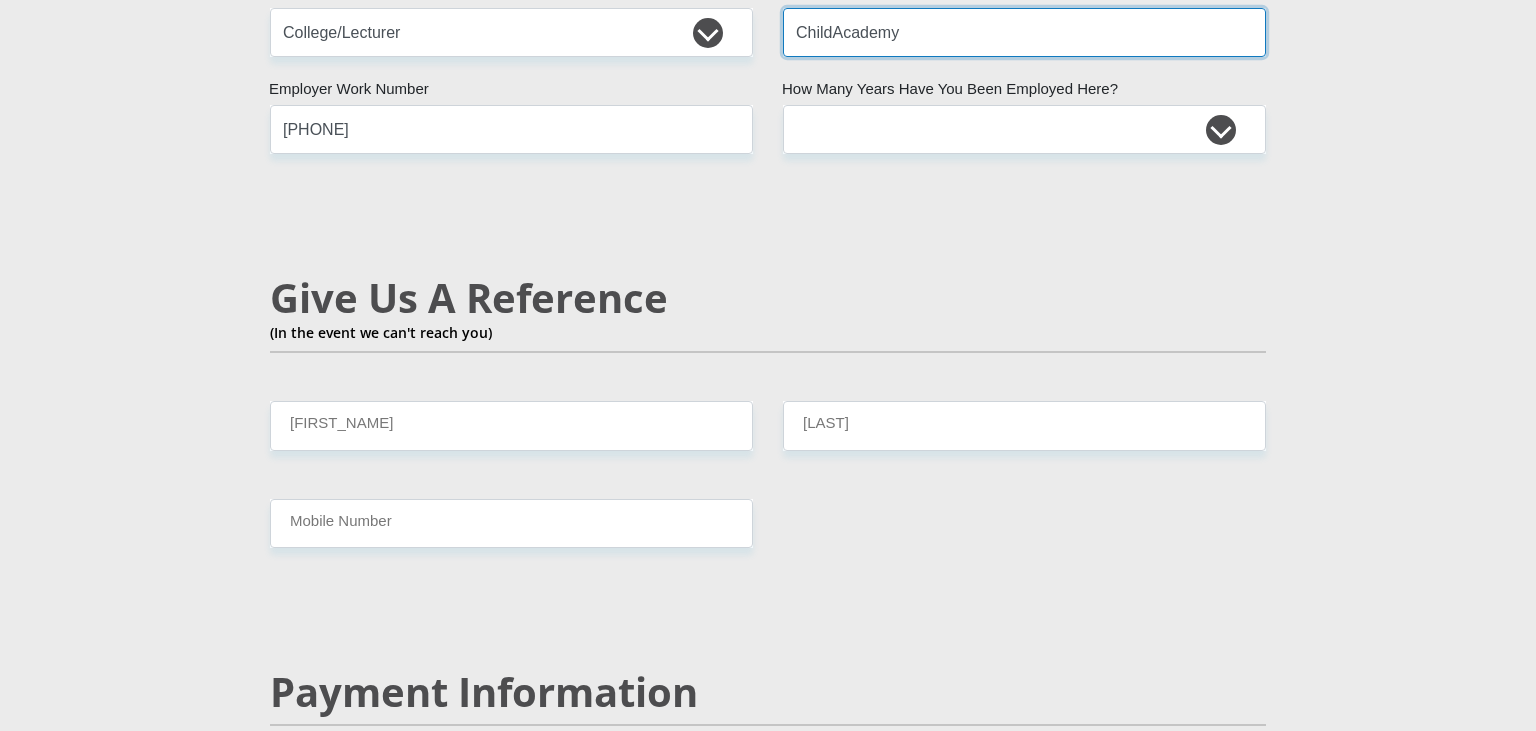 scroll, scrollTop: 3360, scrollLeft: 0, axis: vertical 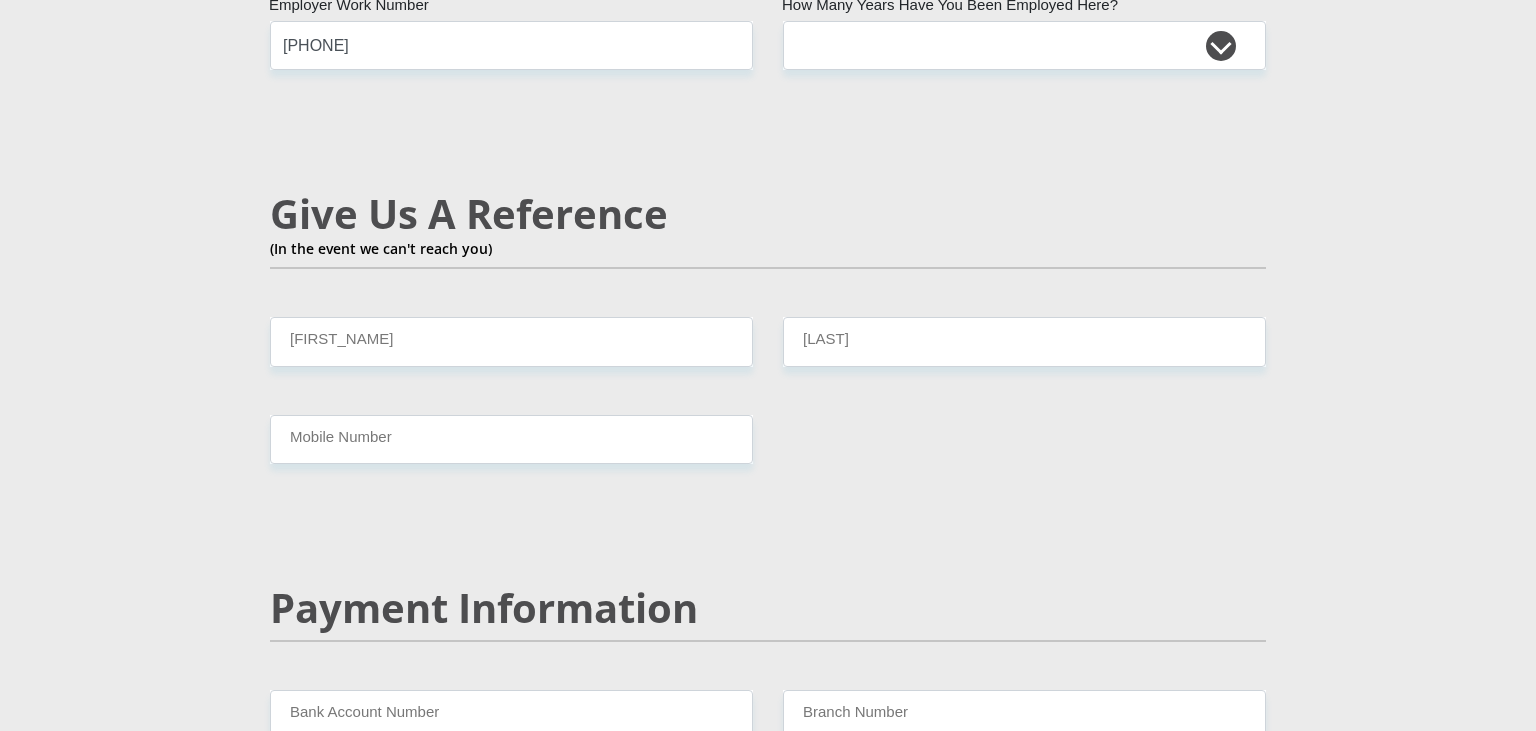type on "ChildAcademy" 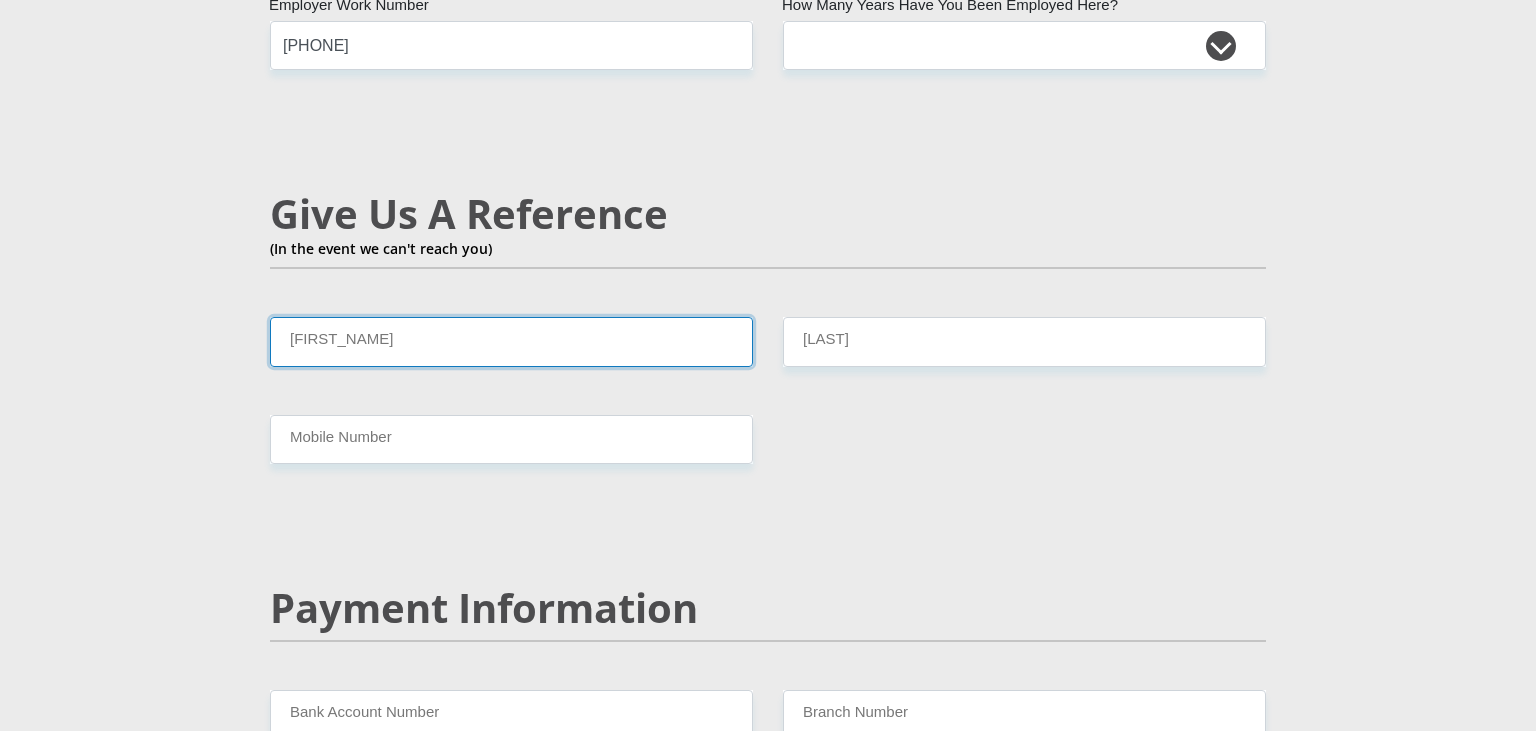 click on "[FIRST_NAME]" at bounding box center (511, 341) 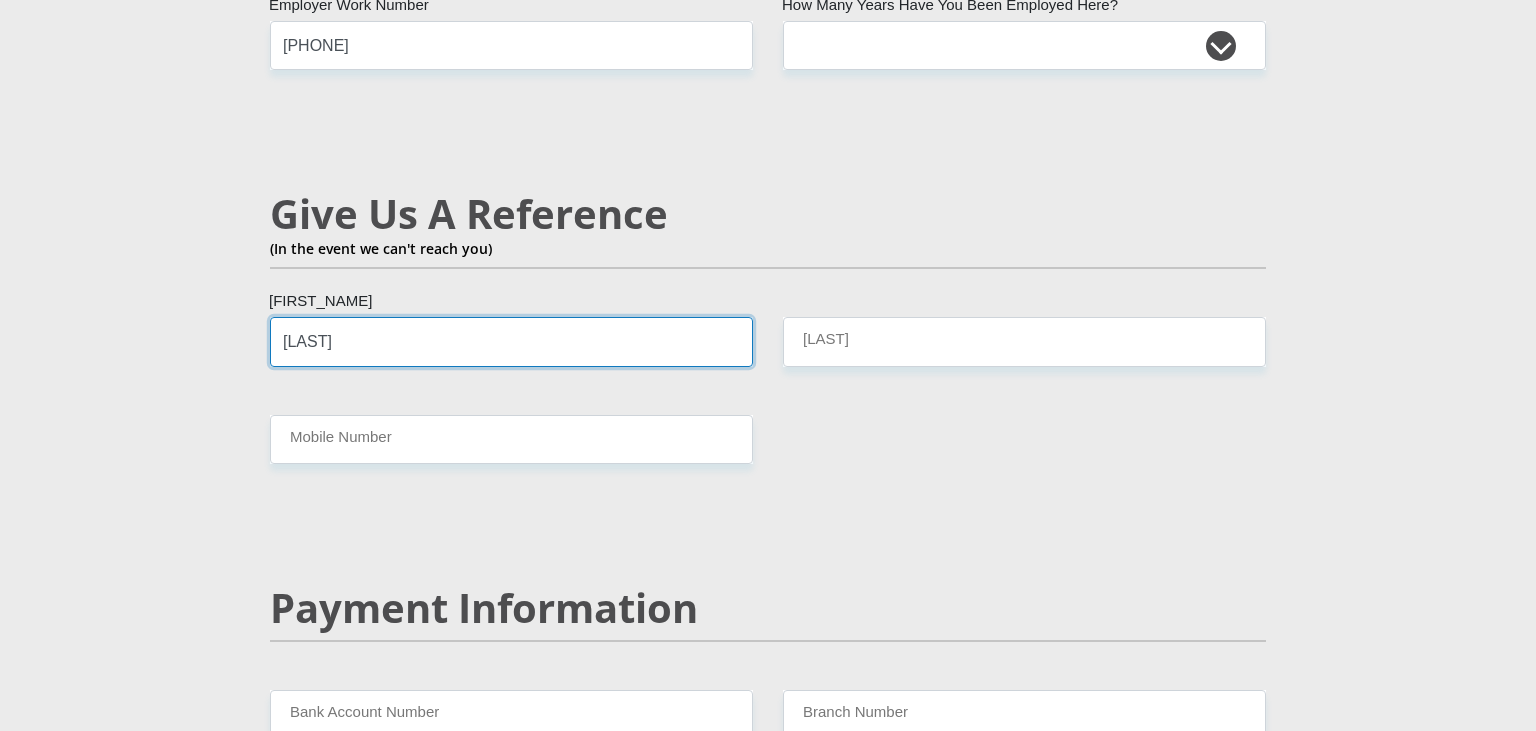 type on "[LAST]" 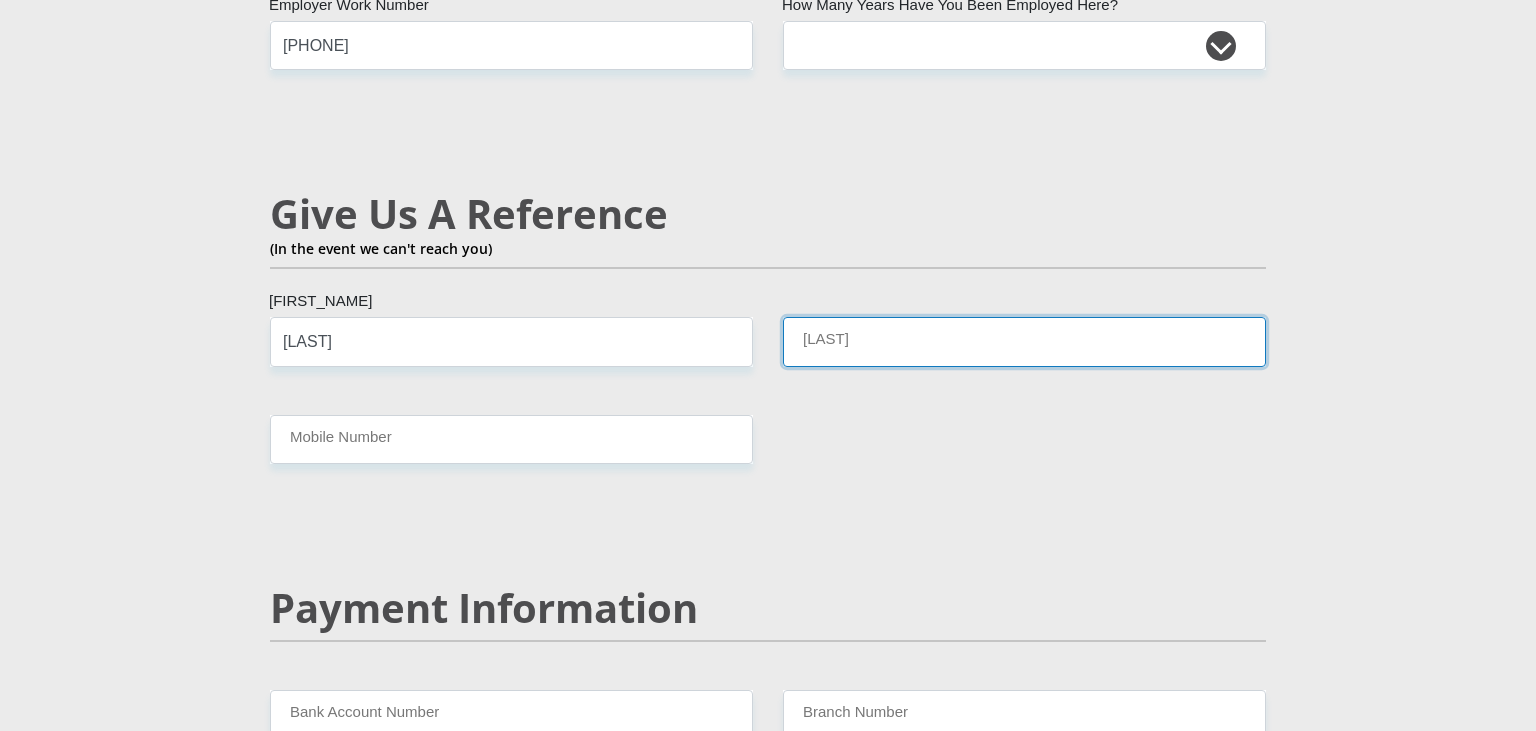 click on "[LAST]" at bounding box center (1024, 341) 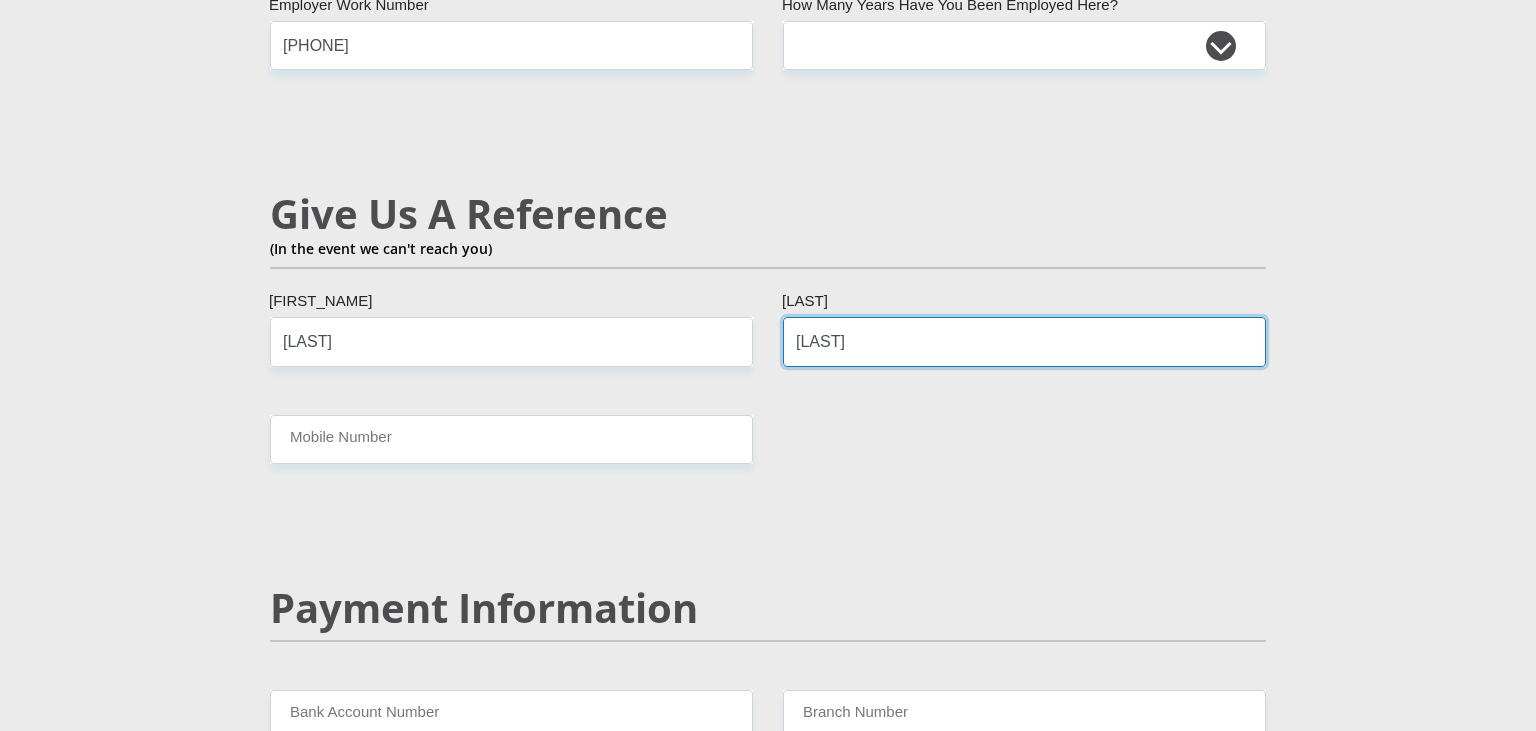 type on "[LAST]" 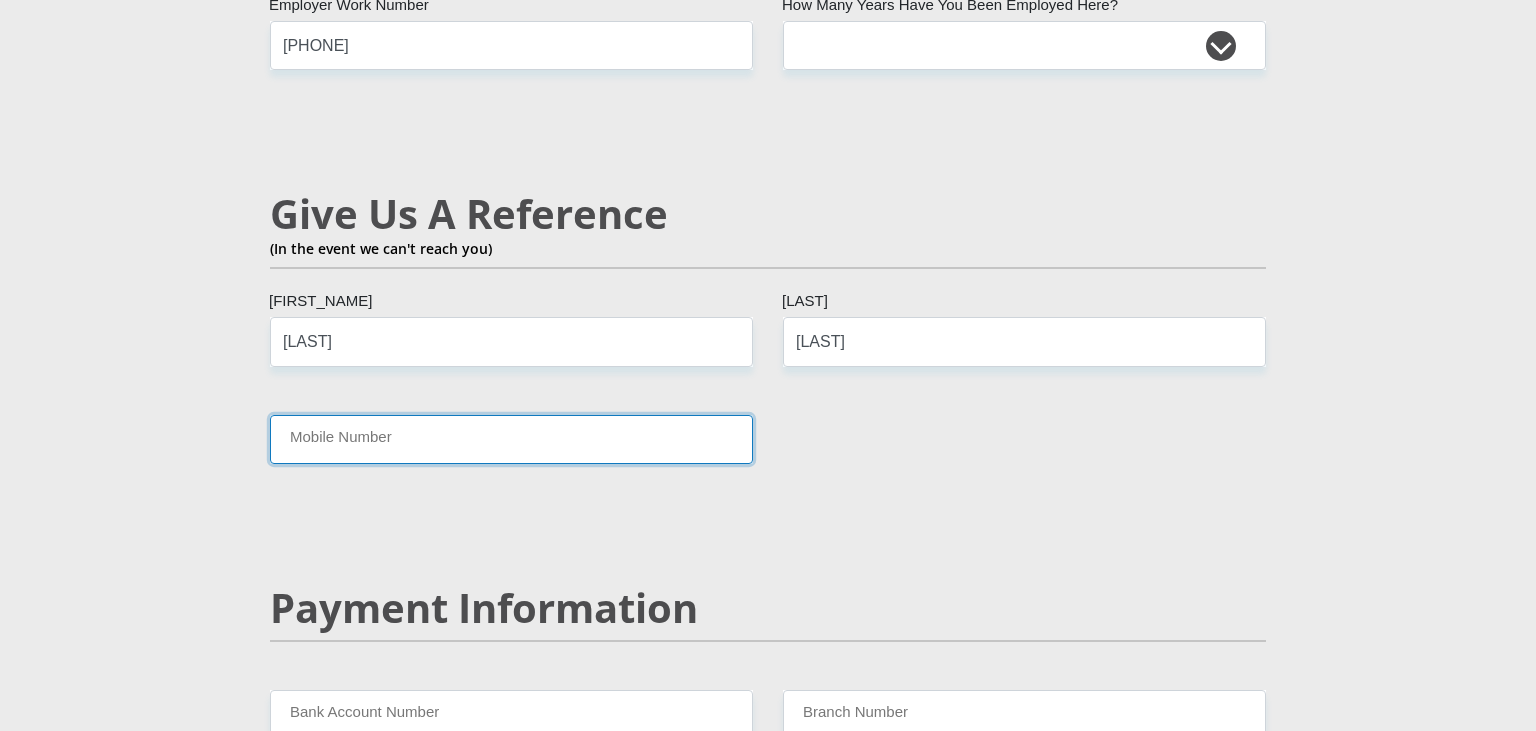 click on "Mobile Number" at bounding box center [511, 439] 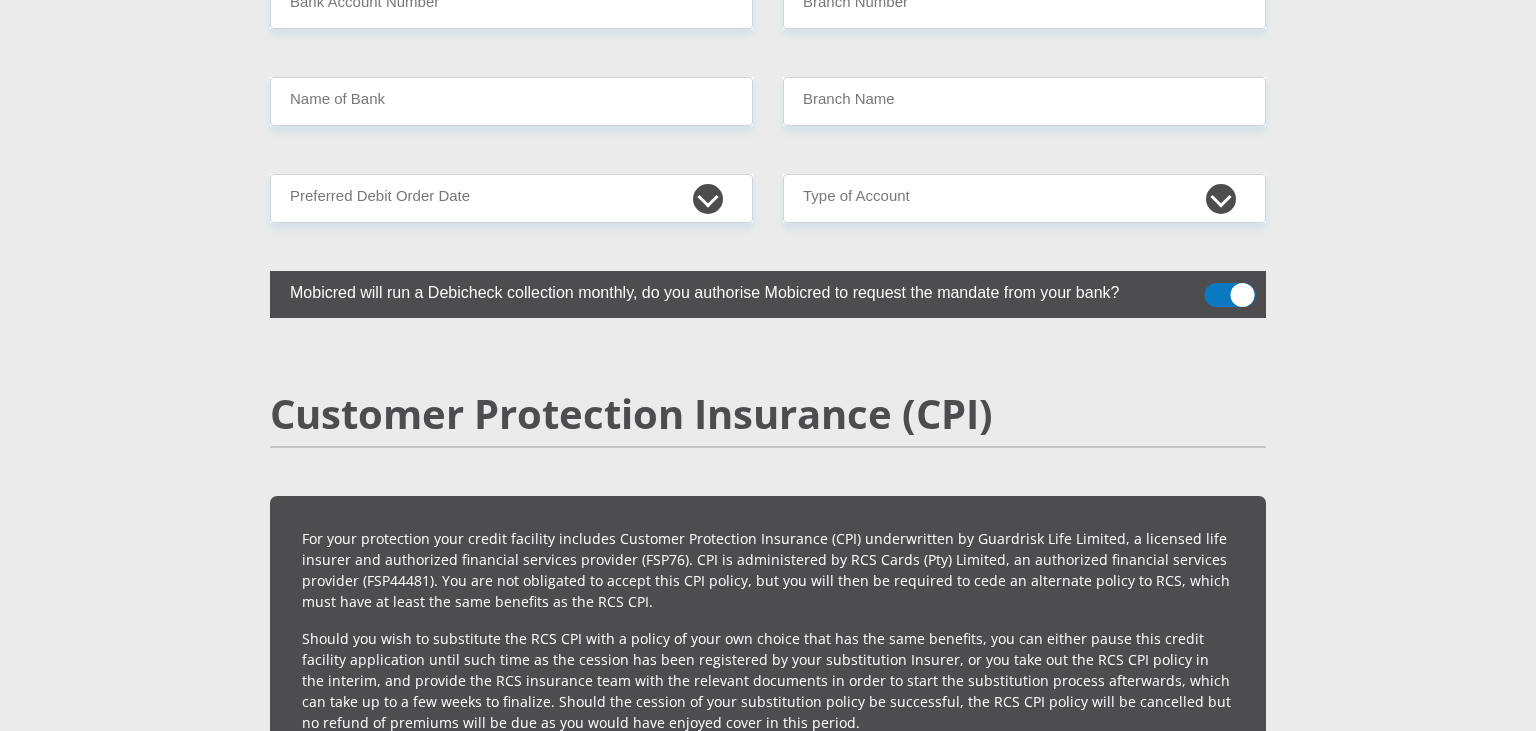 scroll, scrollTop: 4007, scrollLeft: 0, axis: vertical 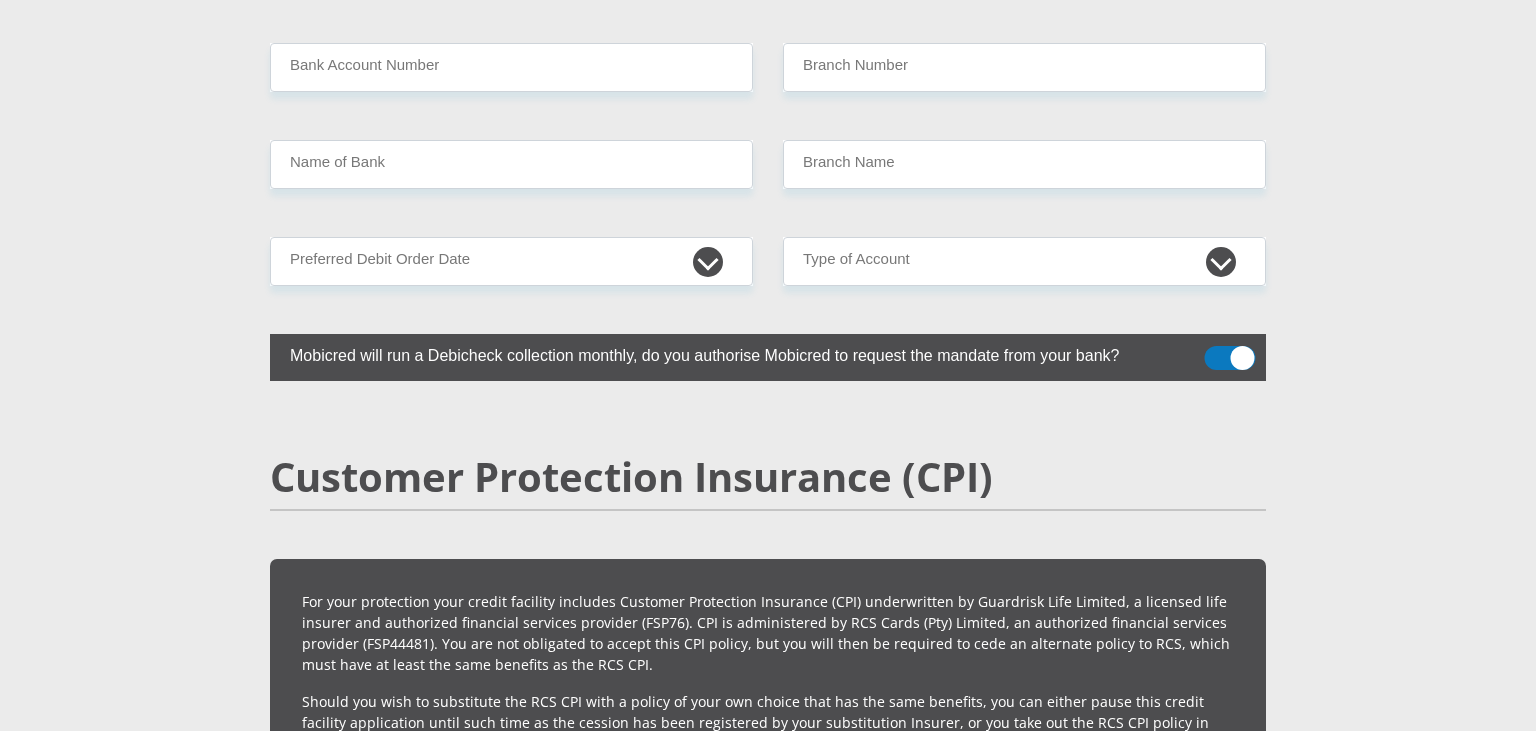 type on "[PHONE]" 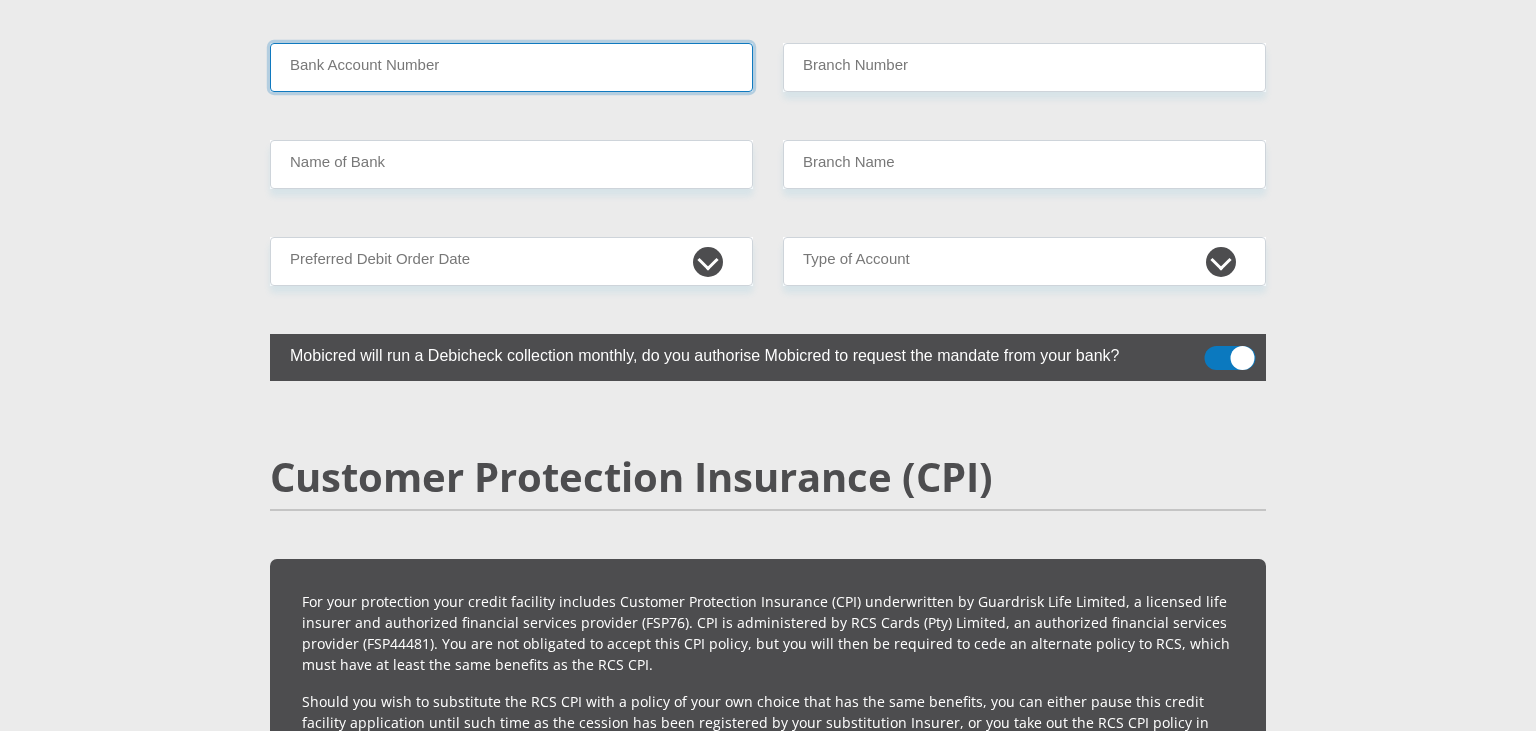 click on "Bank Account Number" at bounding box center (511, 67) 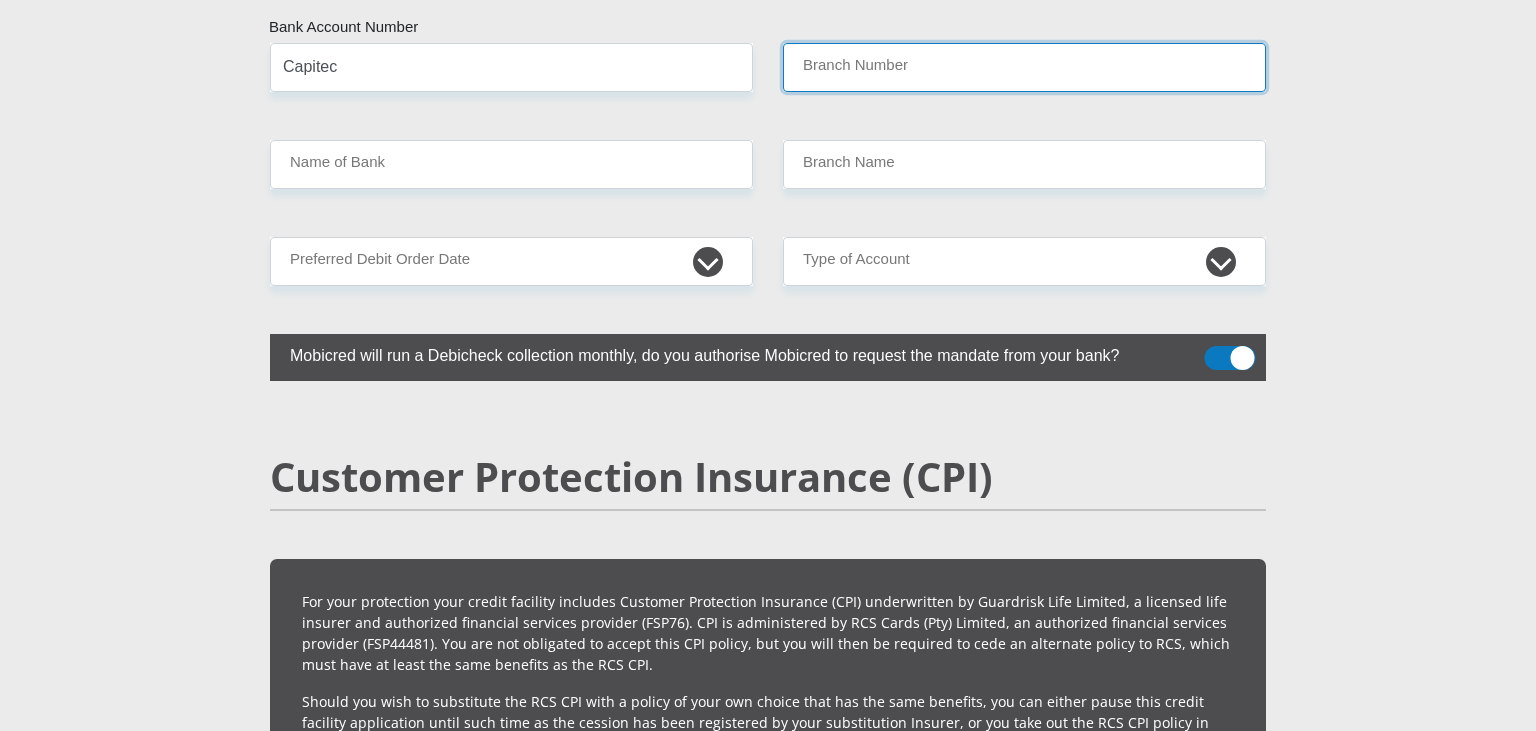 click on "Branch Number" at bounding box center (1024, 67) 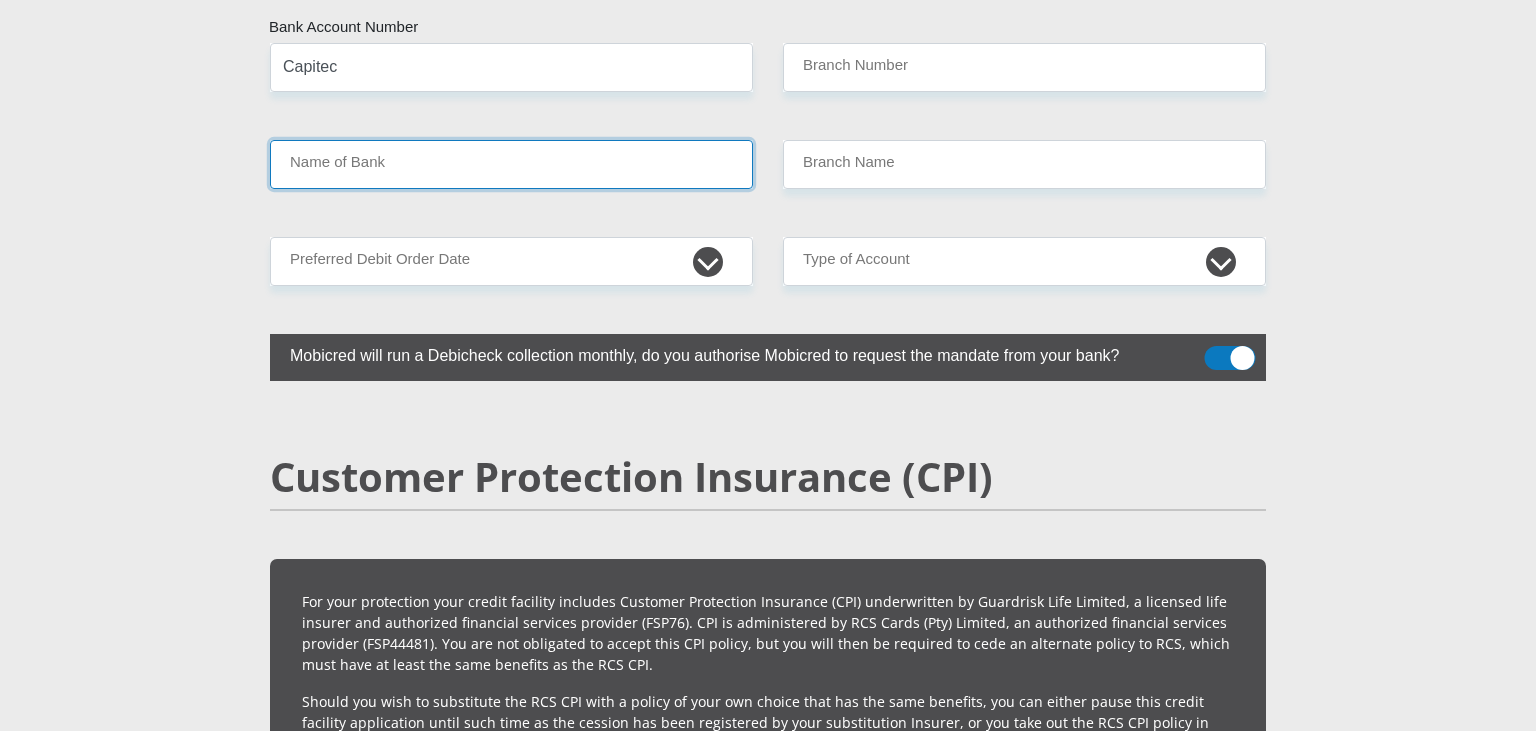 click on "Name of Bank" at bounding box center (511, 164) 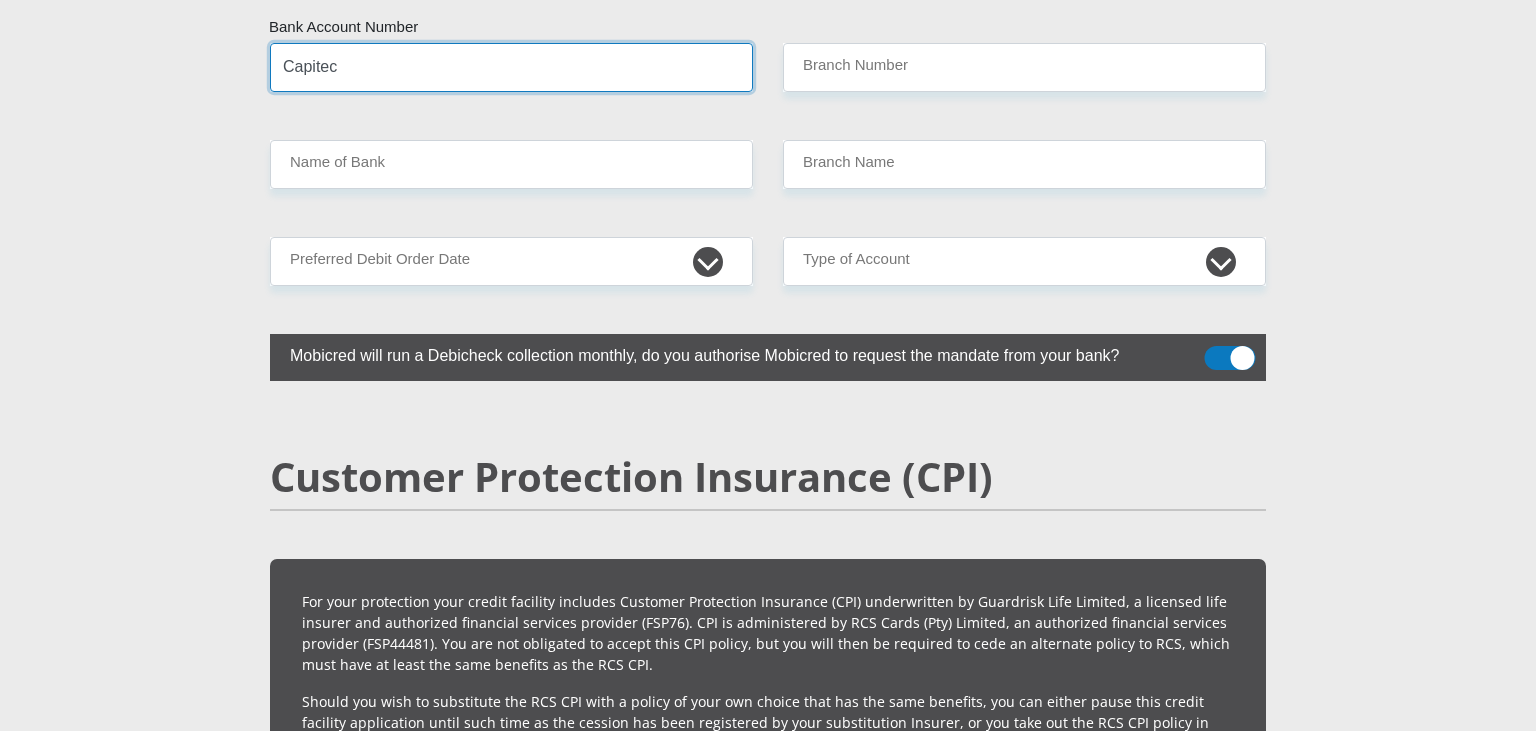 click on "Capitec" at bounding box center (511, 67) 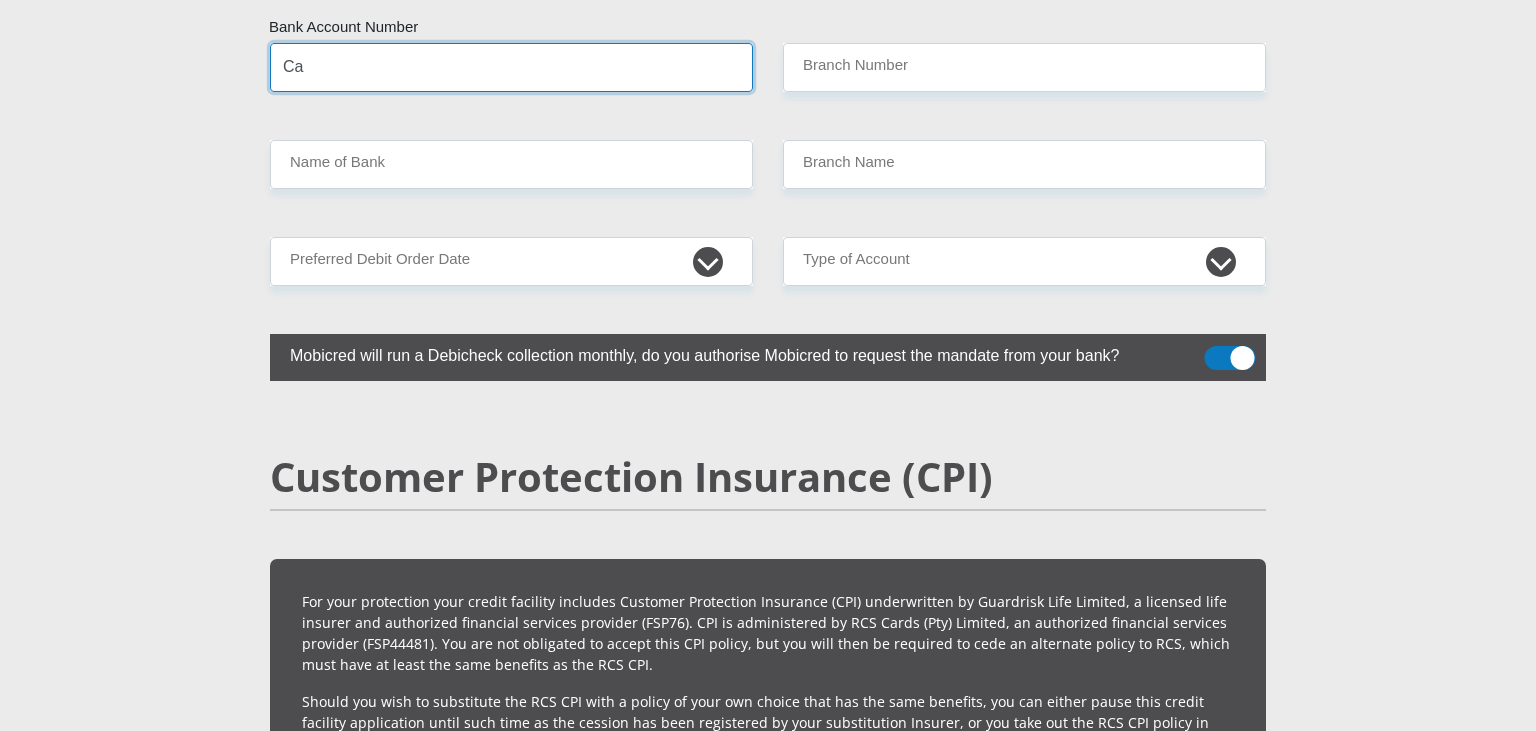 type on "C" 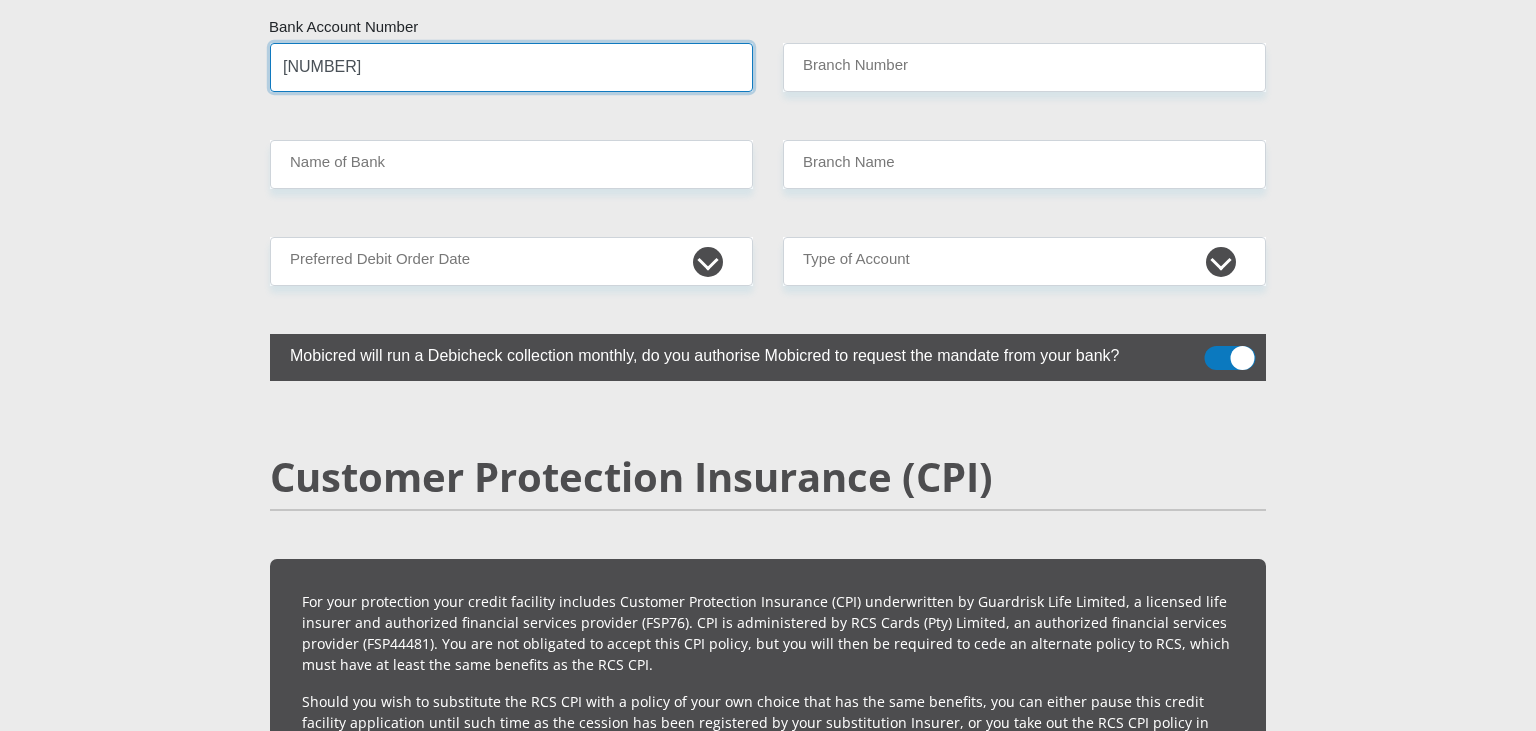type on "[NUMBER]" 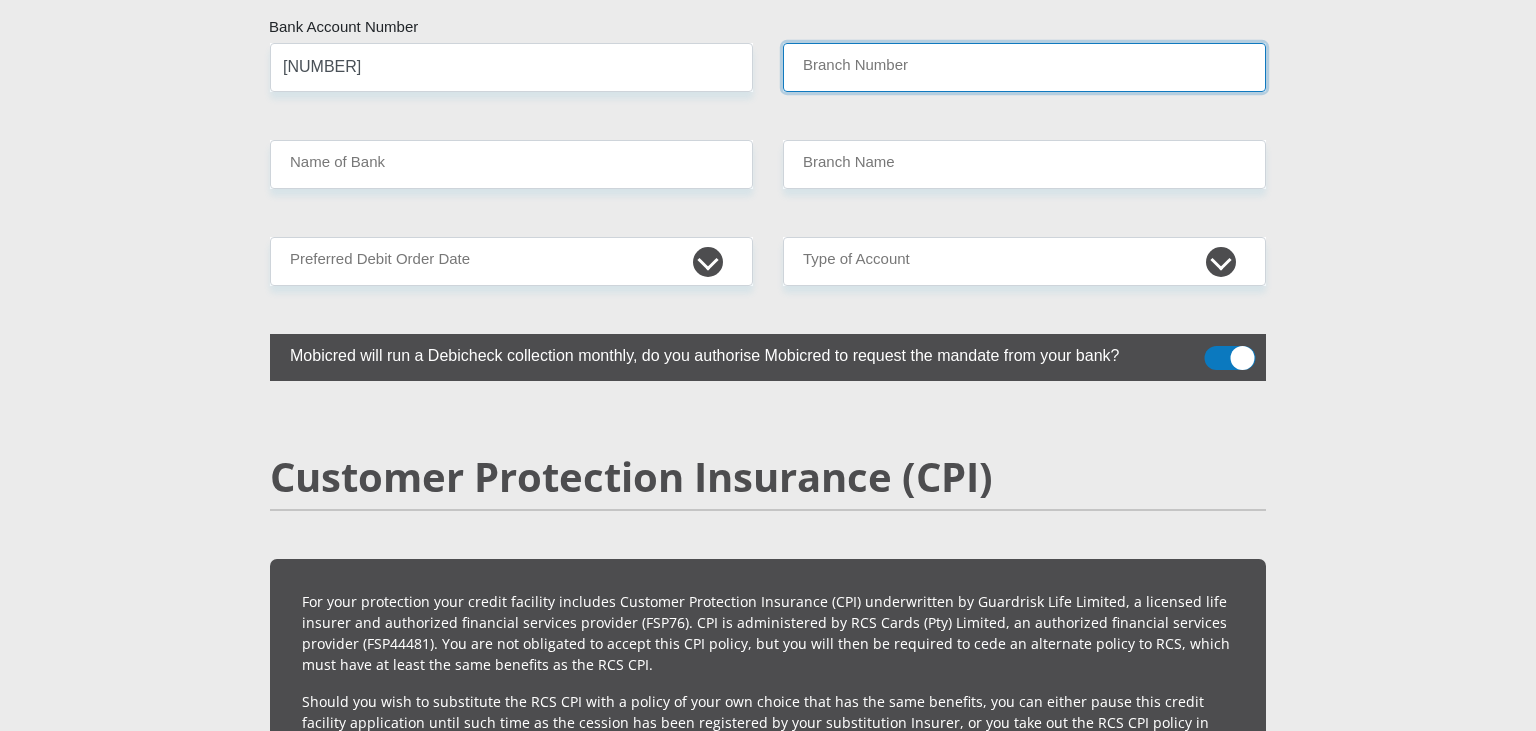 click on "Branch Number" at bounding box center (1024, 67) 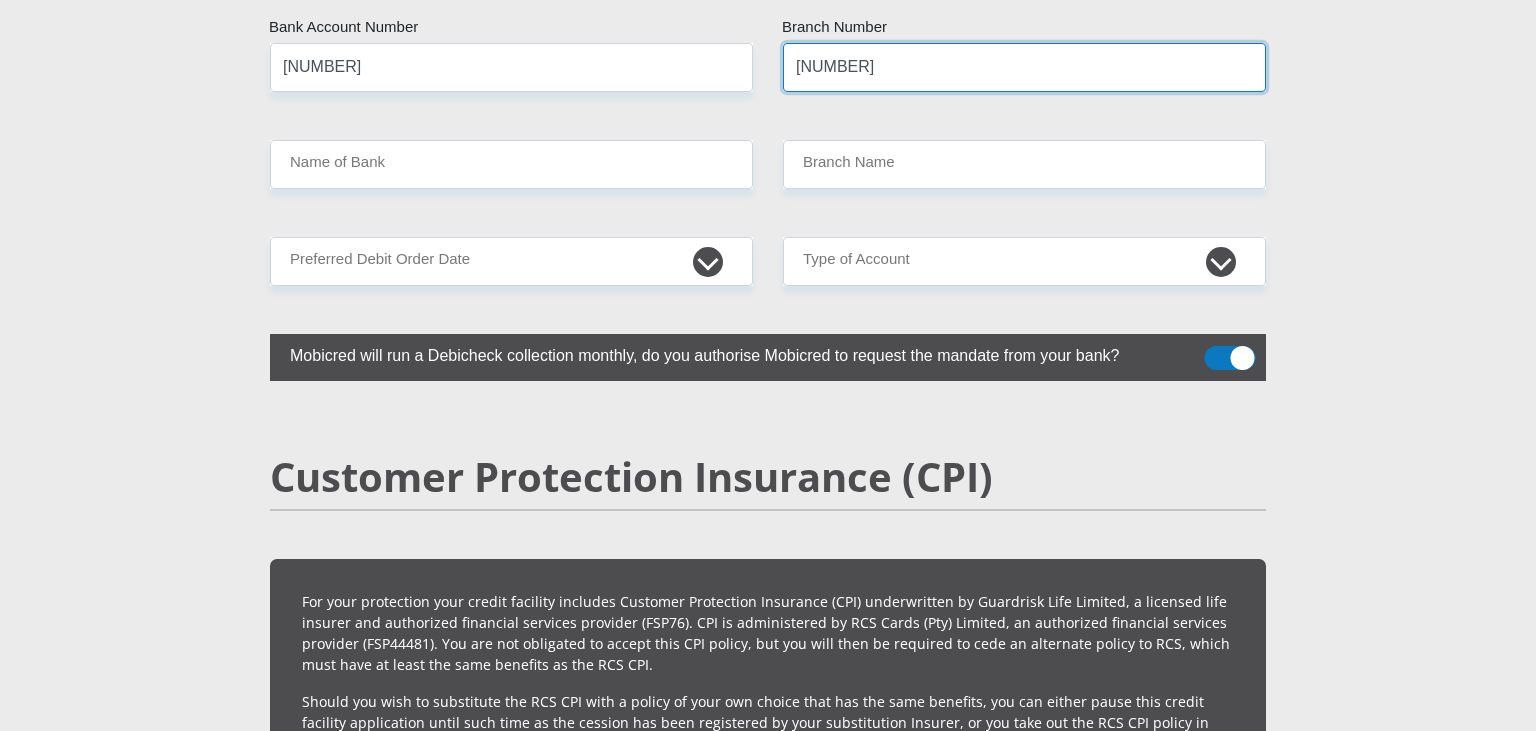 type on "[NUMBER]" 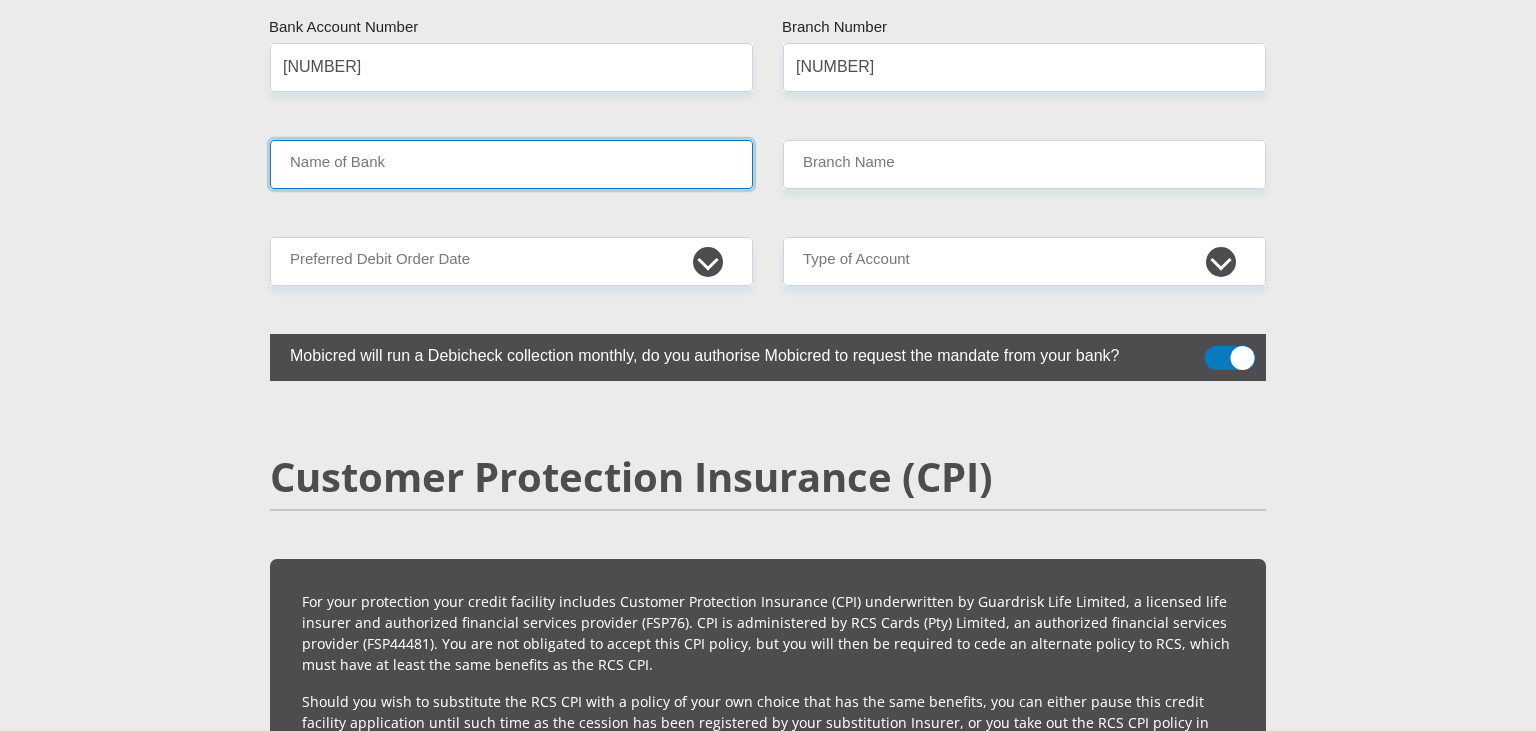 click on "Name of Bank" at bounding box center [511, 164] 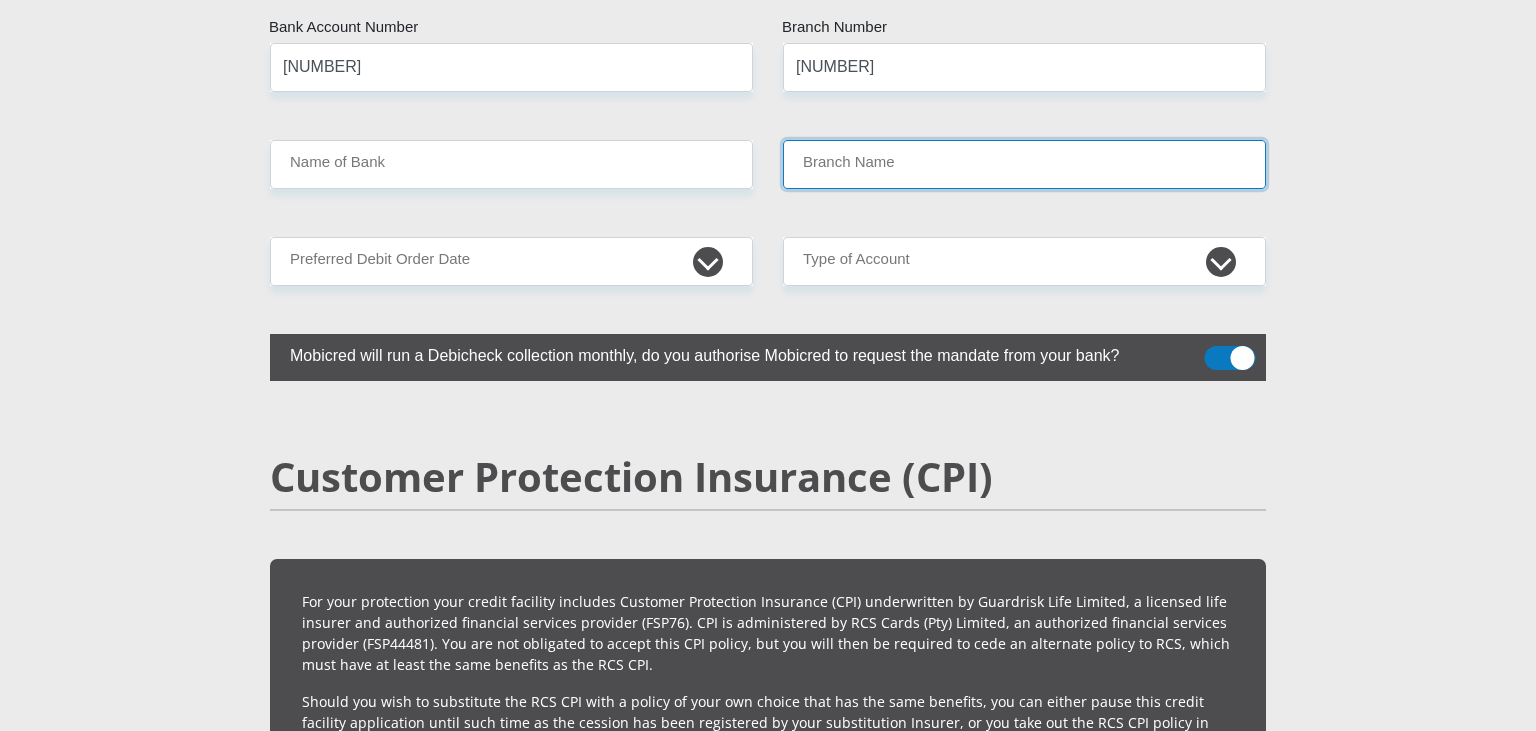click on "Branch Name" at bounding box center [1024, 164] 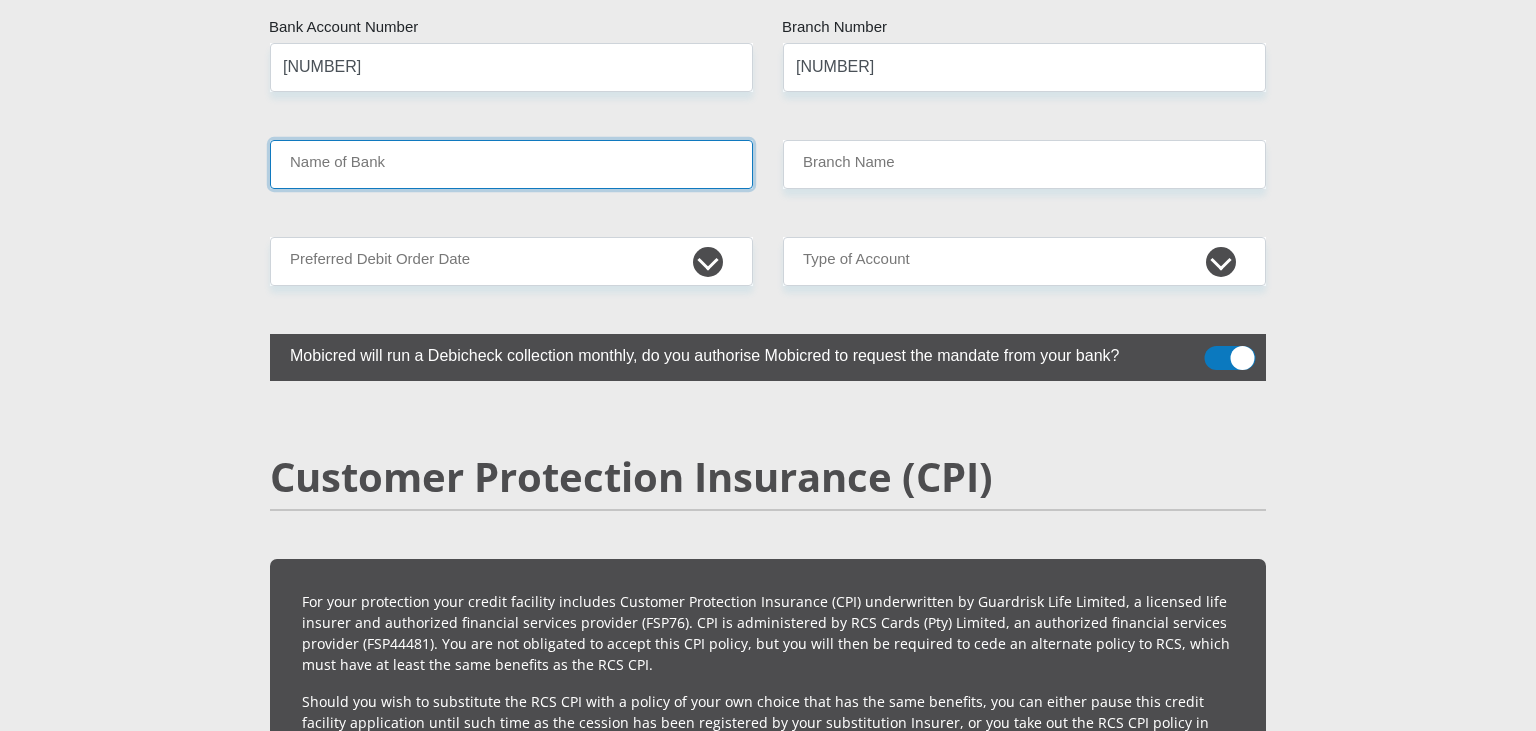 click on "Name of Bank" at bounding box center (511, 164) 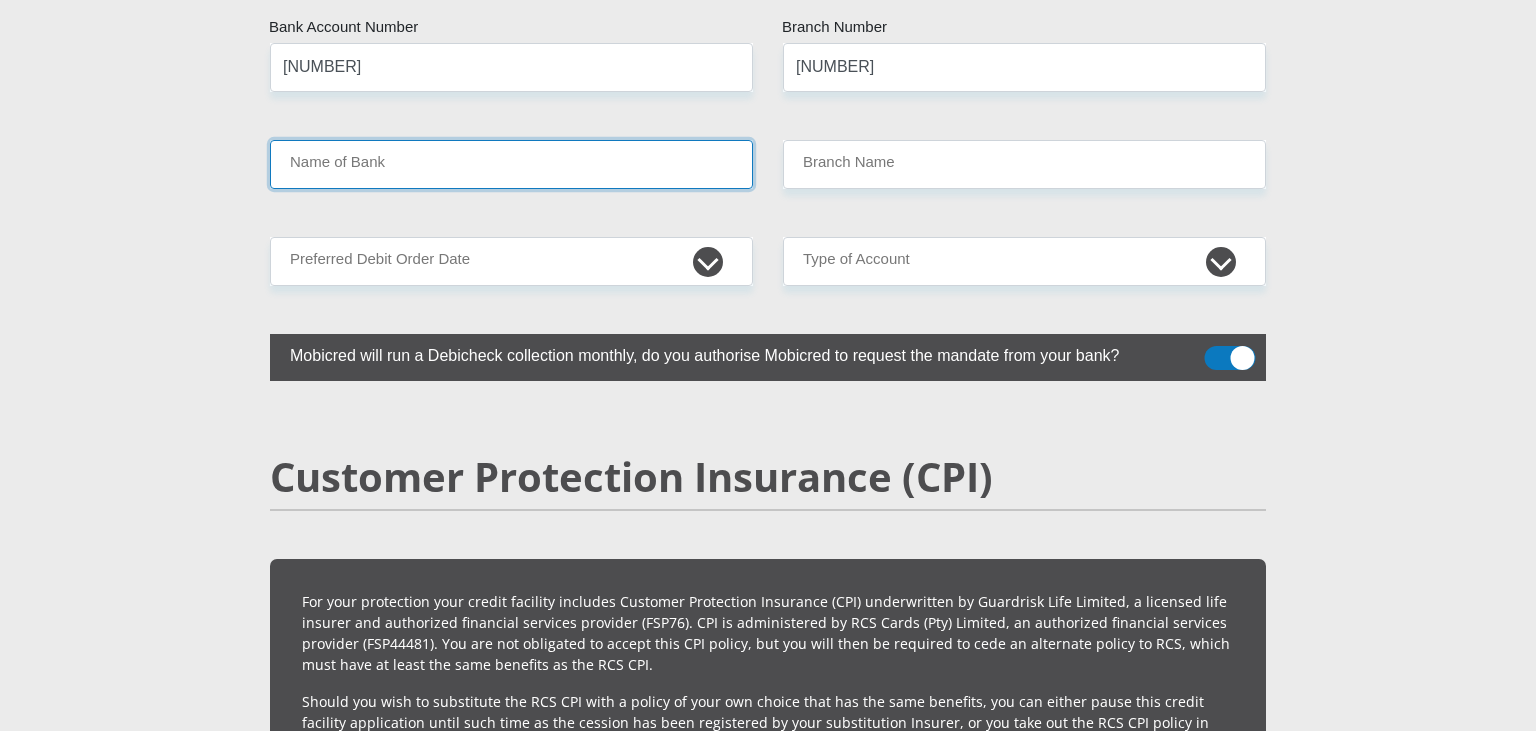click on "Proceed" at bounding box center (918, 2037) 